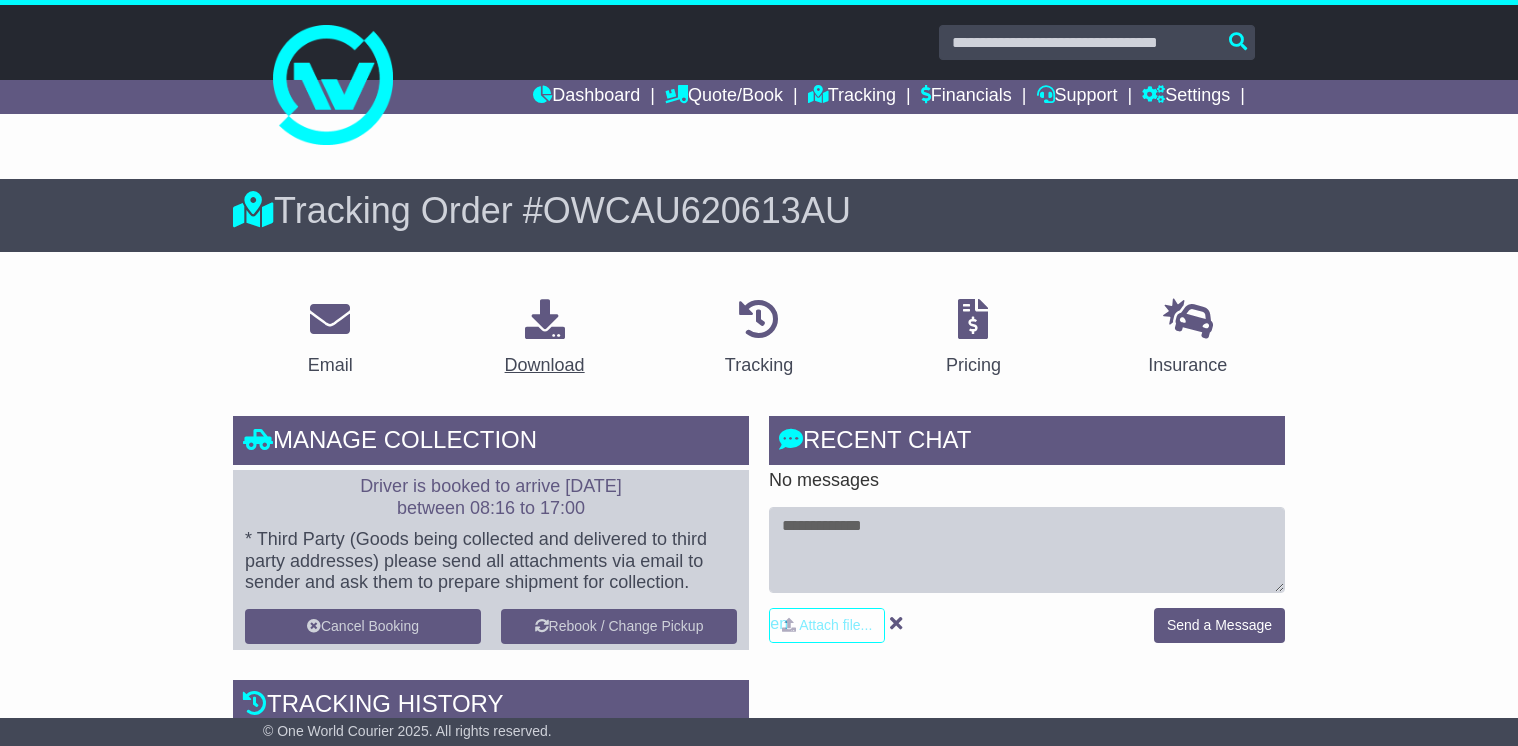 scroll, scrollTop: 264, scrollLeft: 0, axis: vertical 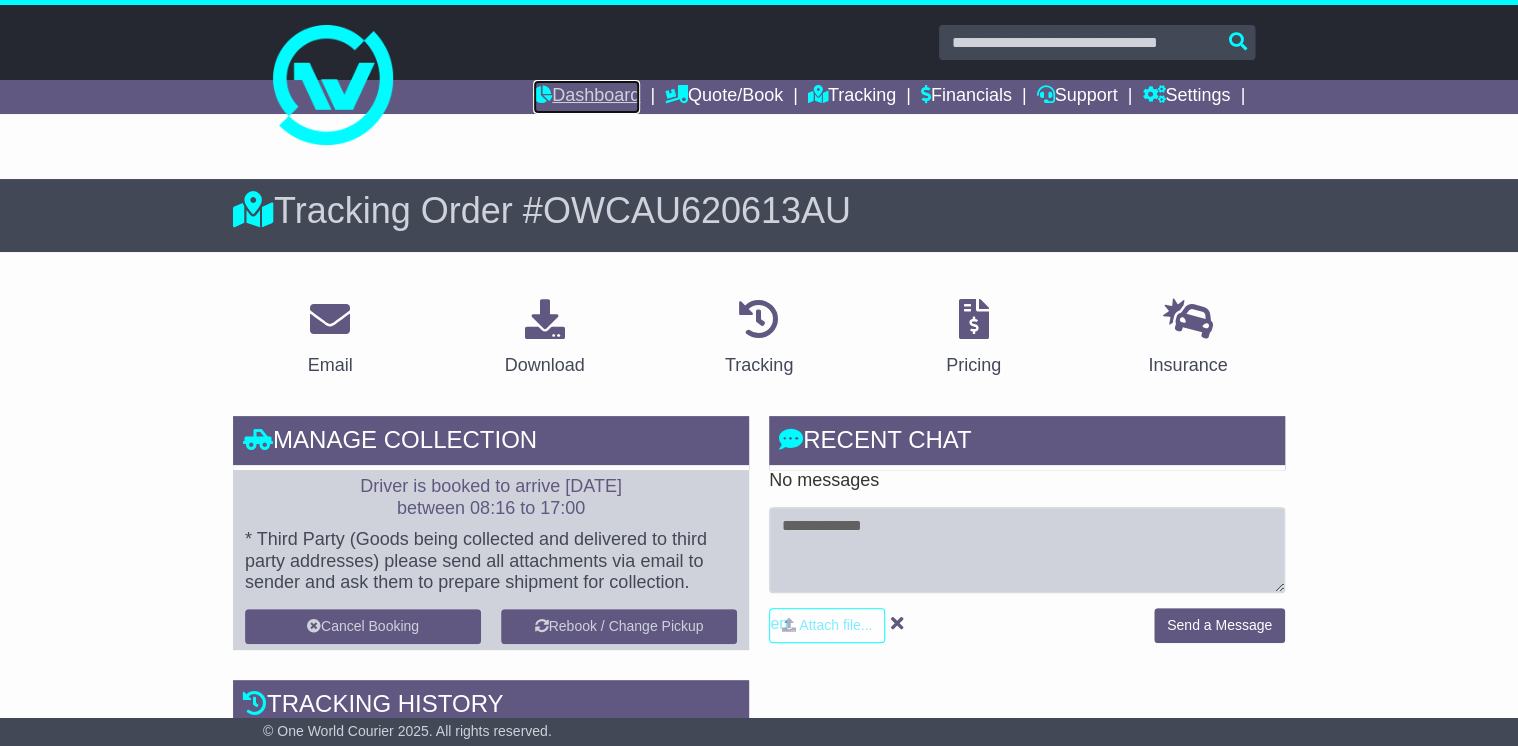 click on "Dashboard" at bounding box center (586, 97) 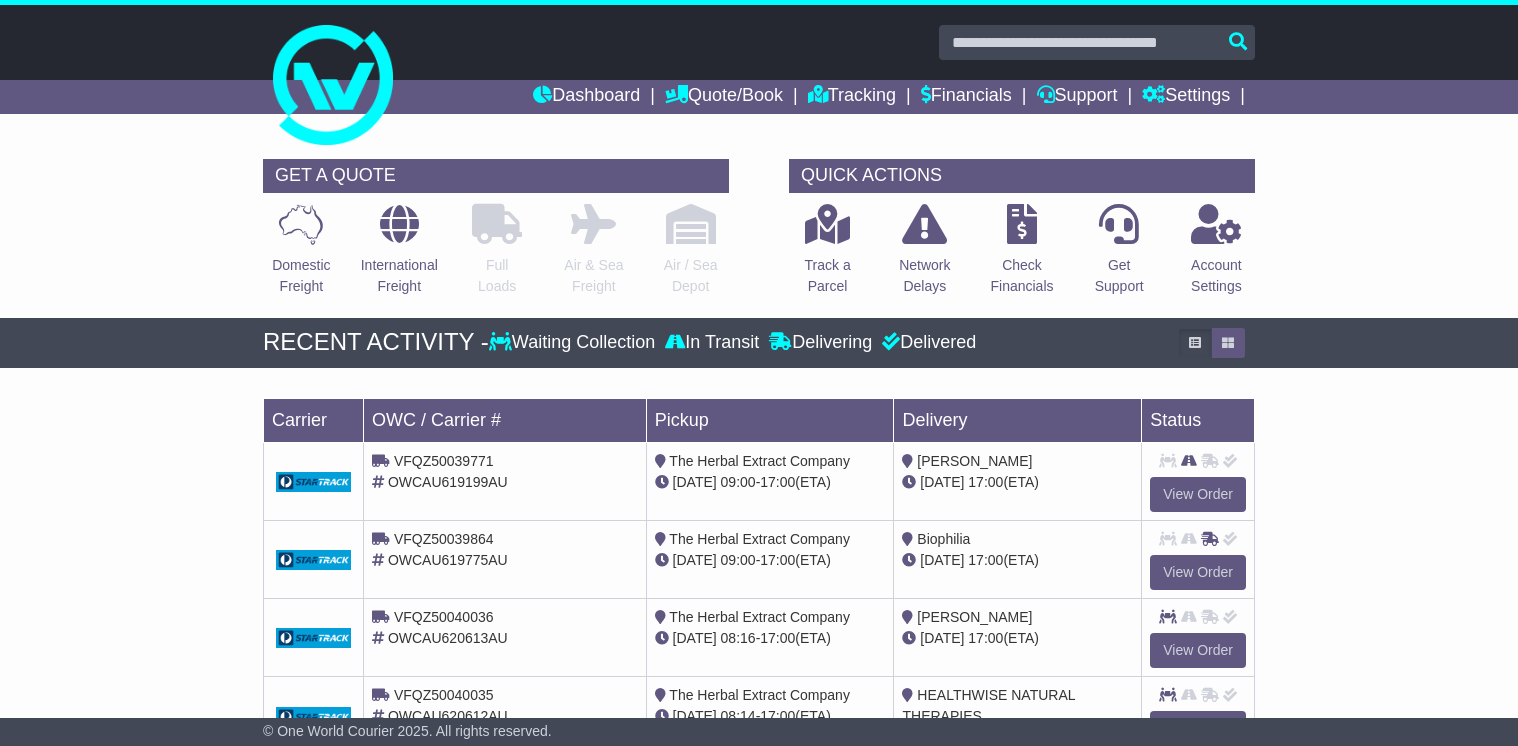 scroll, scrollTop: 0, scrollLeft: 0, axis: both 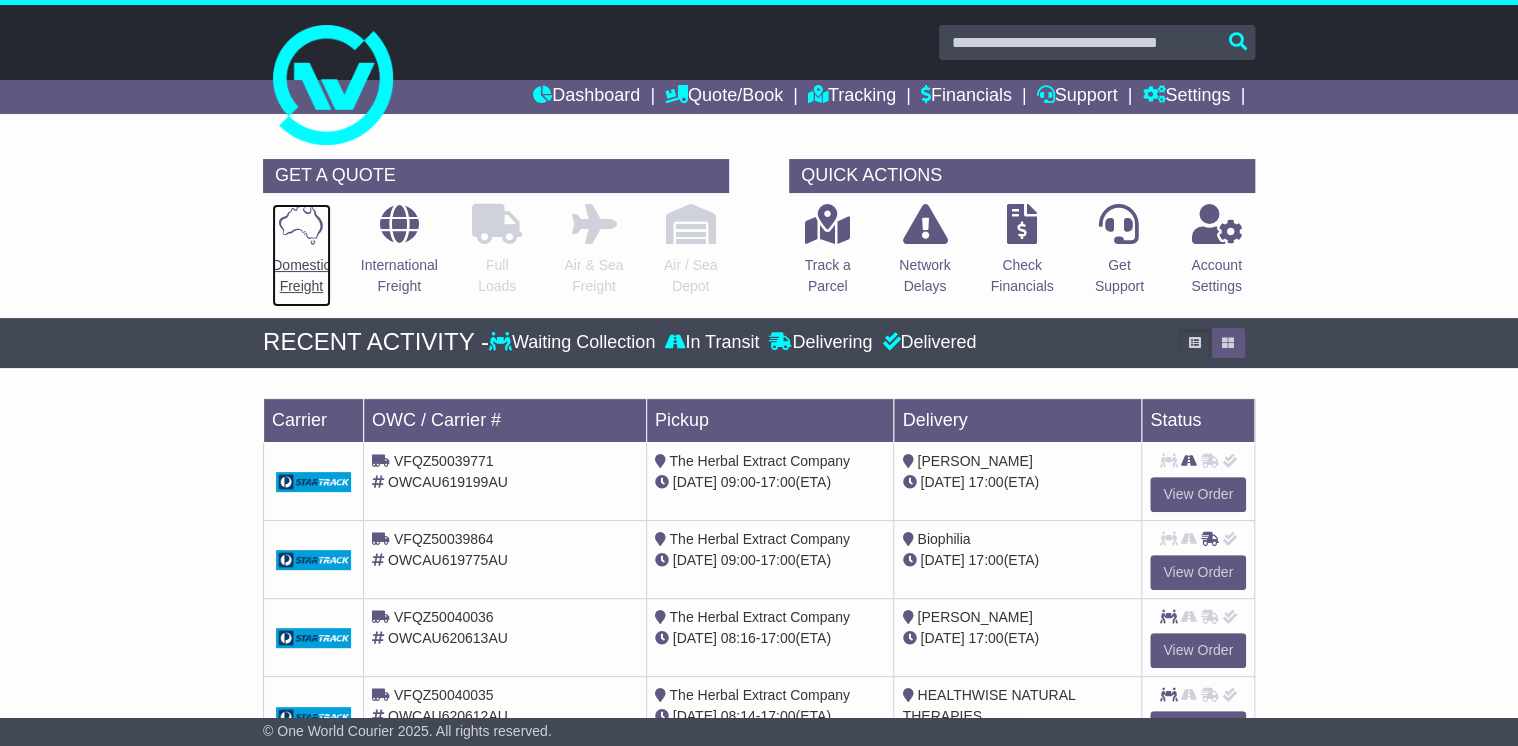 click on "Domestic Freight" at bounding box center [301, 276] 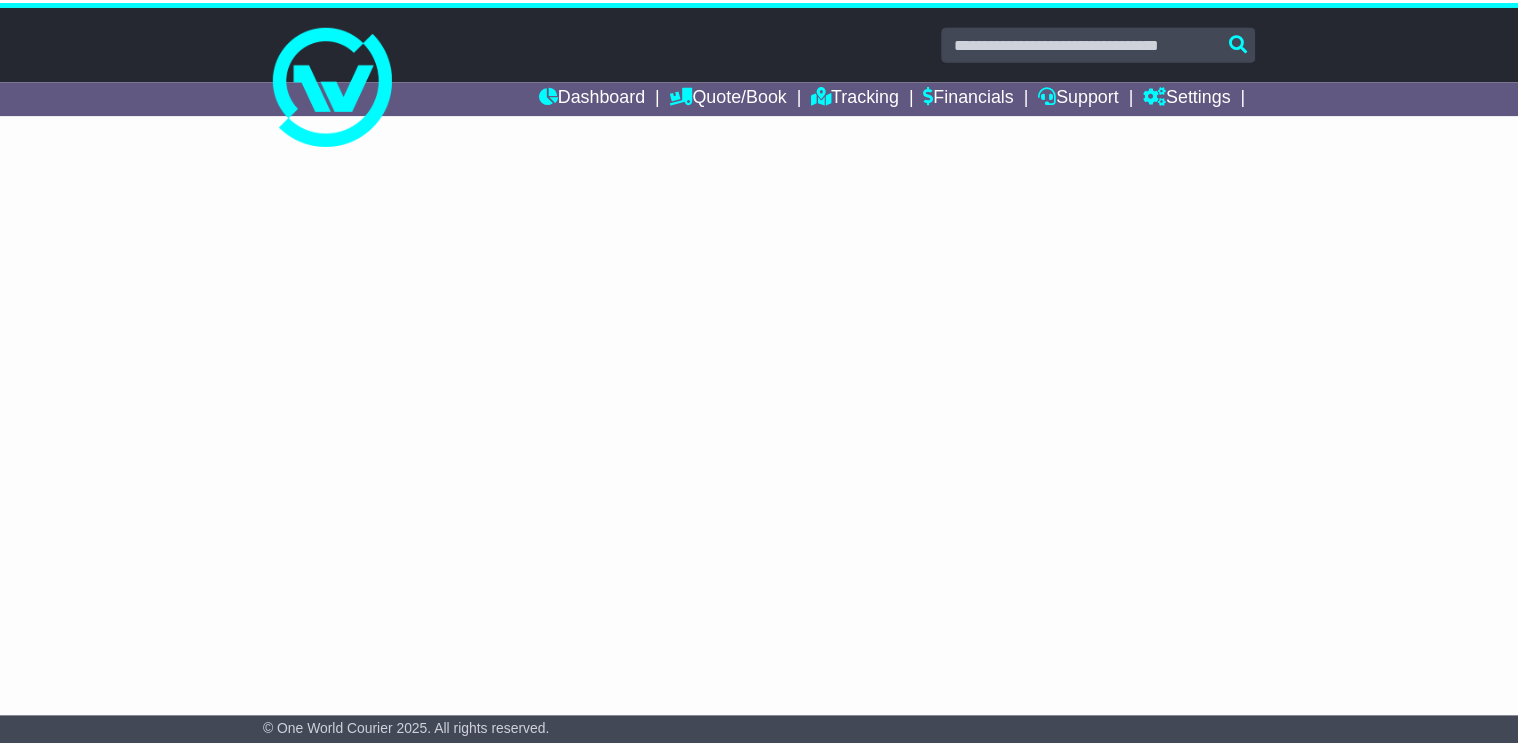 scroll, scrollTop: 0, scrollLeft: 0, axis: both 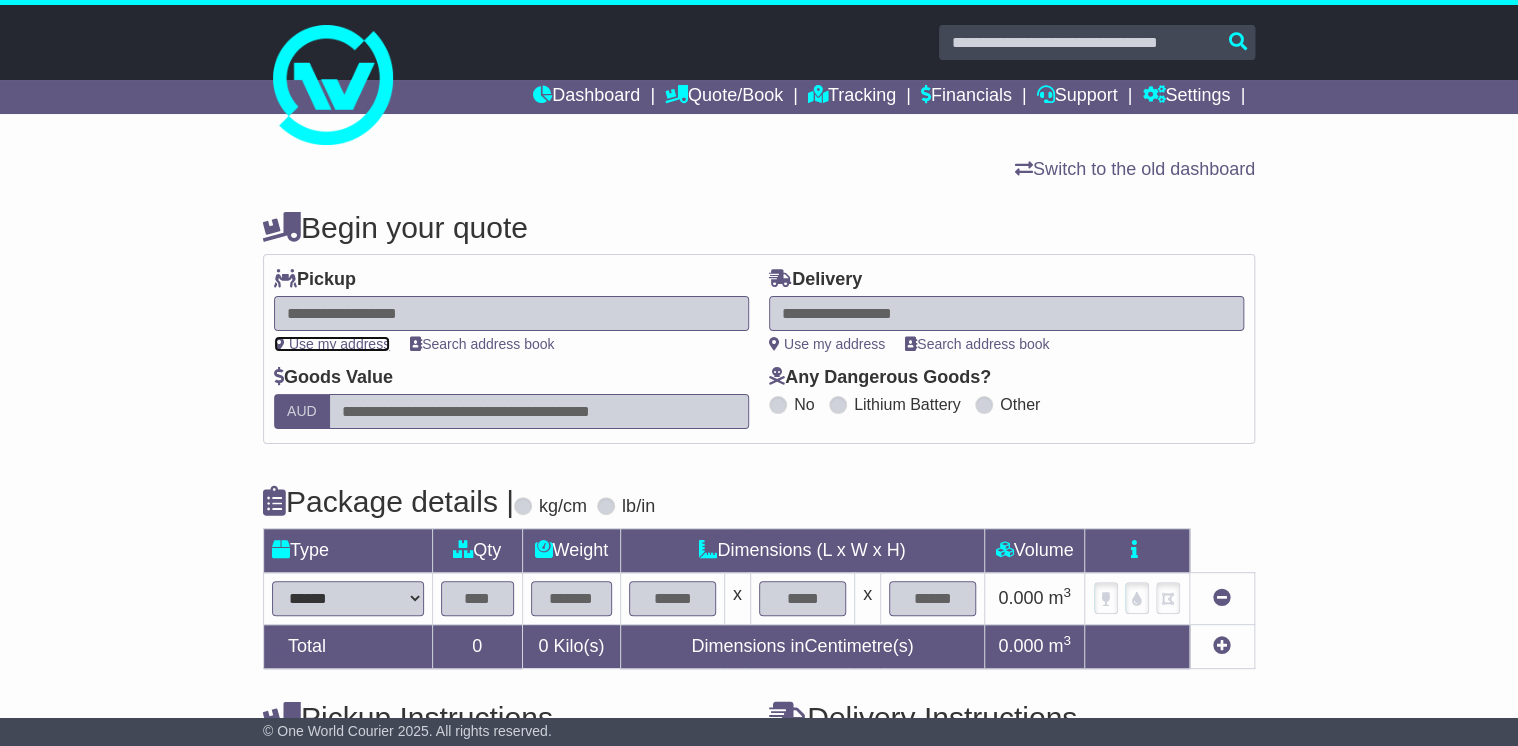 click on "Use my address" at bounding box center [332, 344] 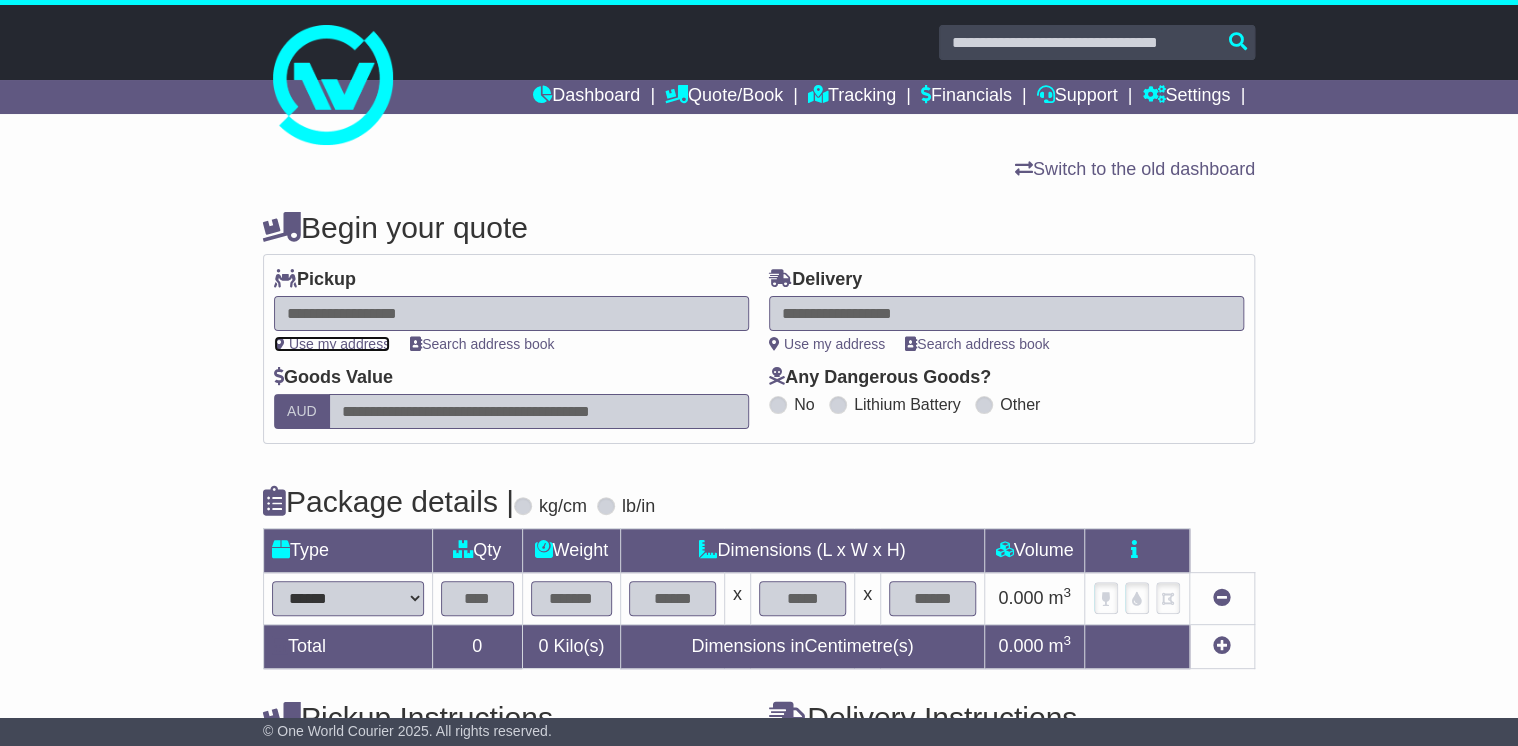 type on "**********" 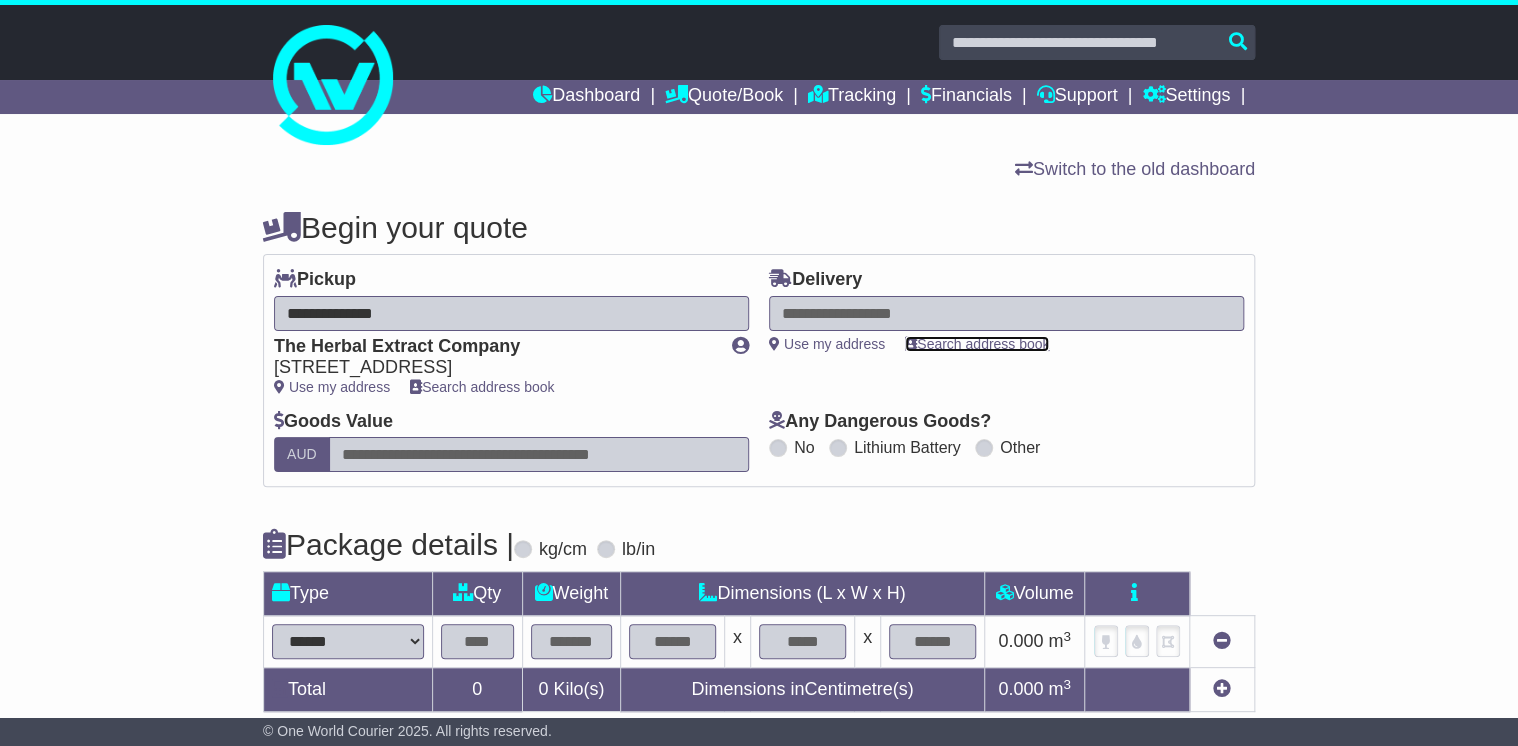 click on "Search address book" at bounding box center (977, 344) 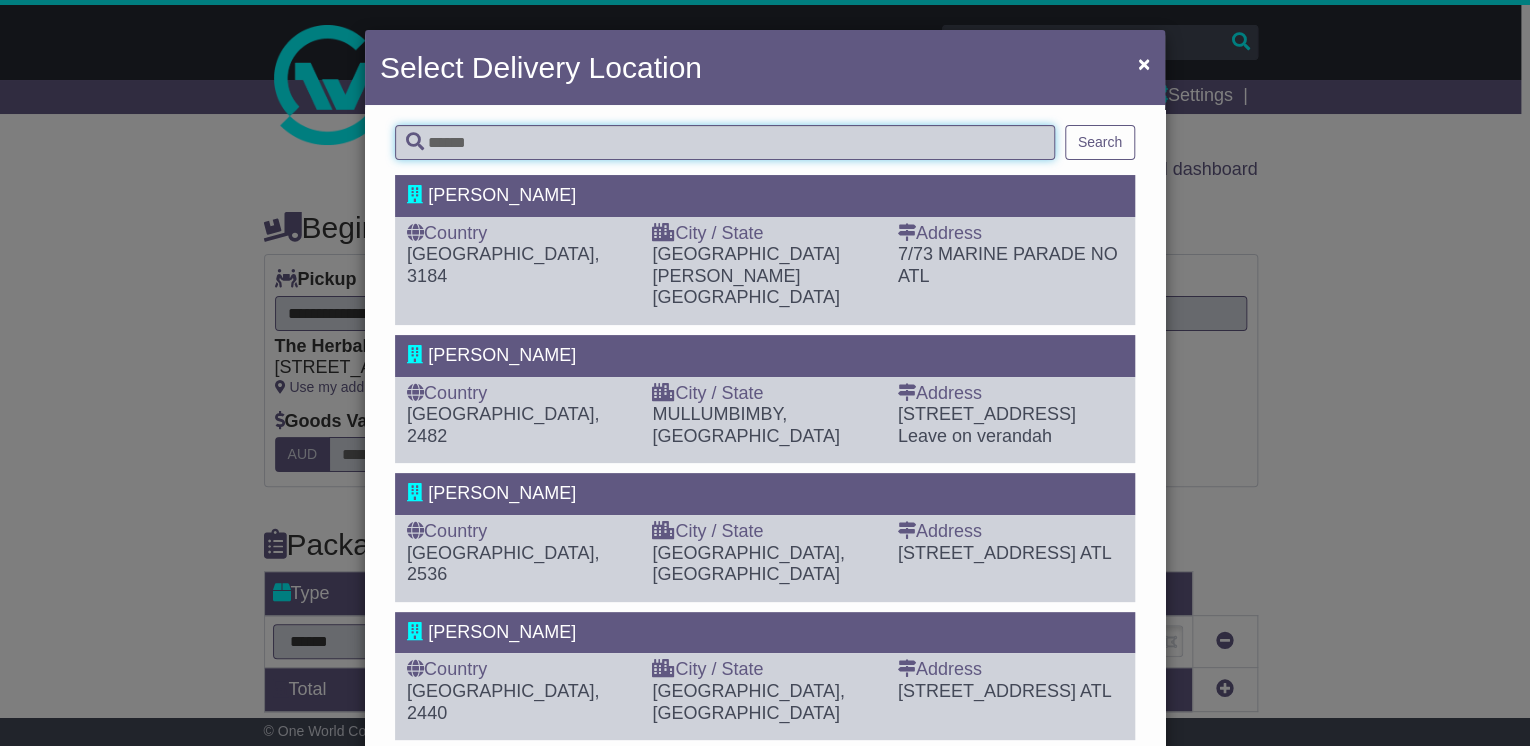 click at bounding box center (725, 142) 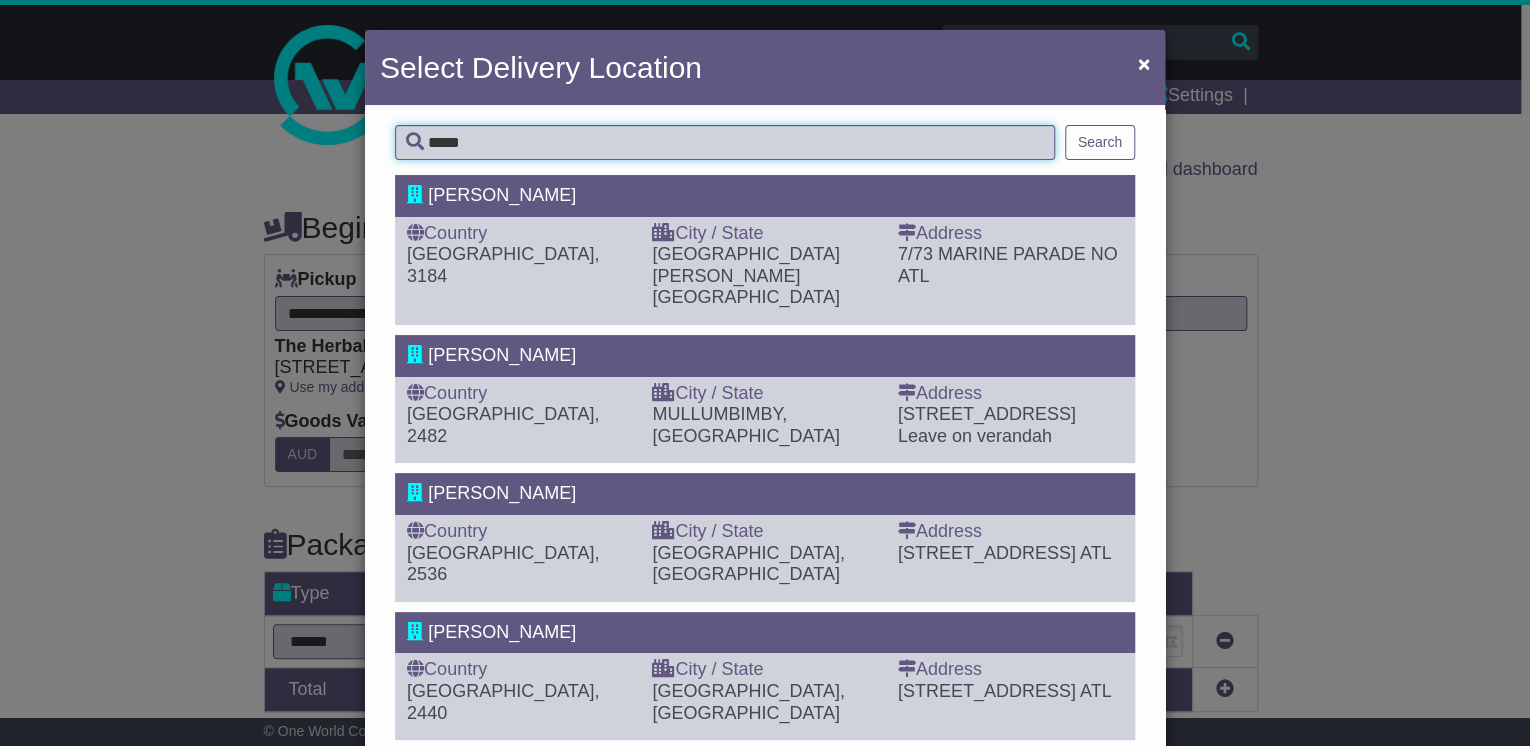 type on "*****" 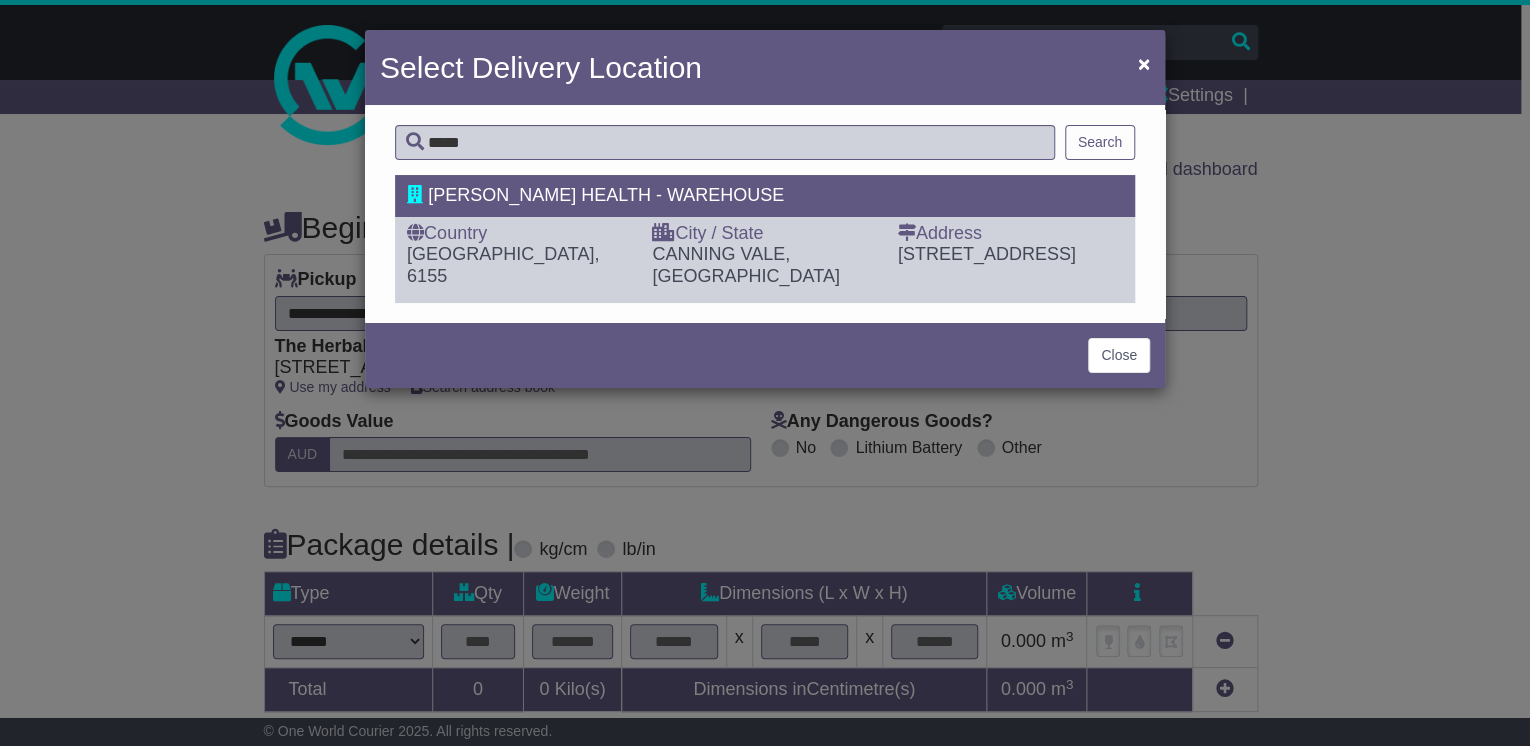 click on "CANNING VALE, WA" at bounding box center [745, 265] 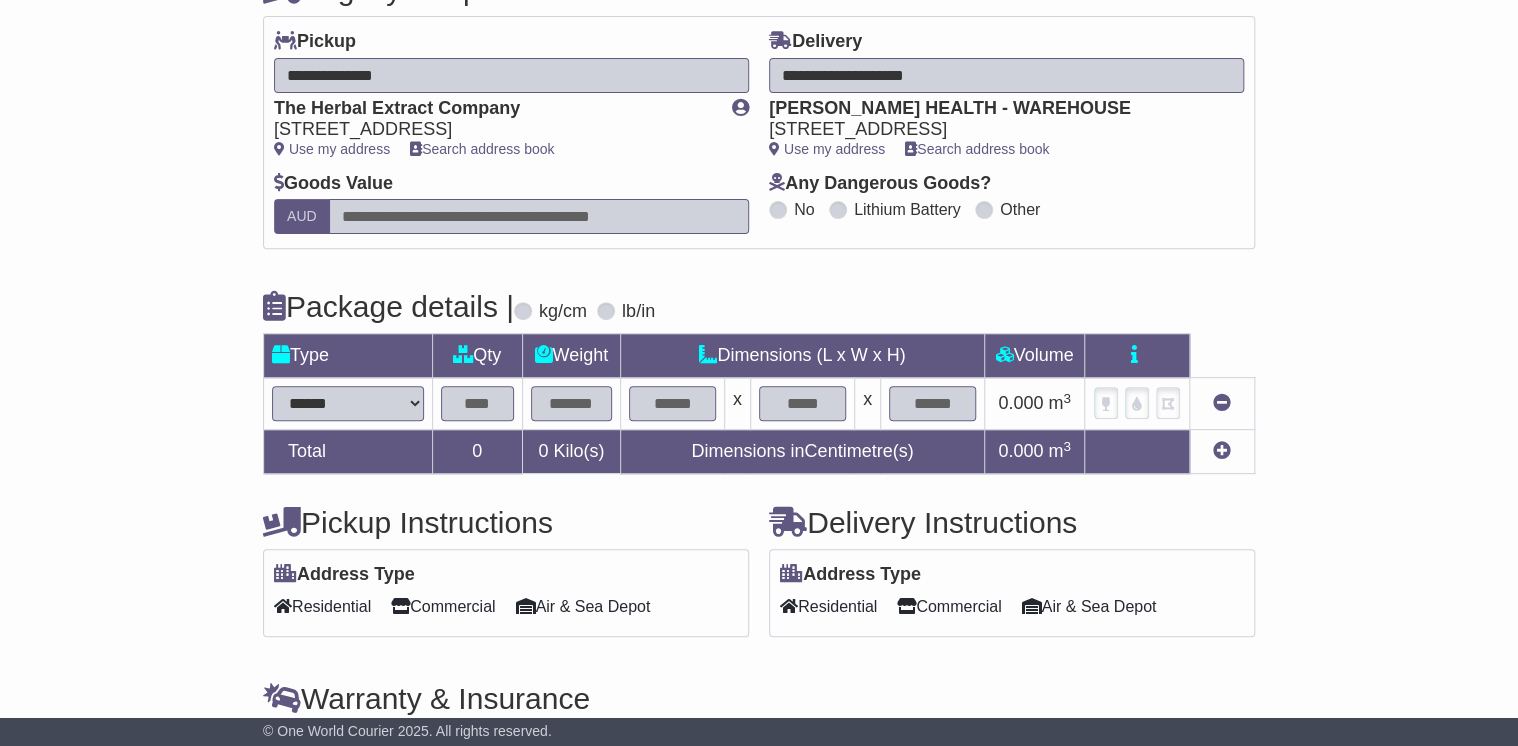 scroll, scrollTop: 240, scrollLeft: 0, axis: vertical 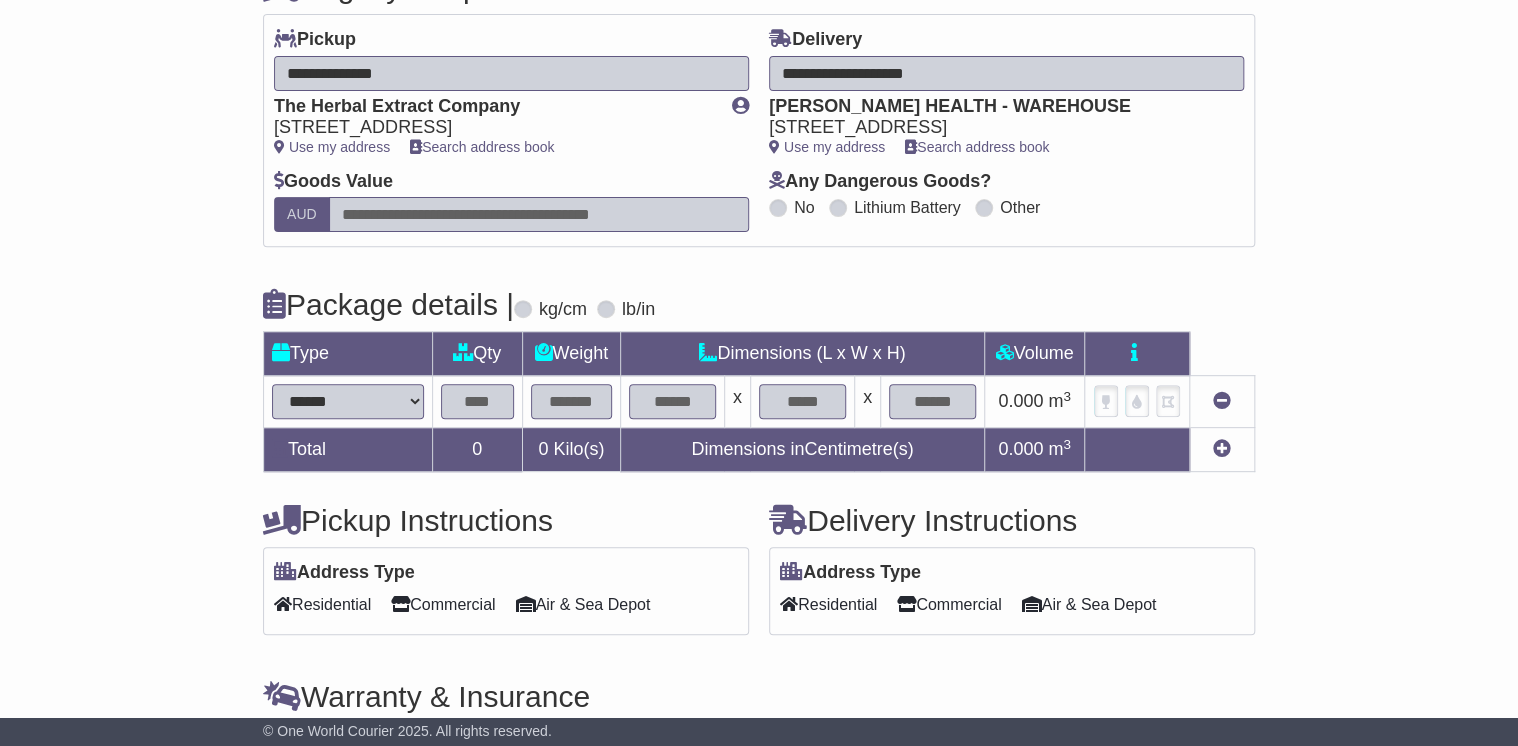 click on "**********" at bounding box center (348, 401) 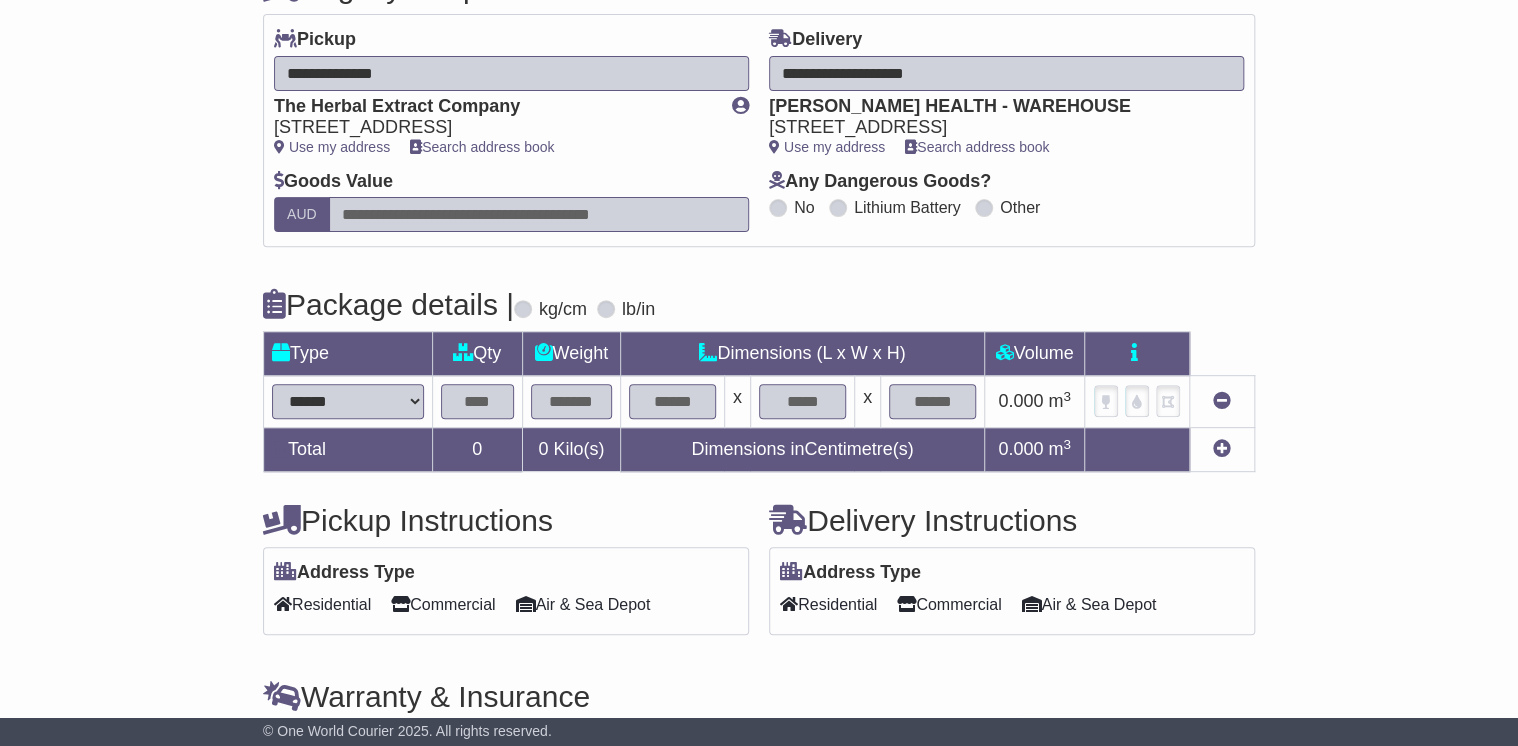 select on "*****" 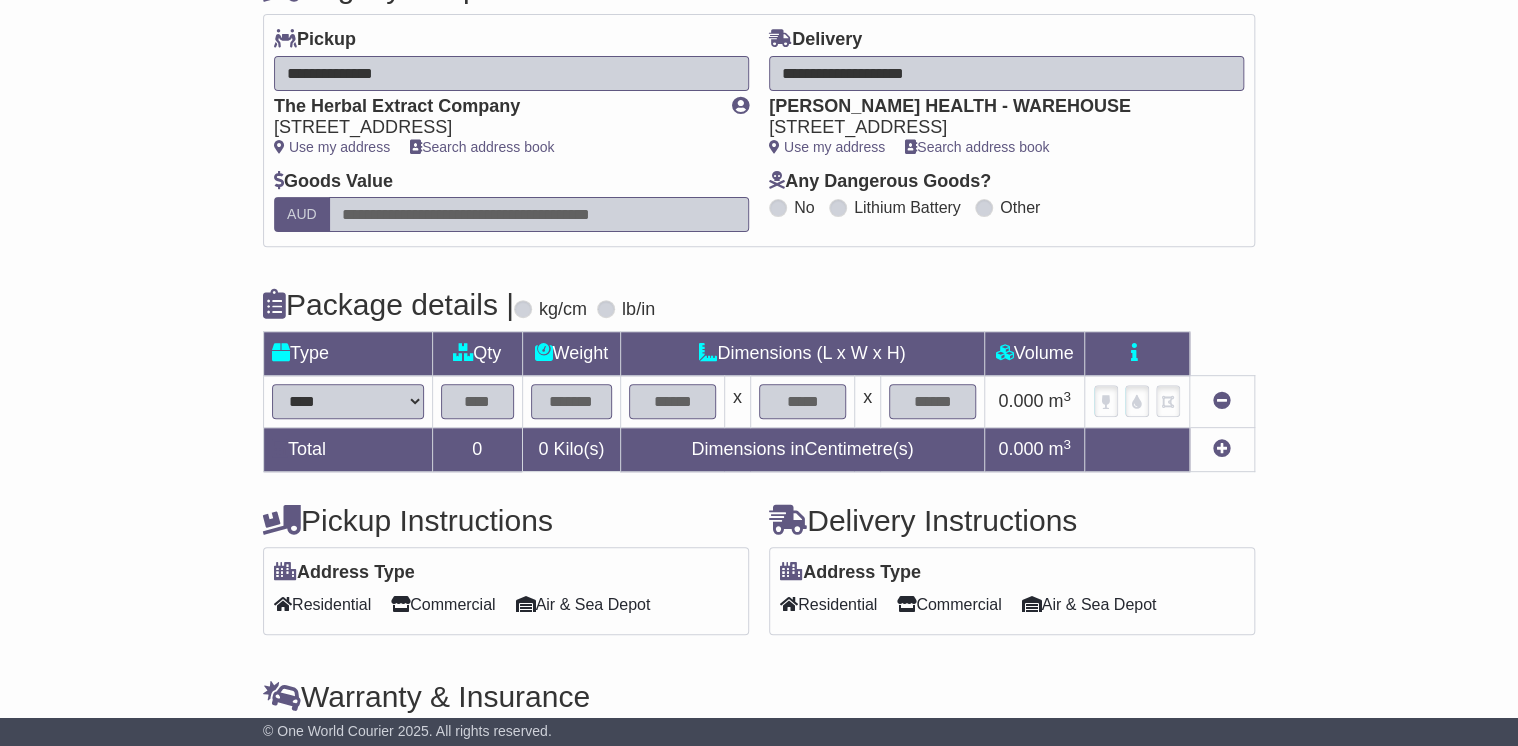 click on "**********" at bounding box center [348, 401] 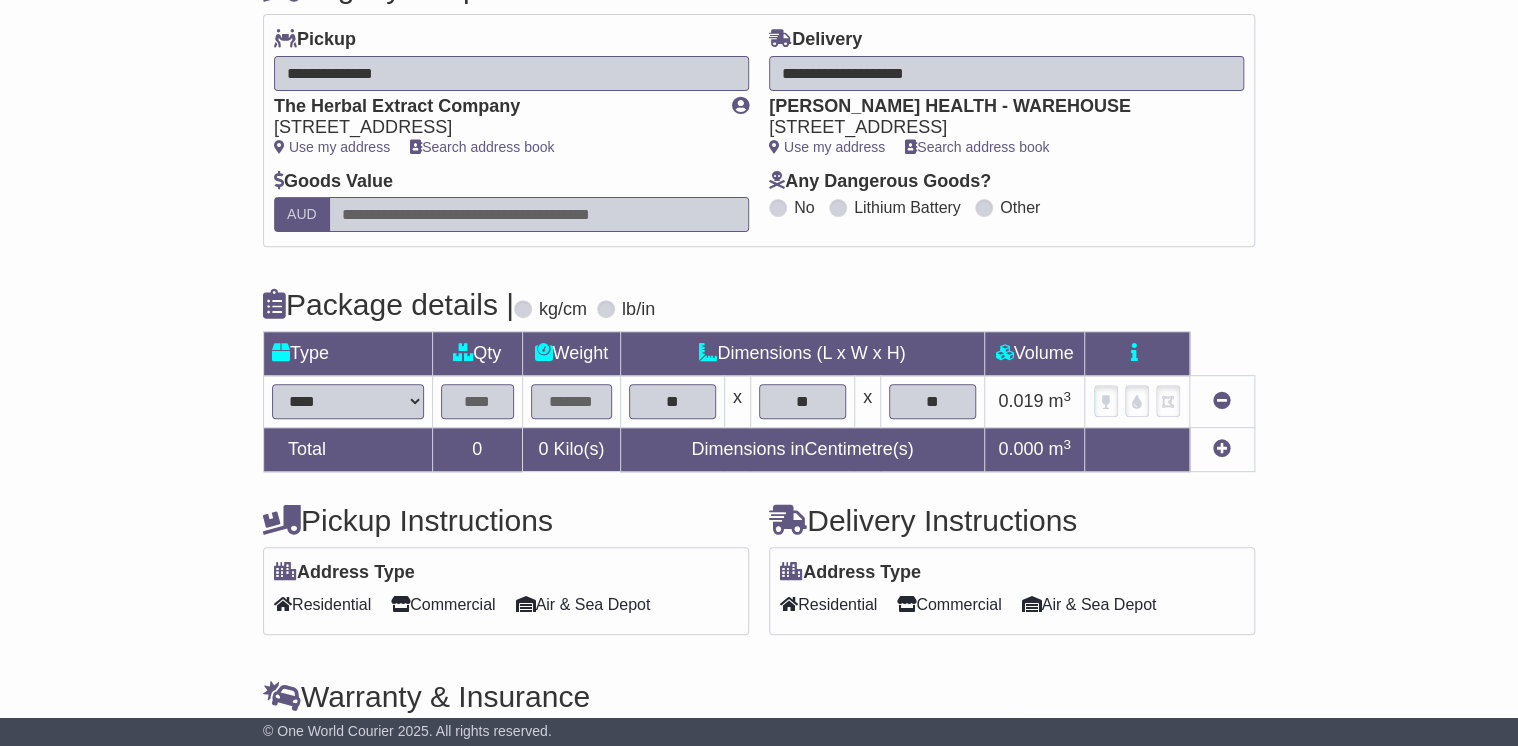click at bounding box center (477, 401) 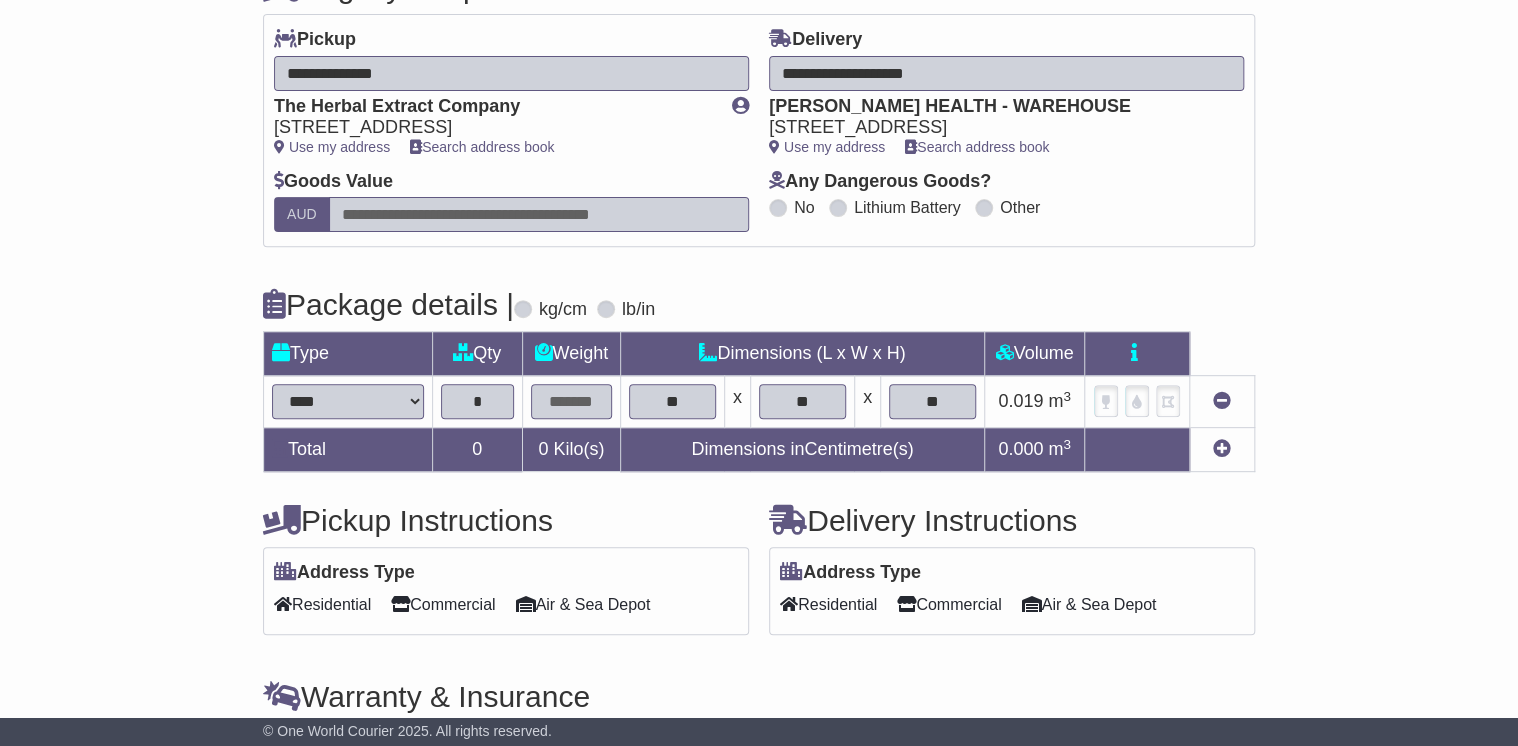 type on "*" 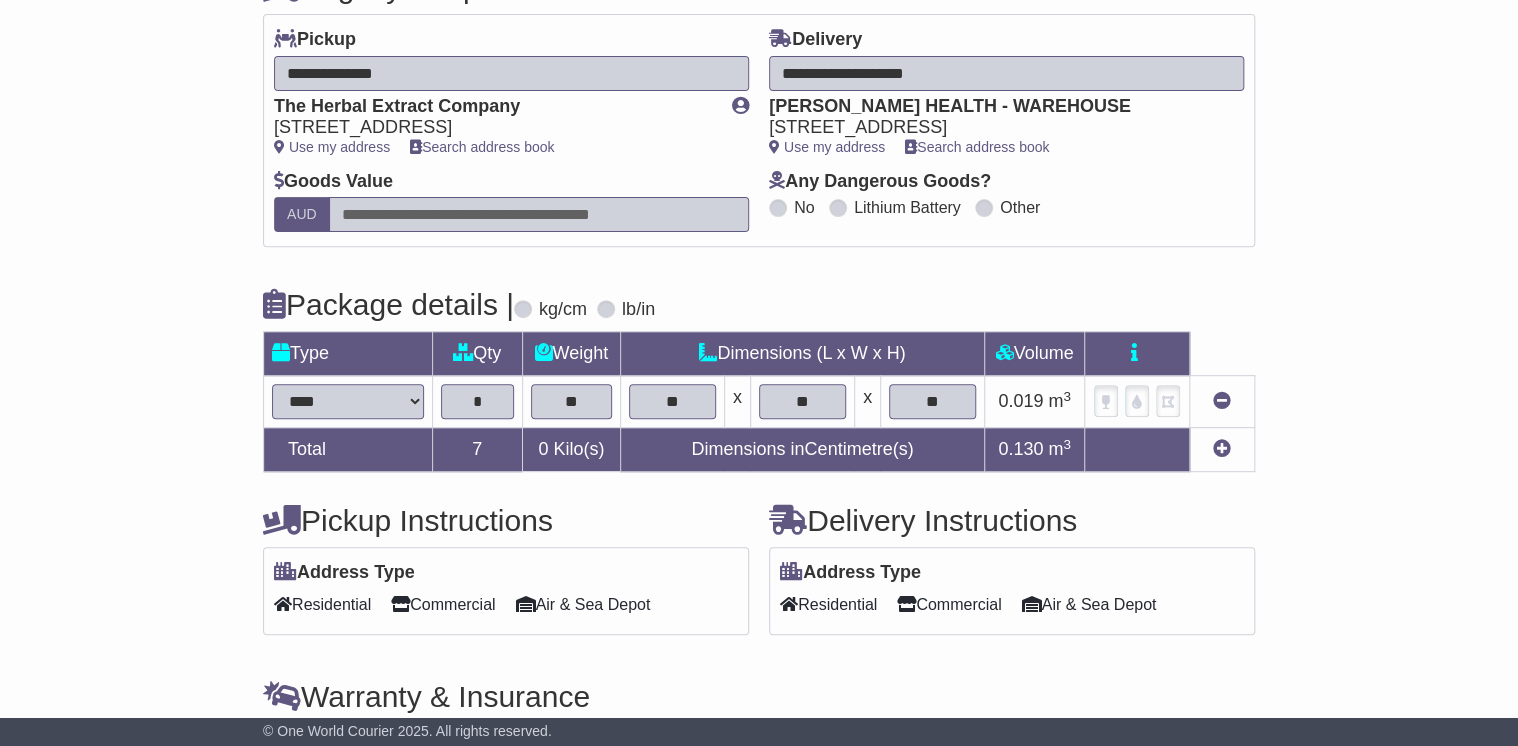 type on "**" 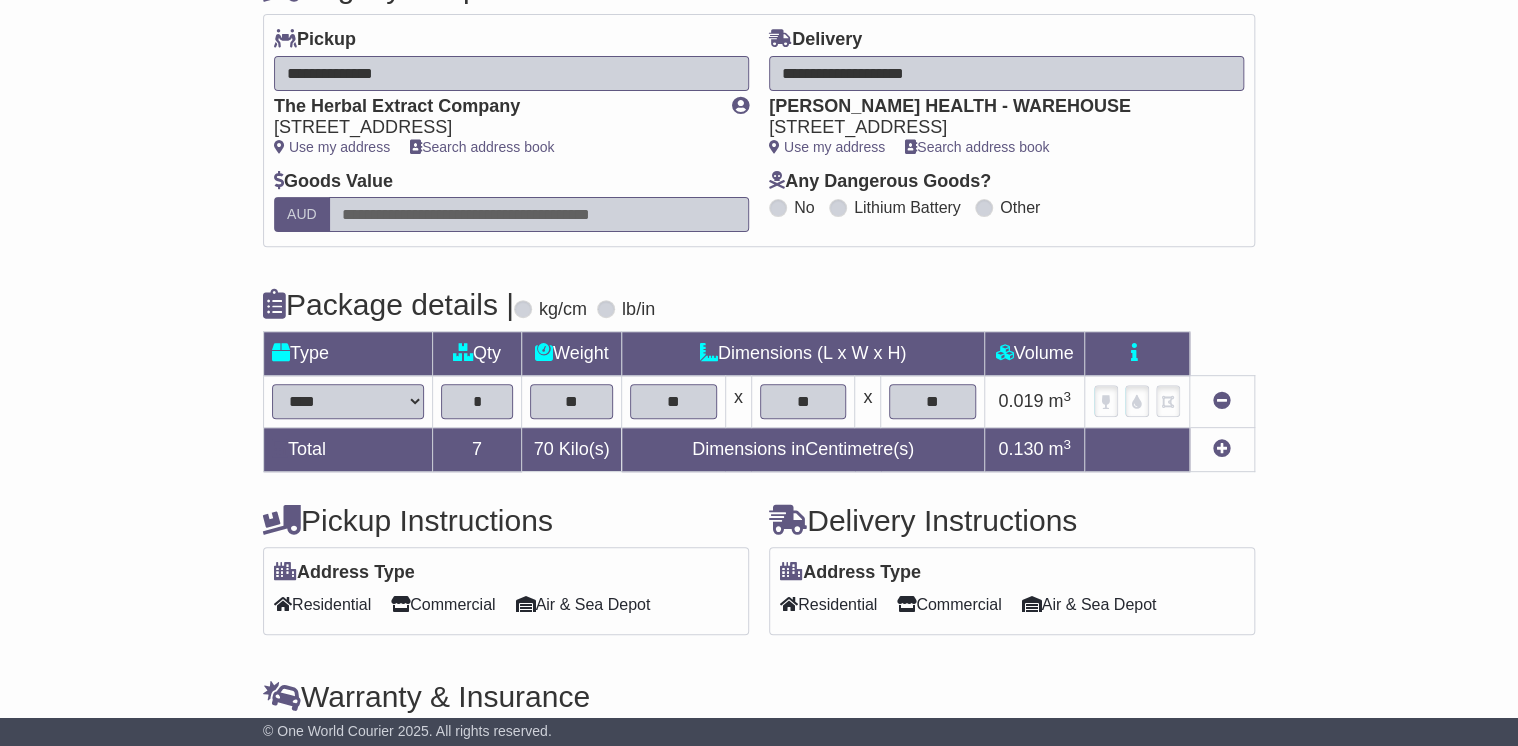 click at bounding box center (1222, 448) 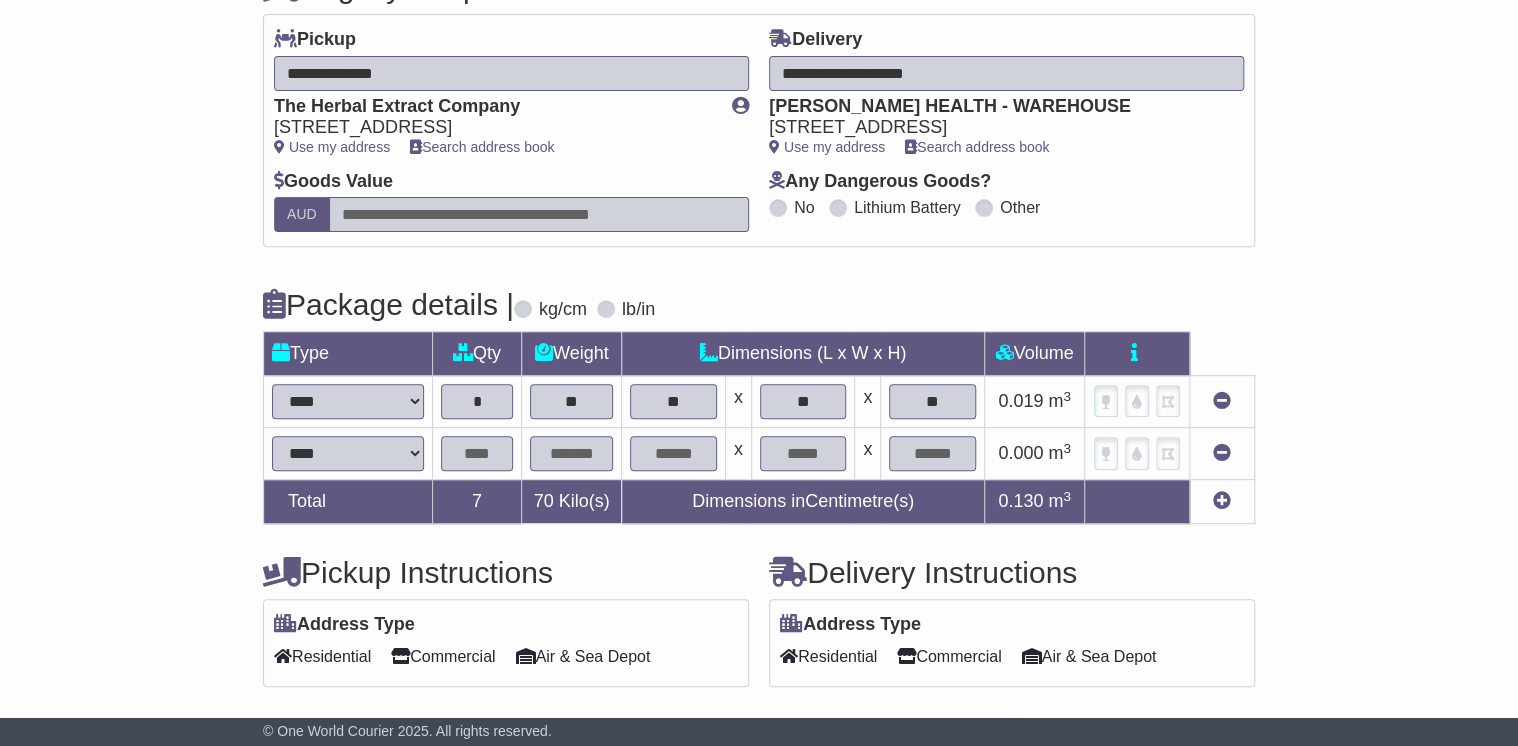 click on "**********" at bounding box center (348, 453) 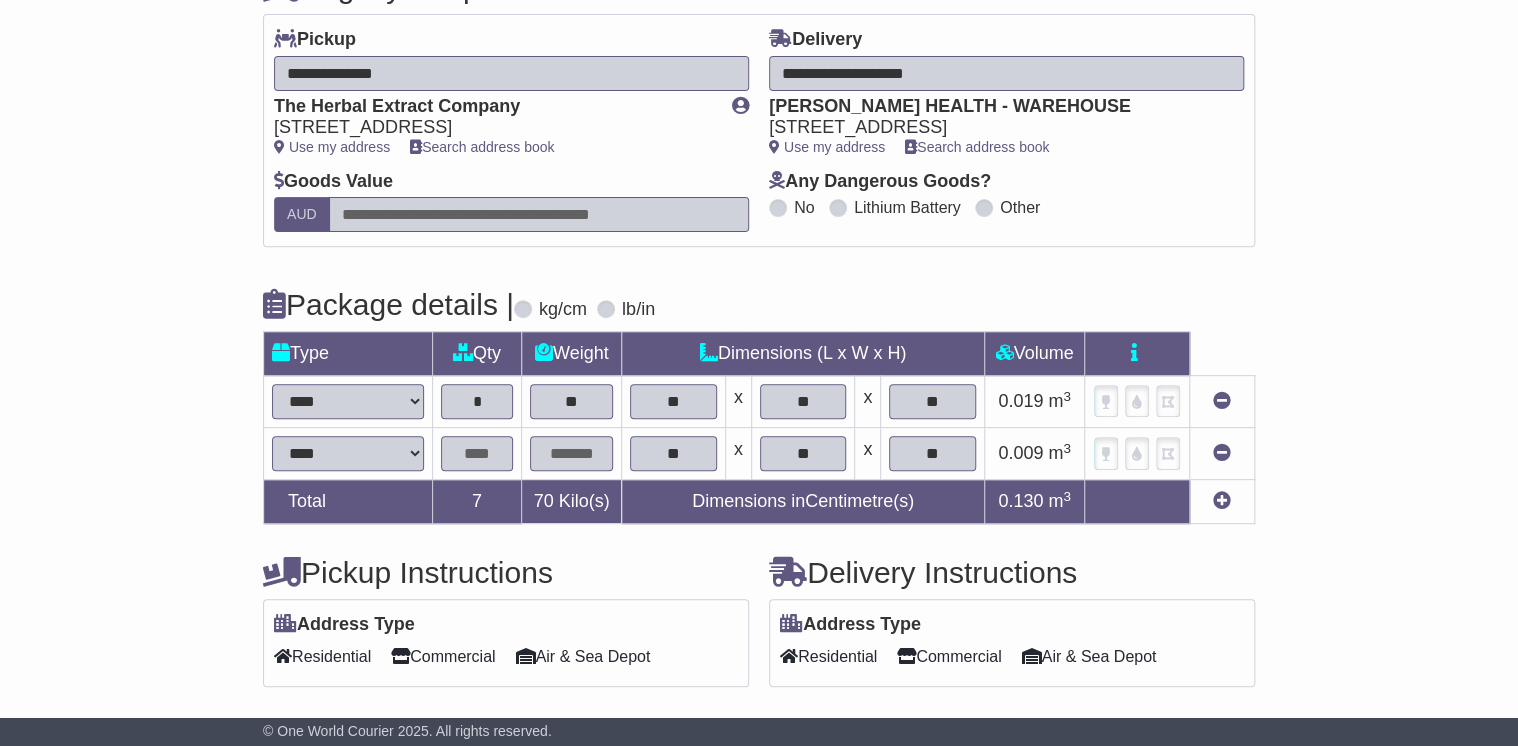 click at bounding box center (477, 453) 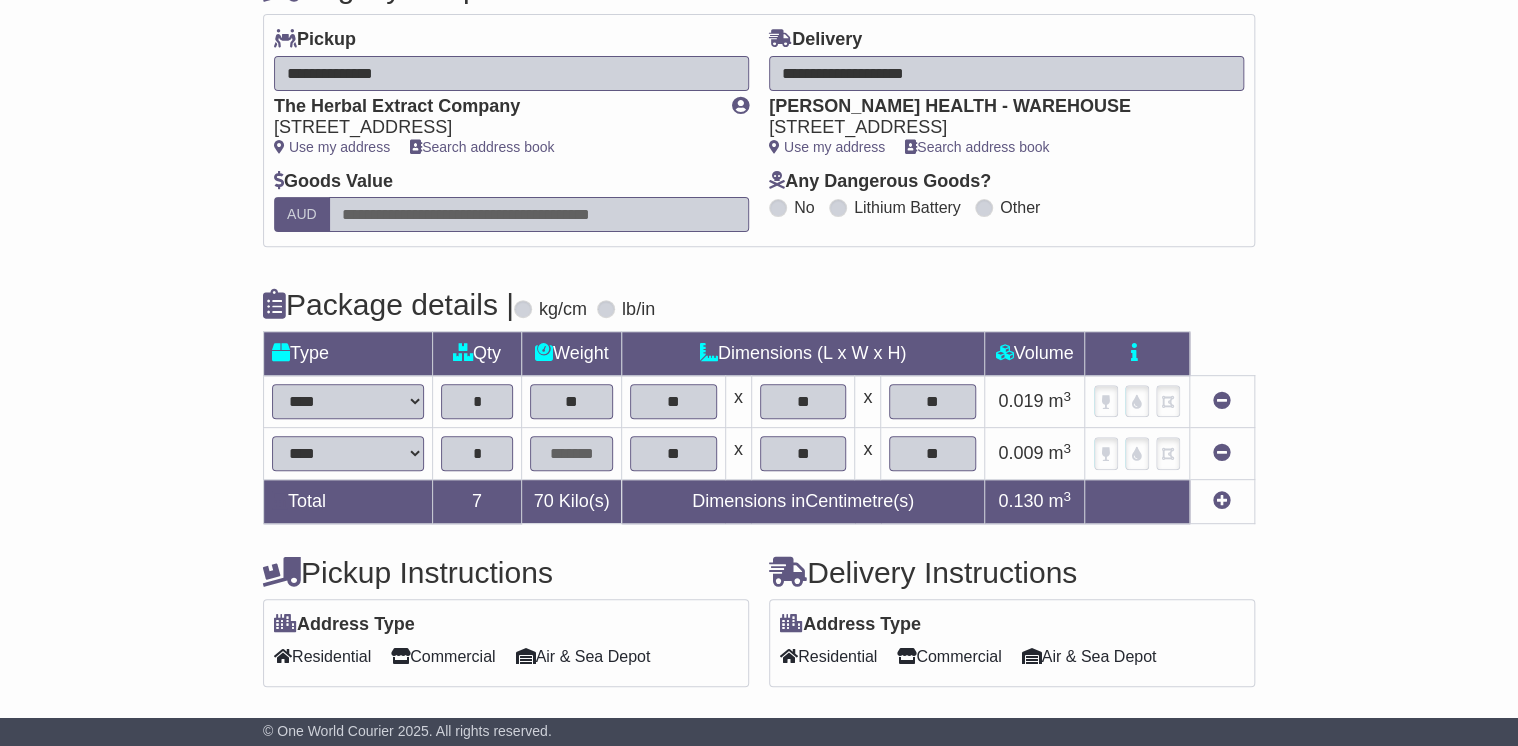 type on "*" 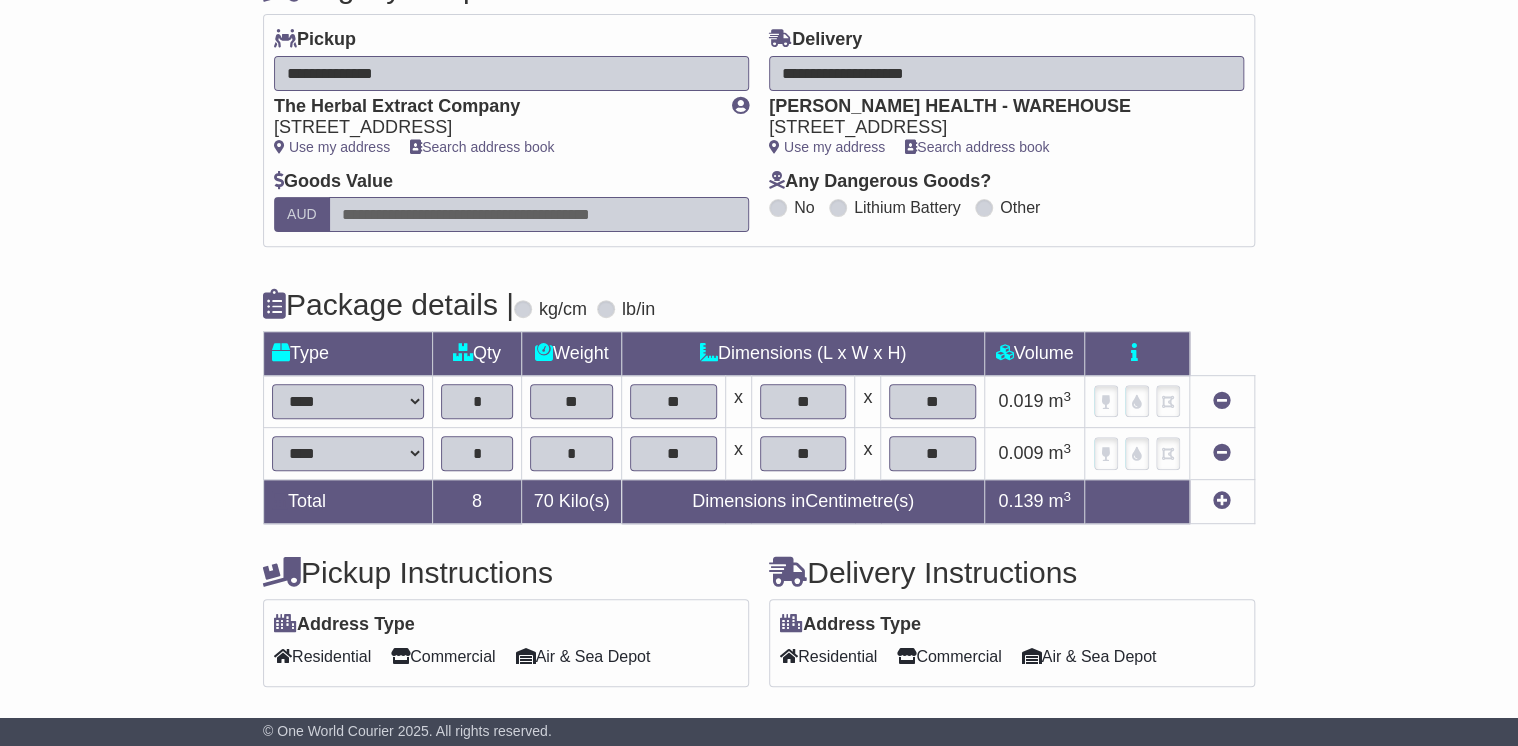 type on "*" 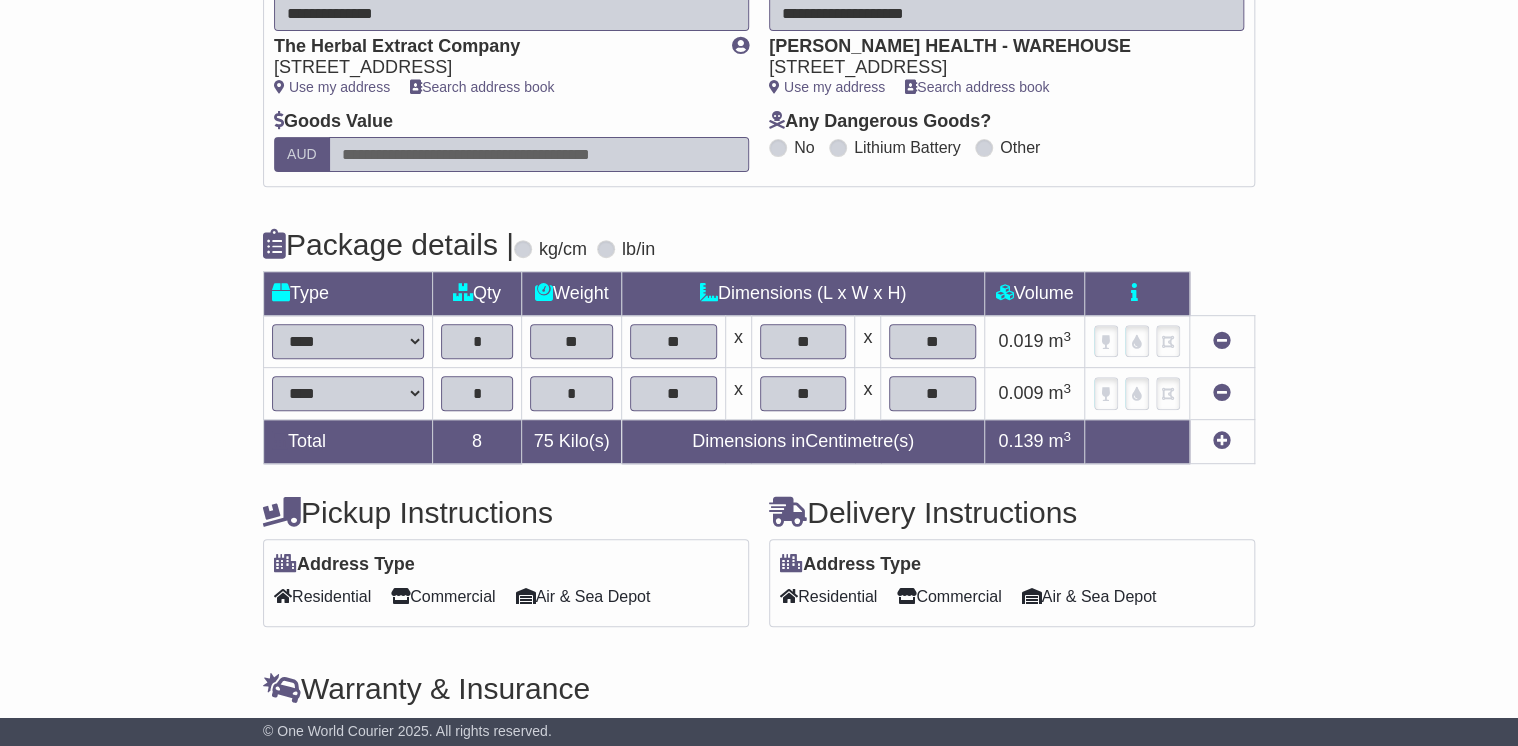 scroll, scrollTop: 400, scrollLeft: 0, axis: vertical 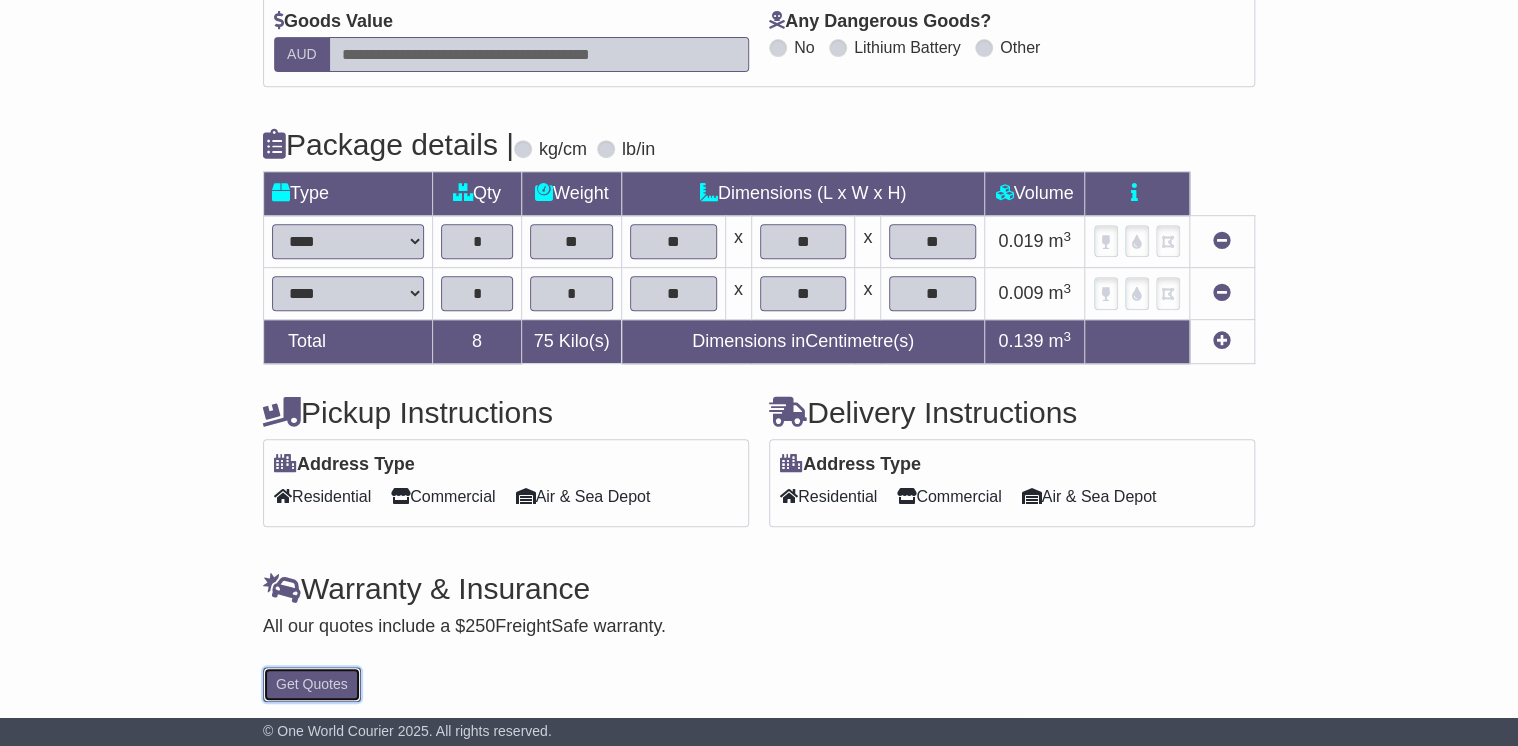 click on "Get Quotes" at bounding box center (312, 684) 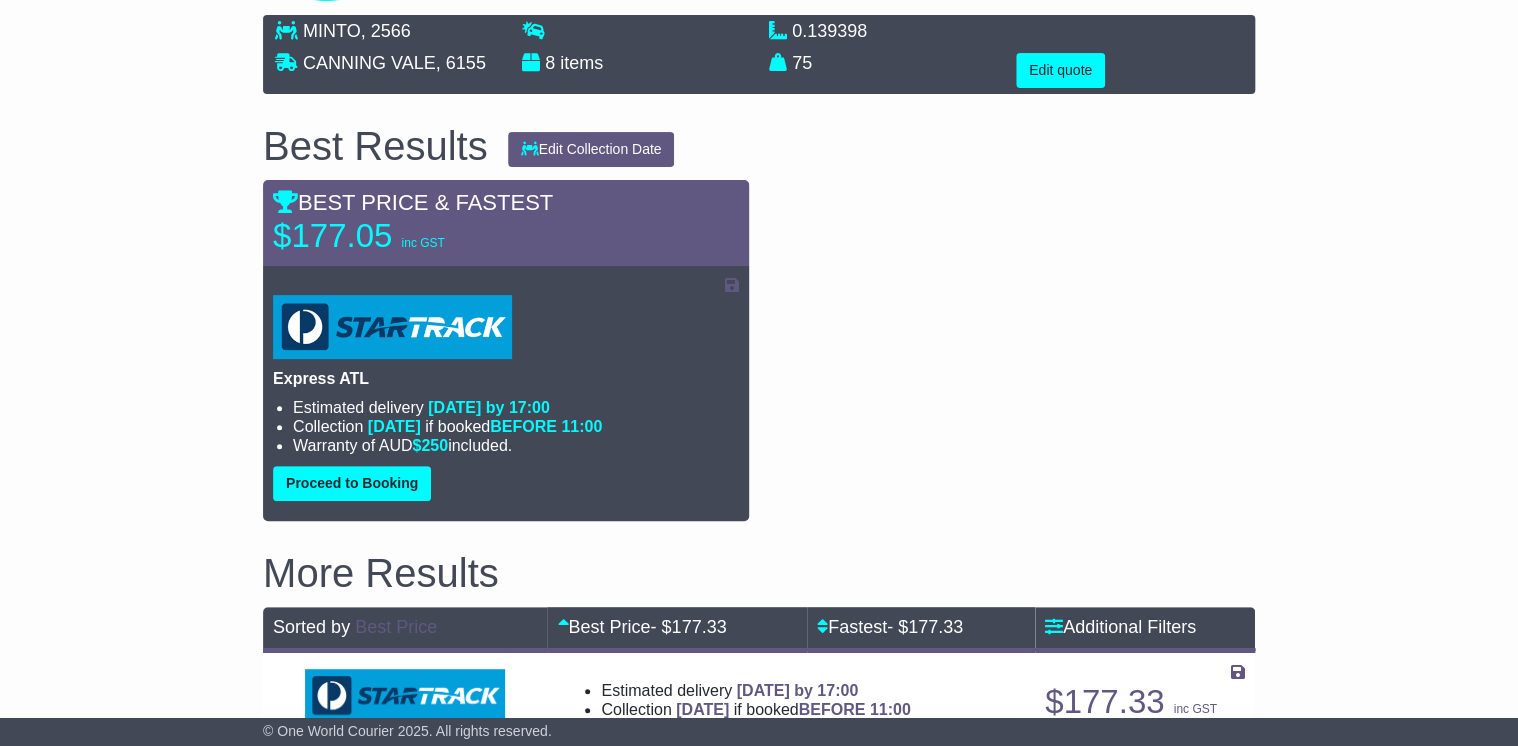 scroll, scrollTop: 400, scrollLeft: 0, axis: vertical 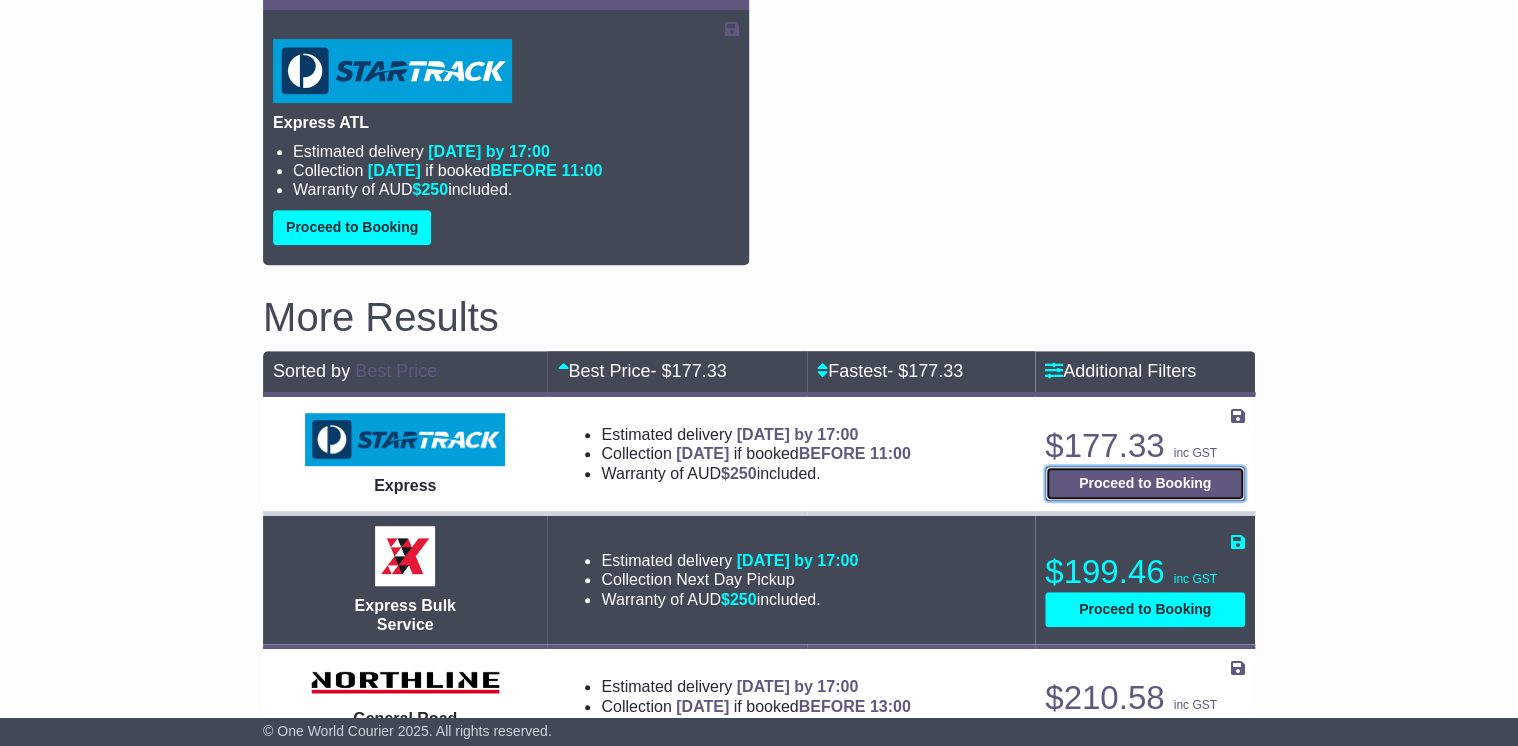 click on "Proceed to Booking" at bounding box center [1145, 483] 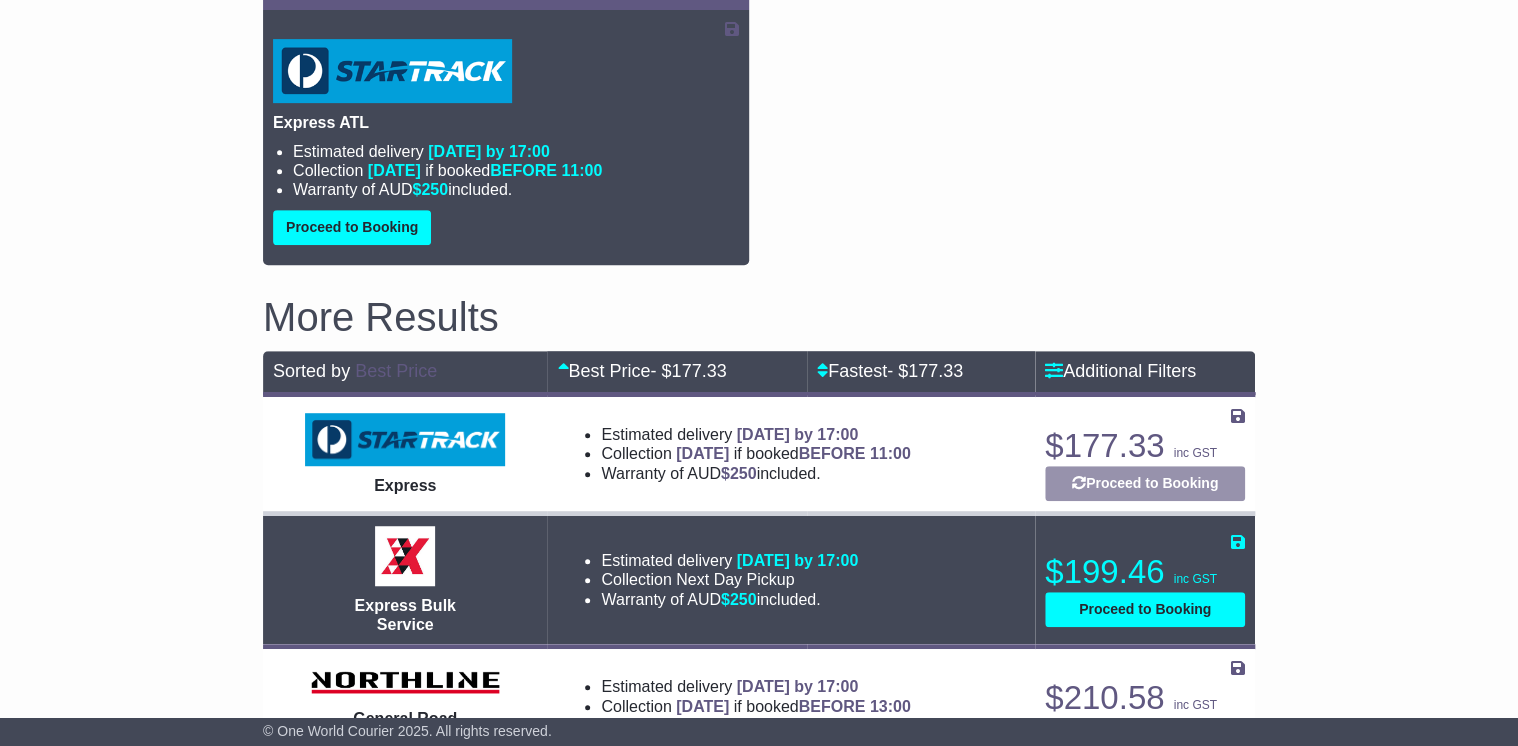 select on "*****" 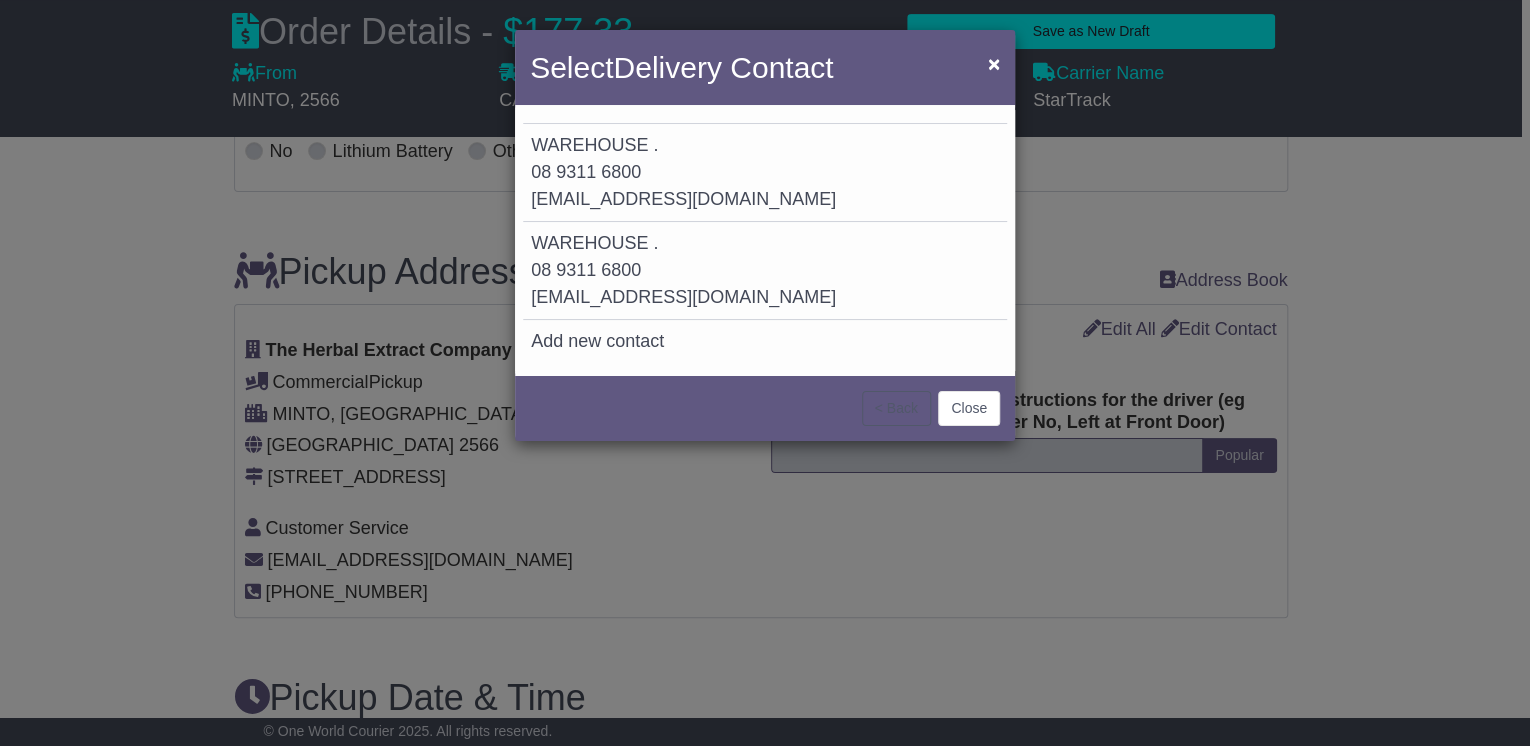 drag, startPoint x: 638, startPoint y: 286, endPoint x: 912, endPoint y: 259, distance: 275.3271 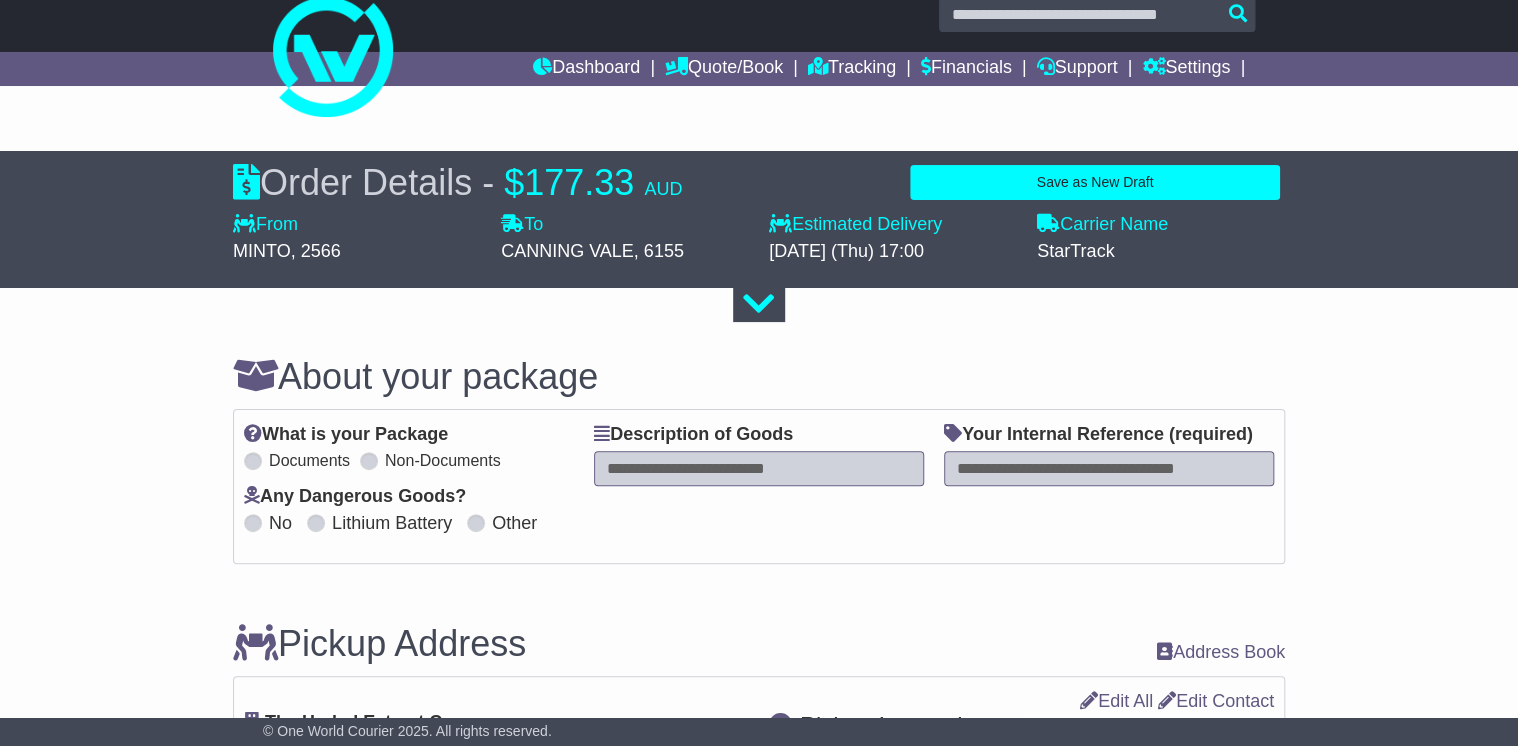 scroll, scrollTop: 0, scrollLeft: 0, axis: both 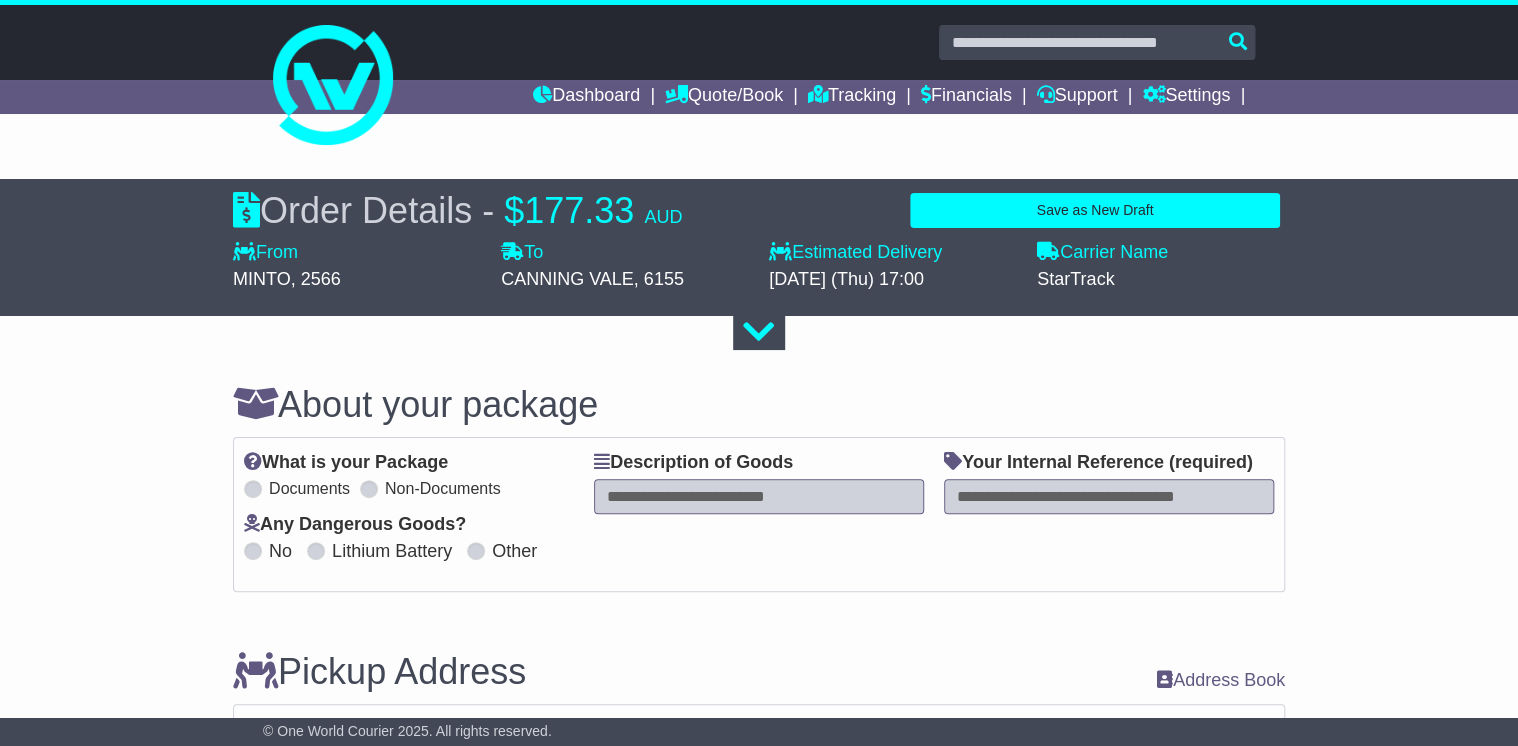 click at bounding box center [759, 496] 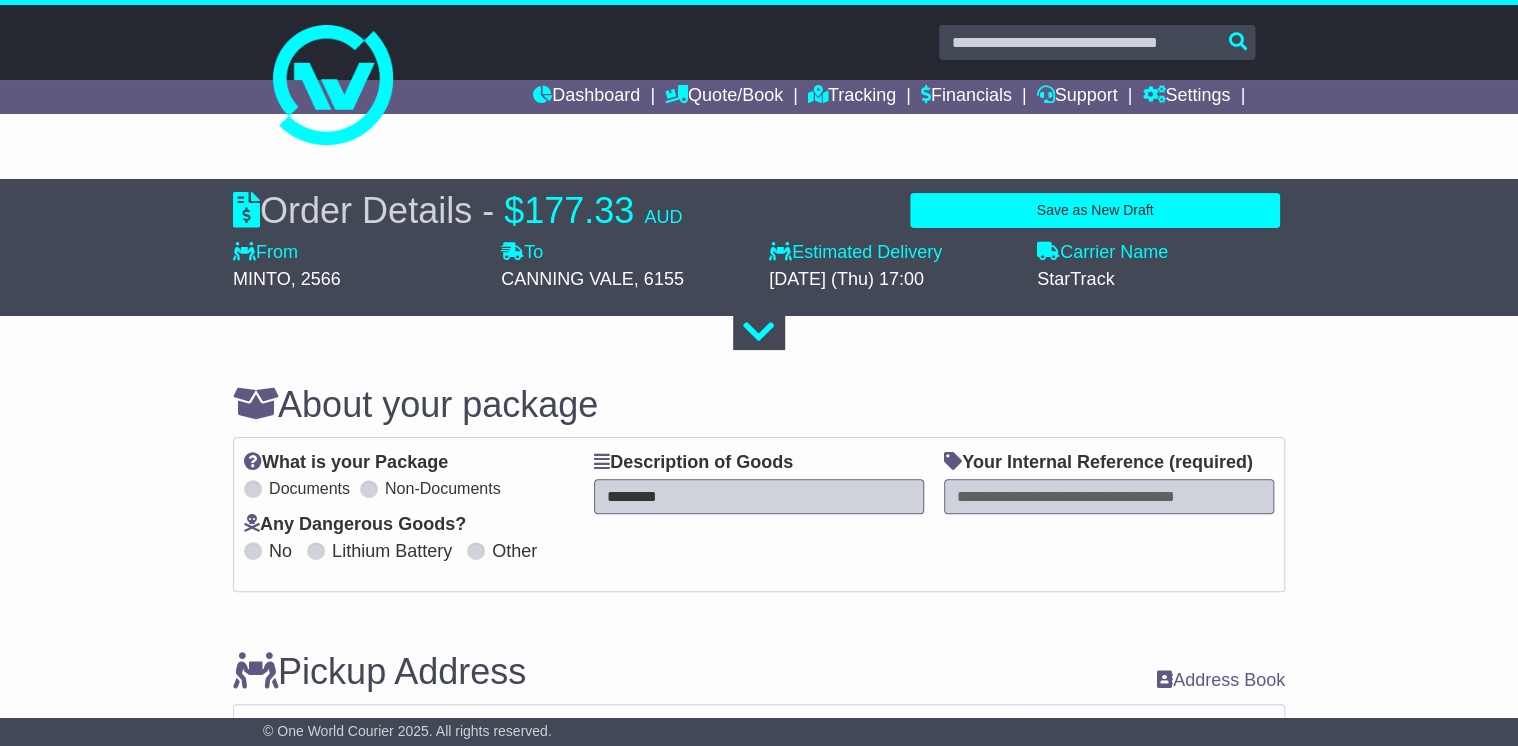 type on "********" 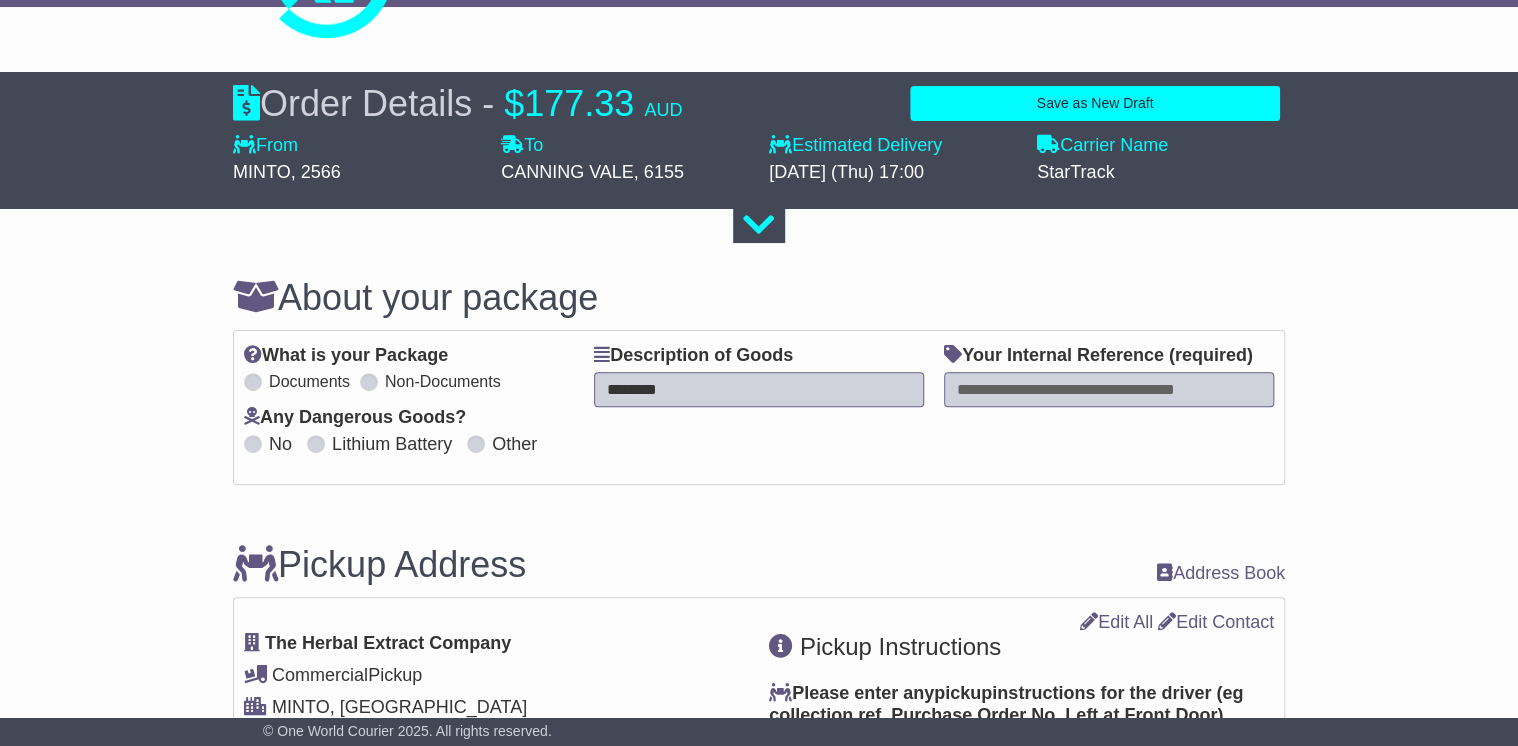 scroll, scrollTop: 320, scrollLeft: 0, axis: vertical 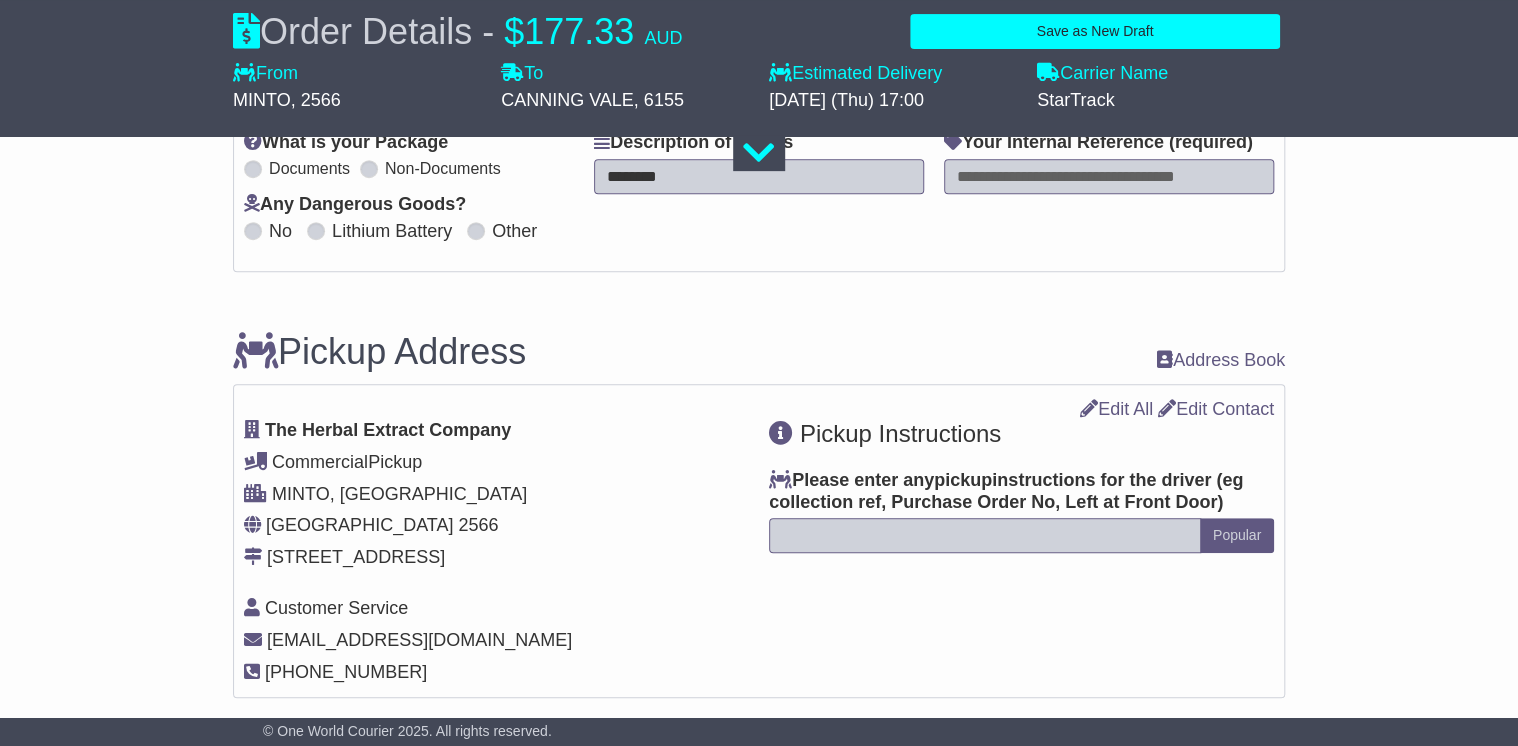 click at bounding box center [1109, 176] 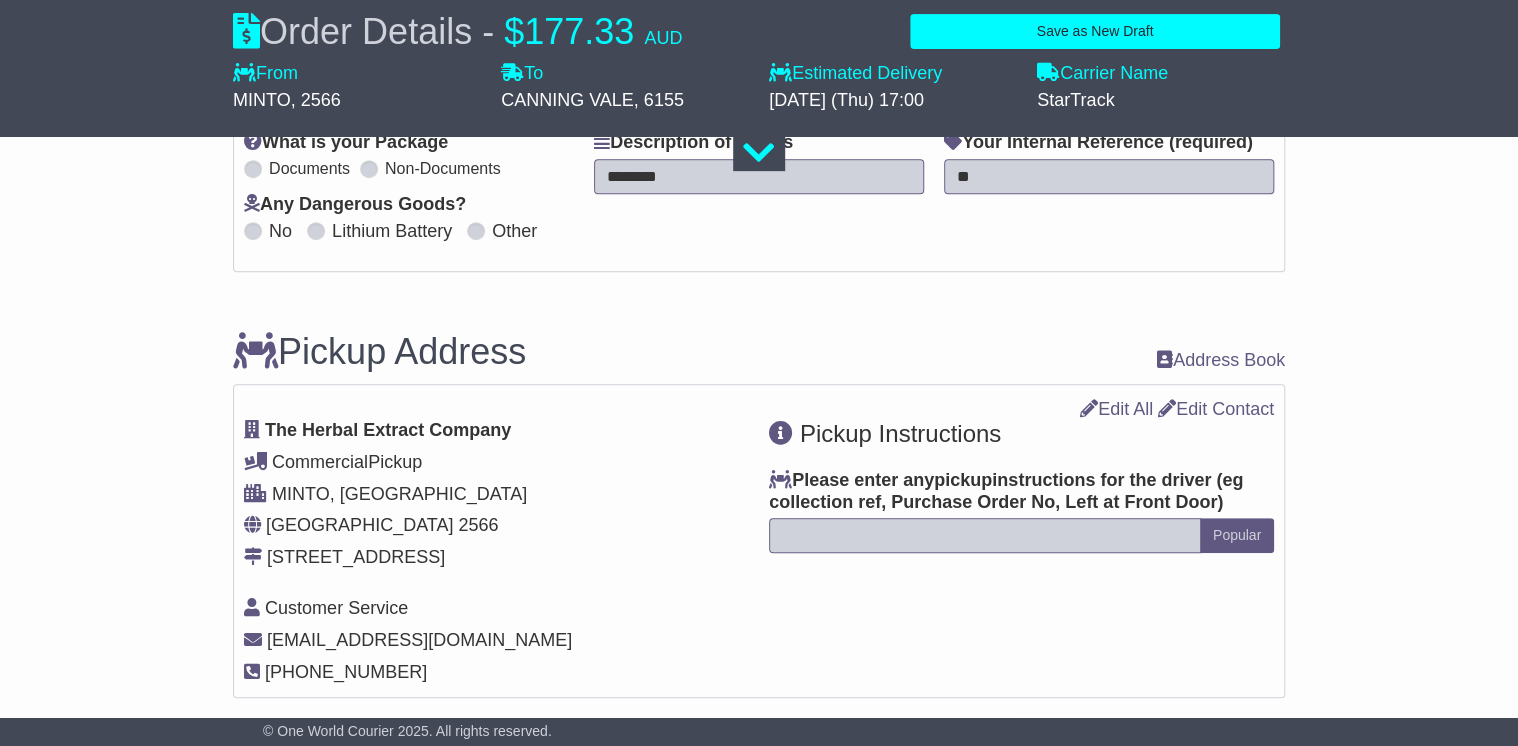 type on "*" 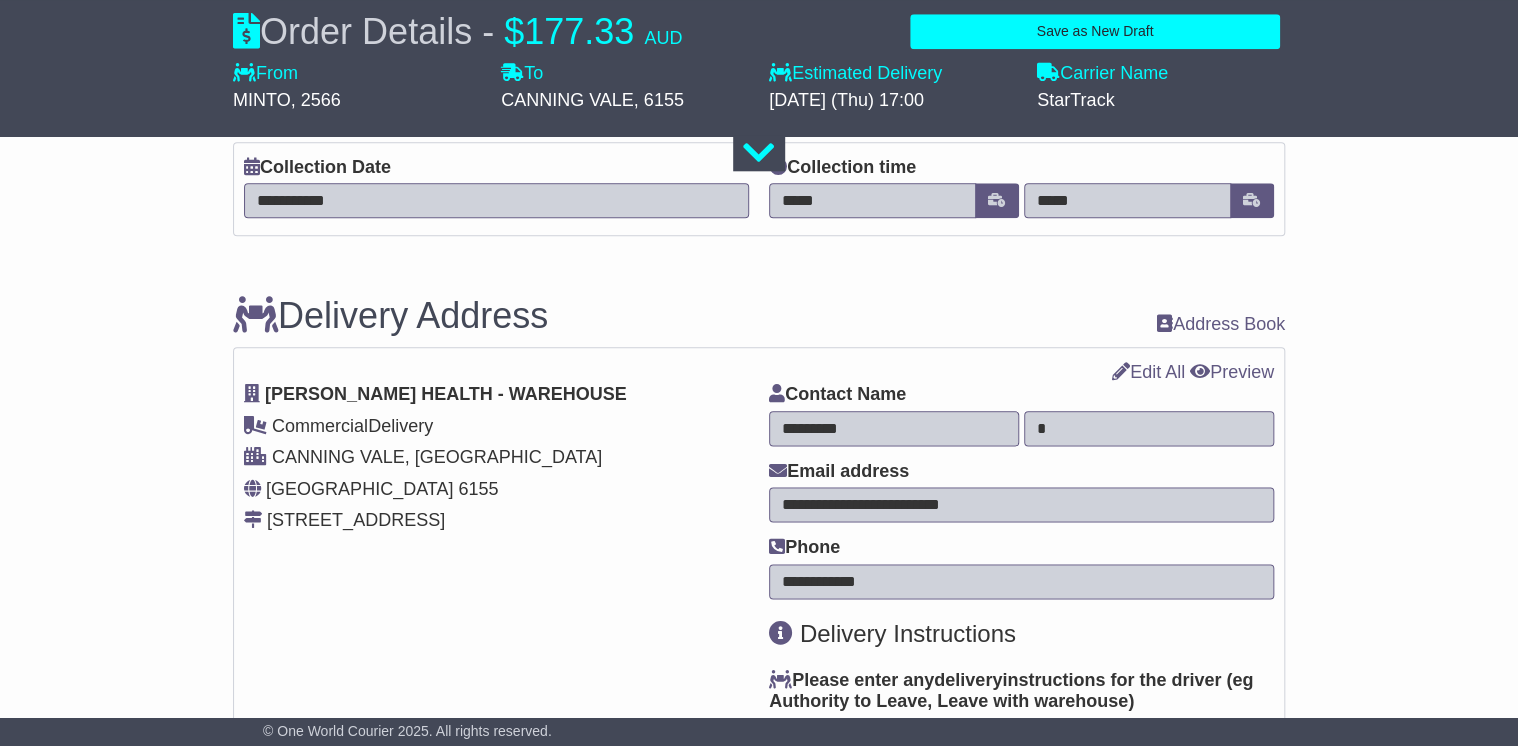 scroll, scrollTop: 960, scrollLeft: 0, axis: vertical 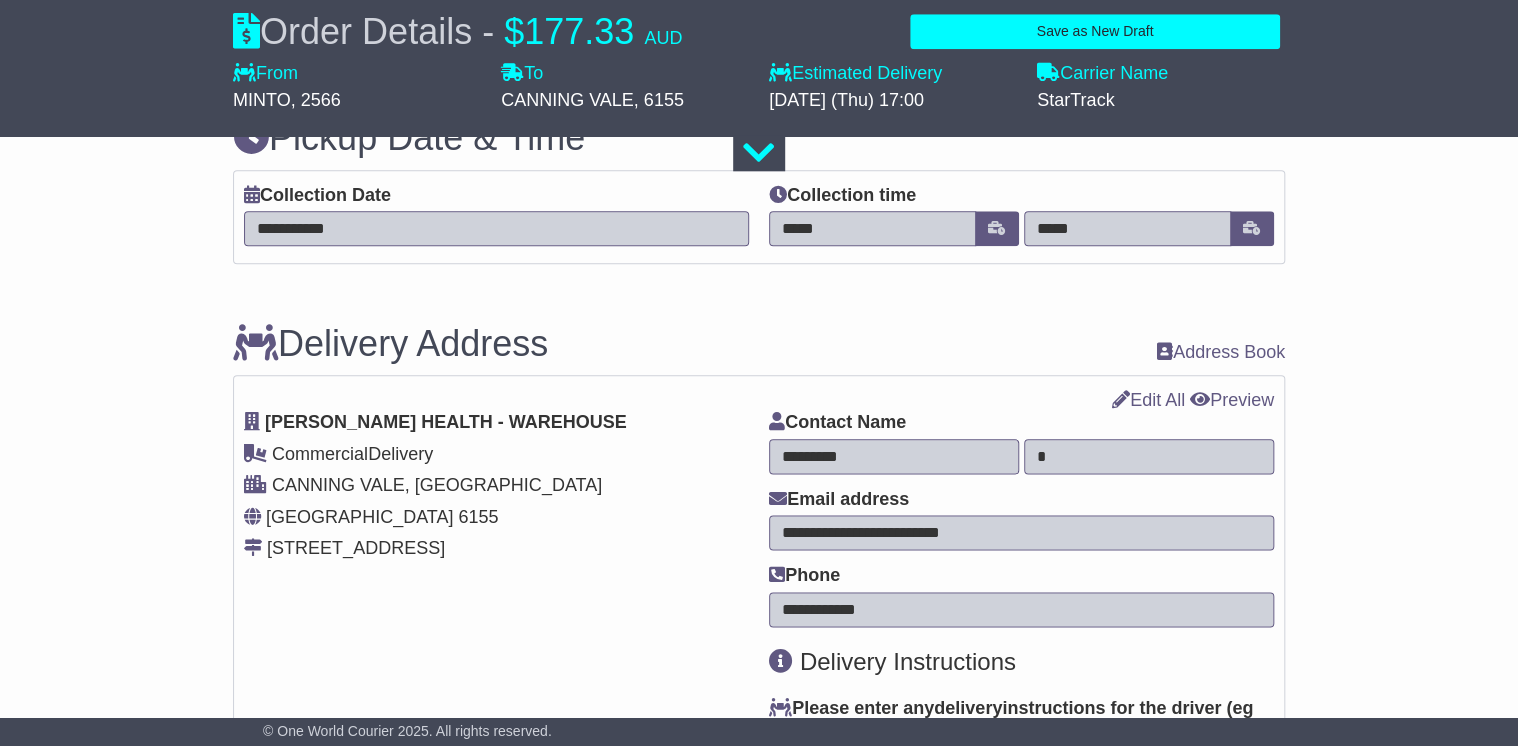 type on "*******" 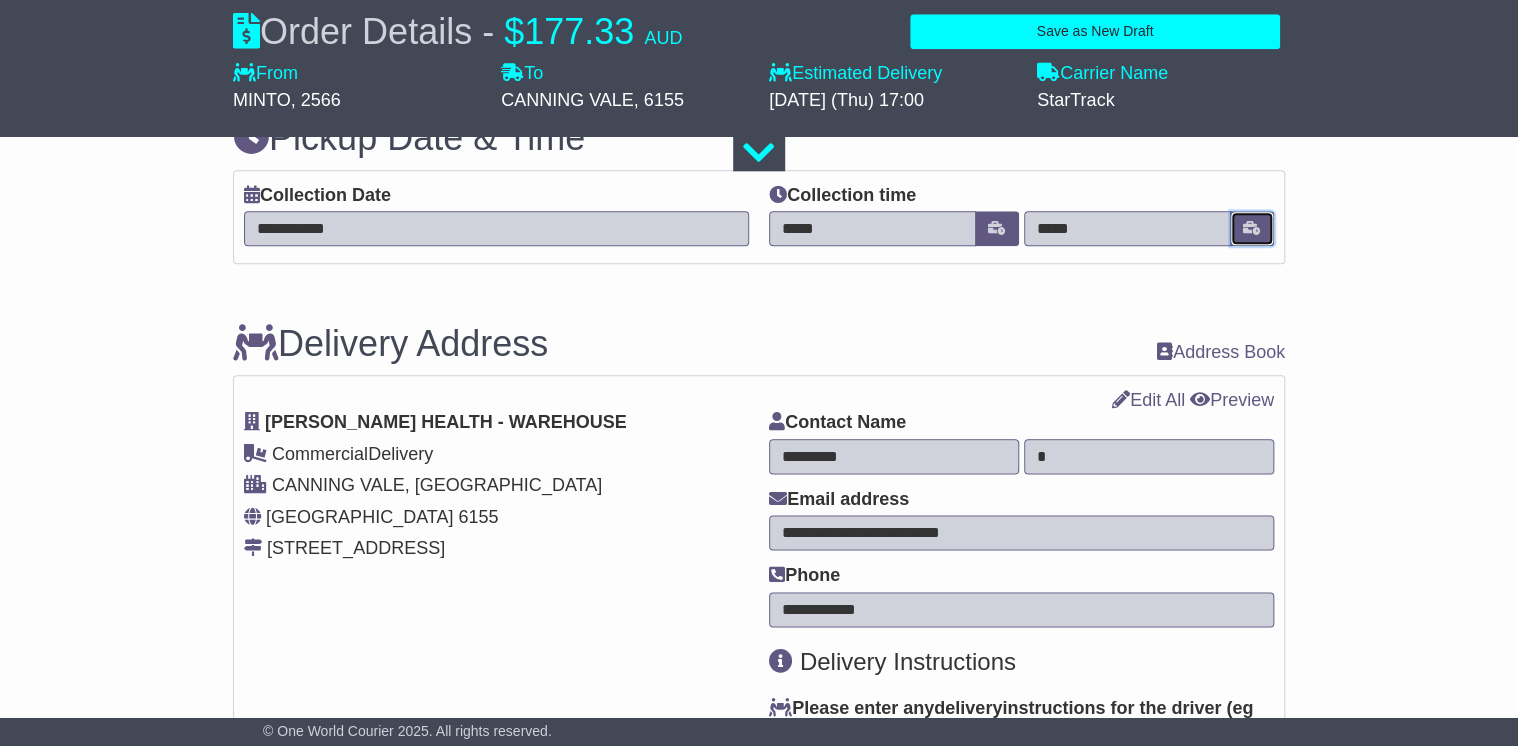 click at bounding box center [1252, 228] 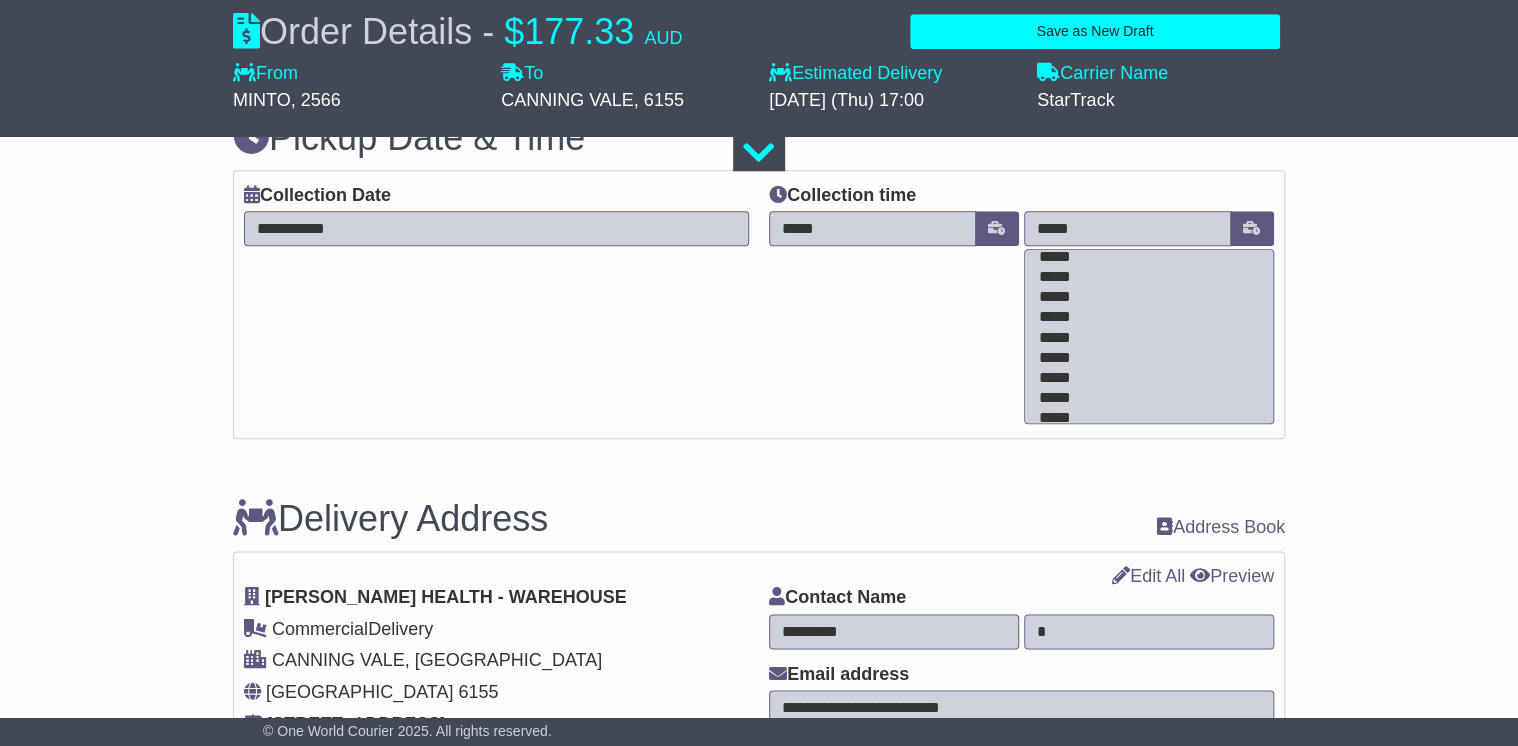 scroll, scrollTop: 560, scrollLeft: 0, axis: vertical 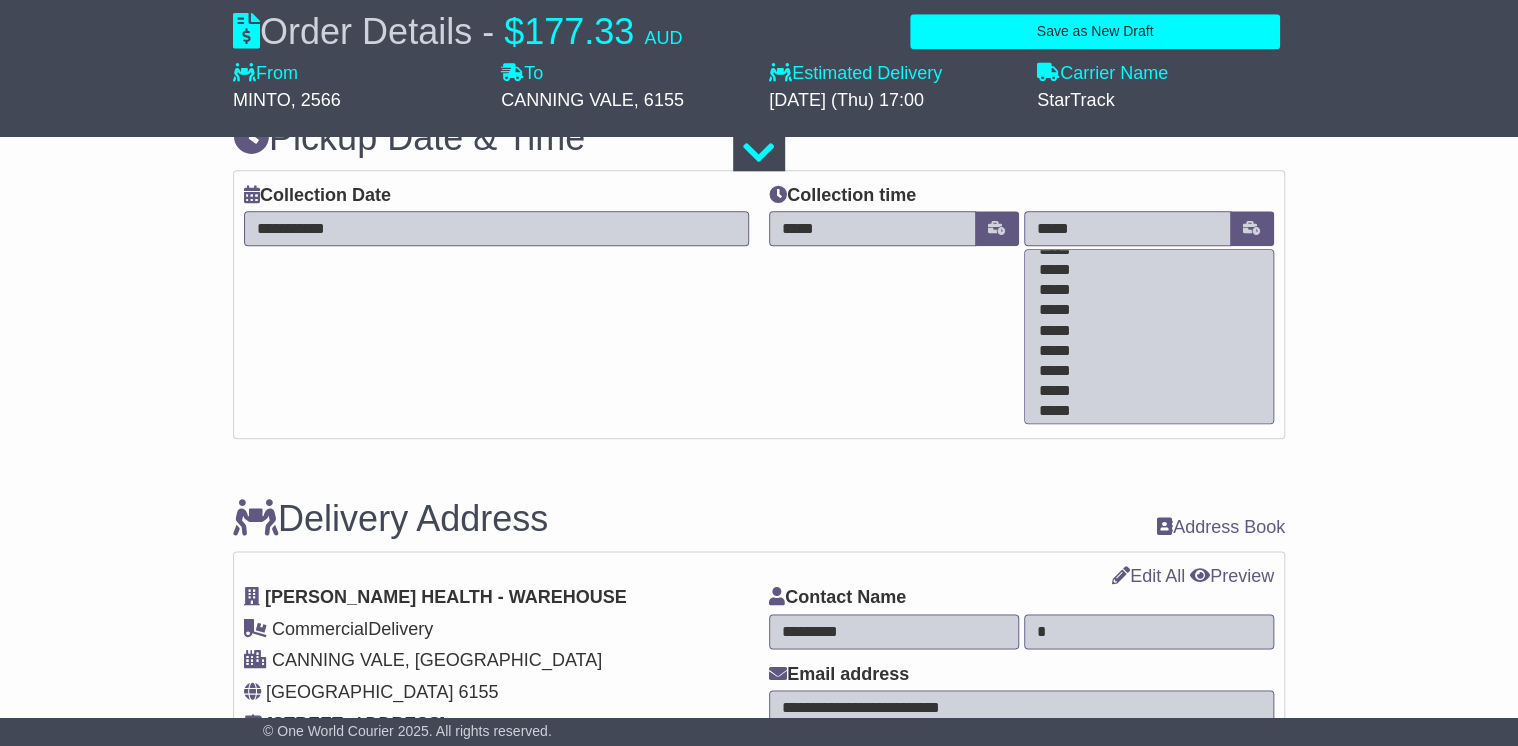 click on "*****" at bounding box center (1145, 271) 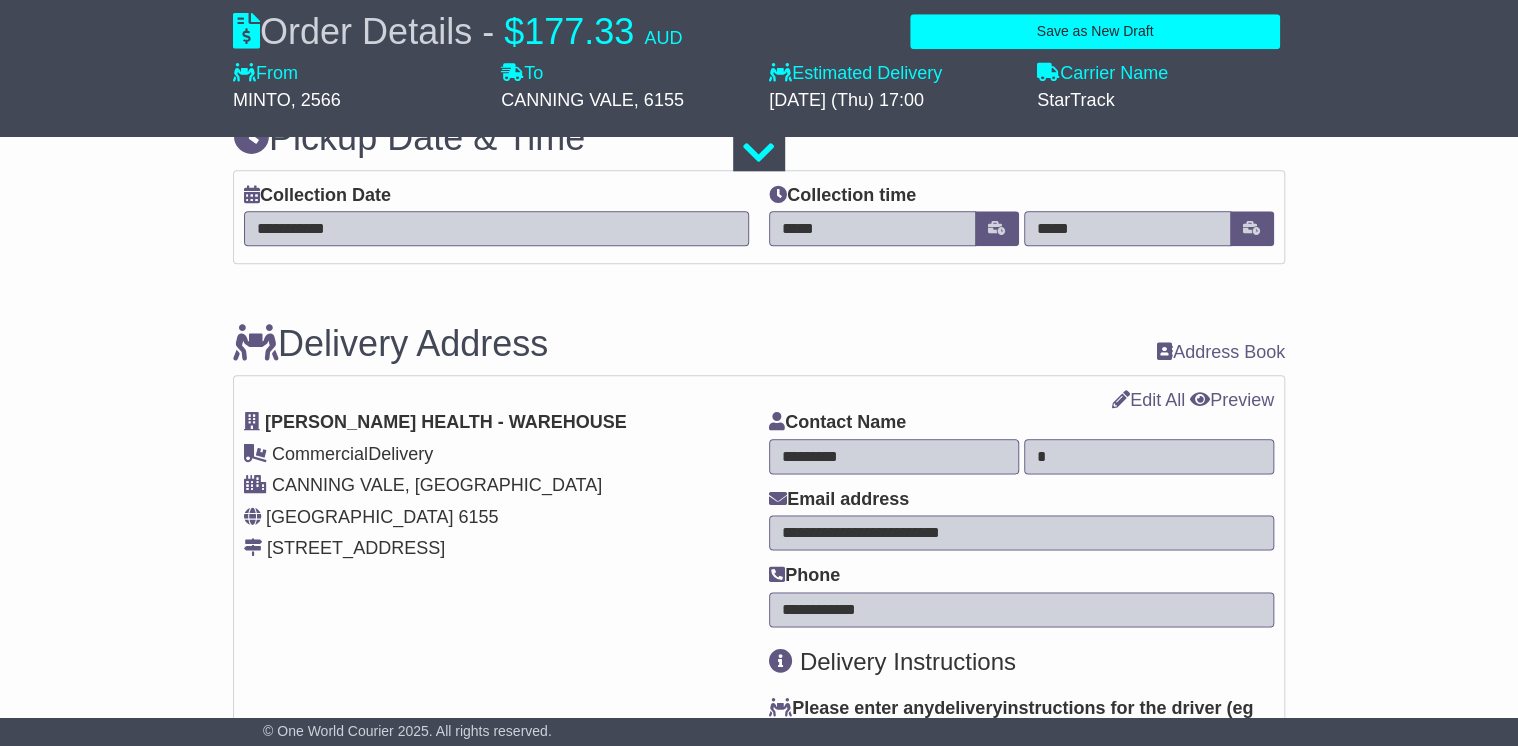 type on "*****" 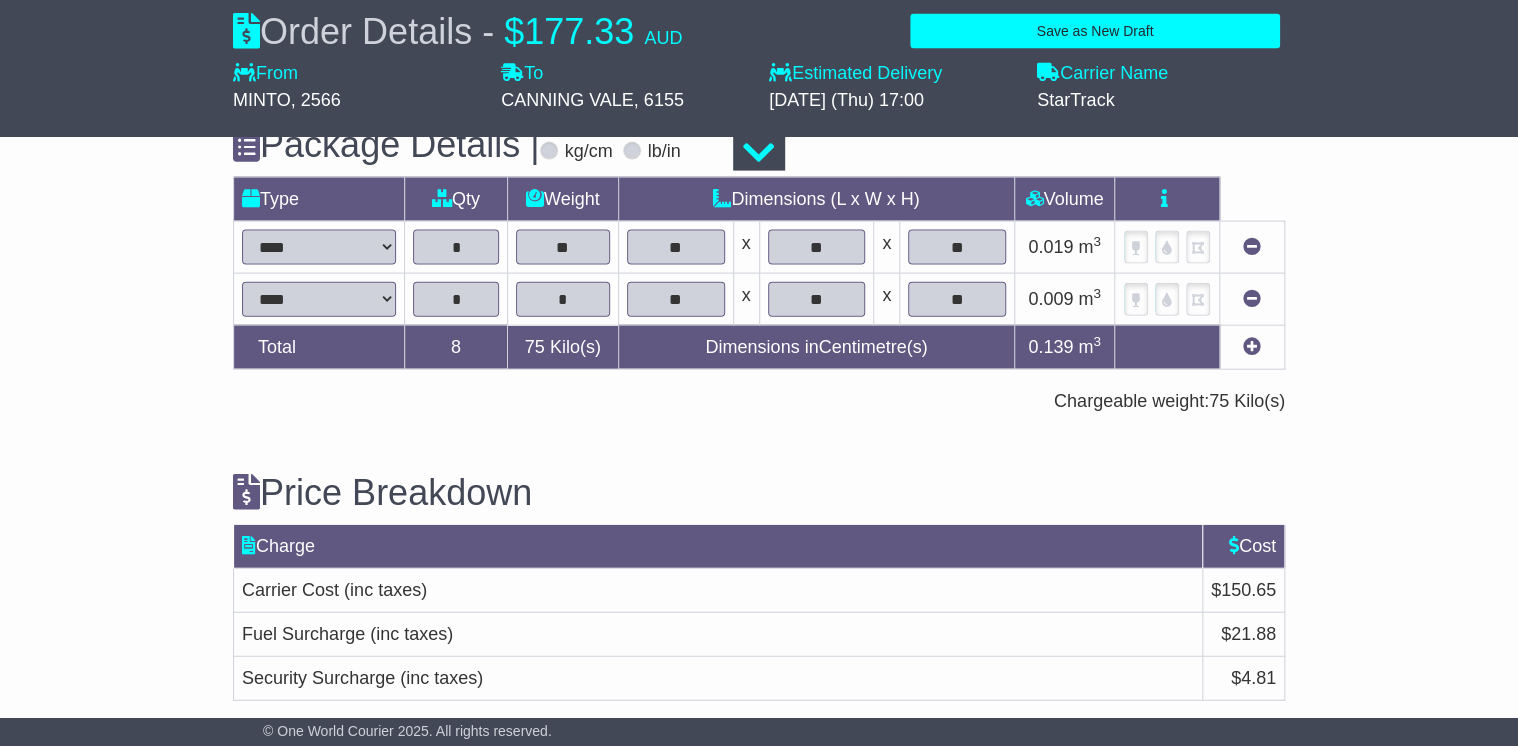 scroll, scrollTop: 2173, scrollLeft: 0, axis: vertical 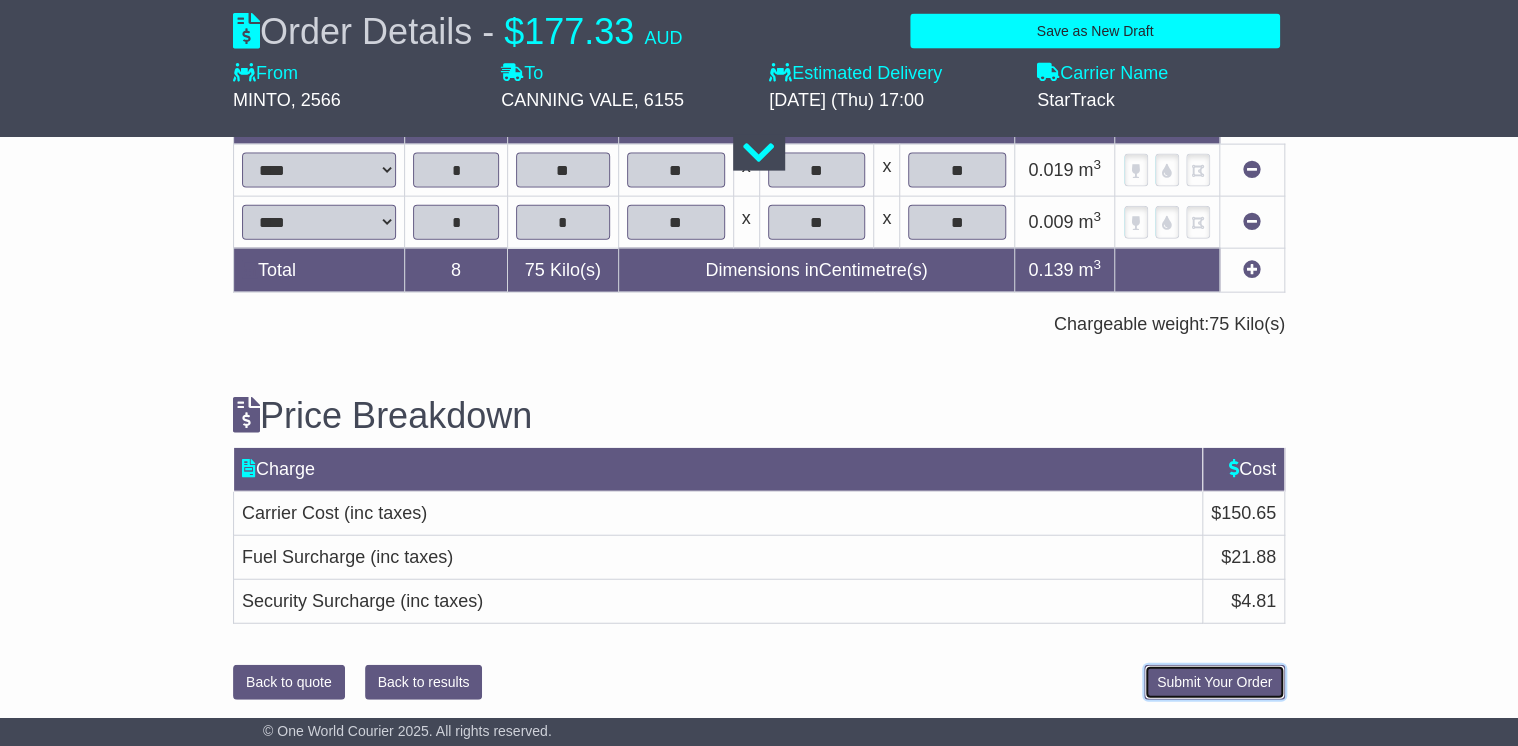 drag, startPoint x: 1205, startPoint y: 672, endPoint x: 1278, endPoint y: 644, distance: 78.18568 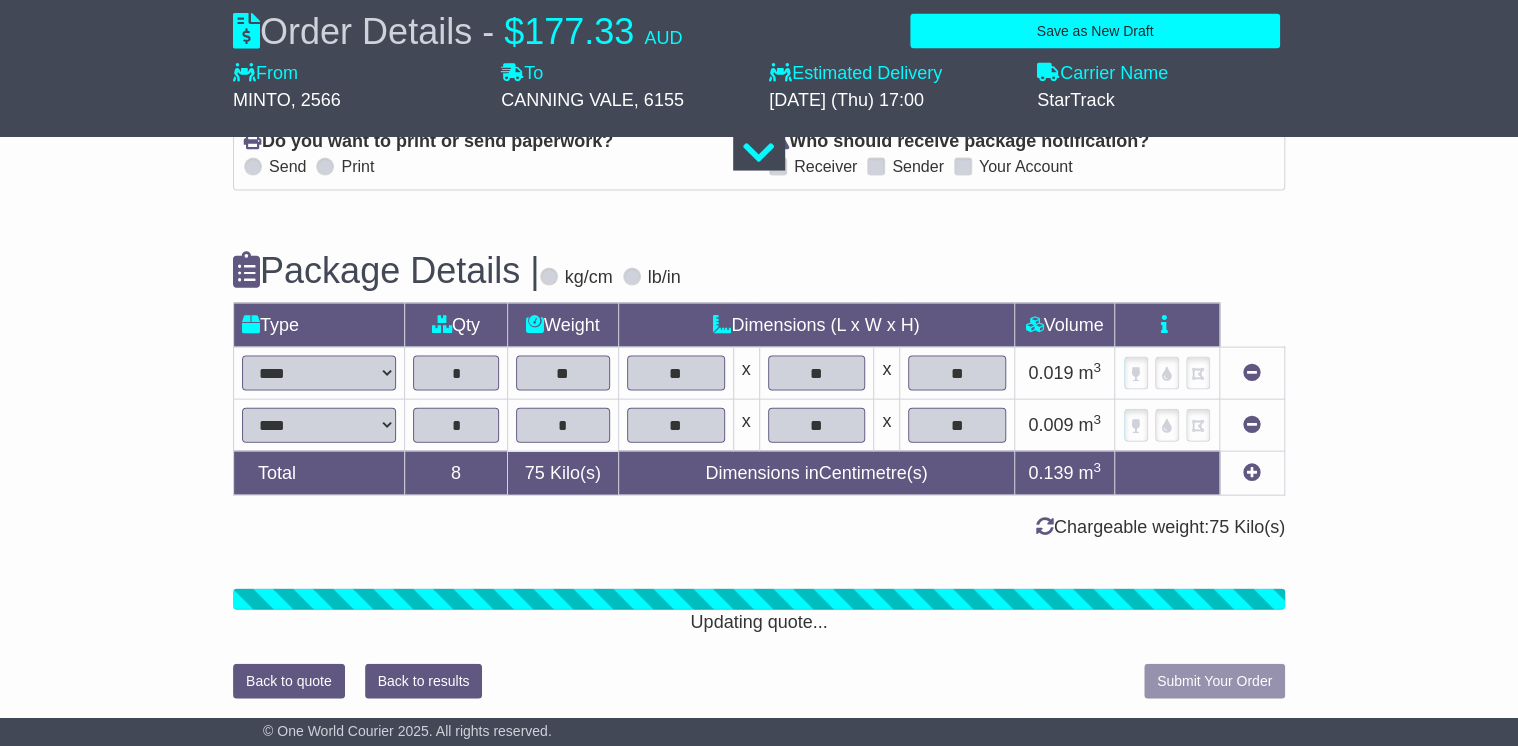 scroll, scrollTop: 2173, scrollLeft: 0, axis: vertical 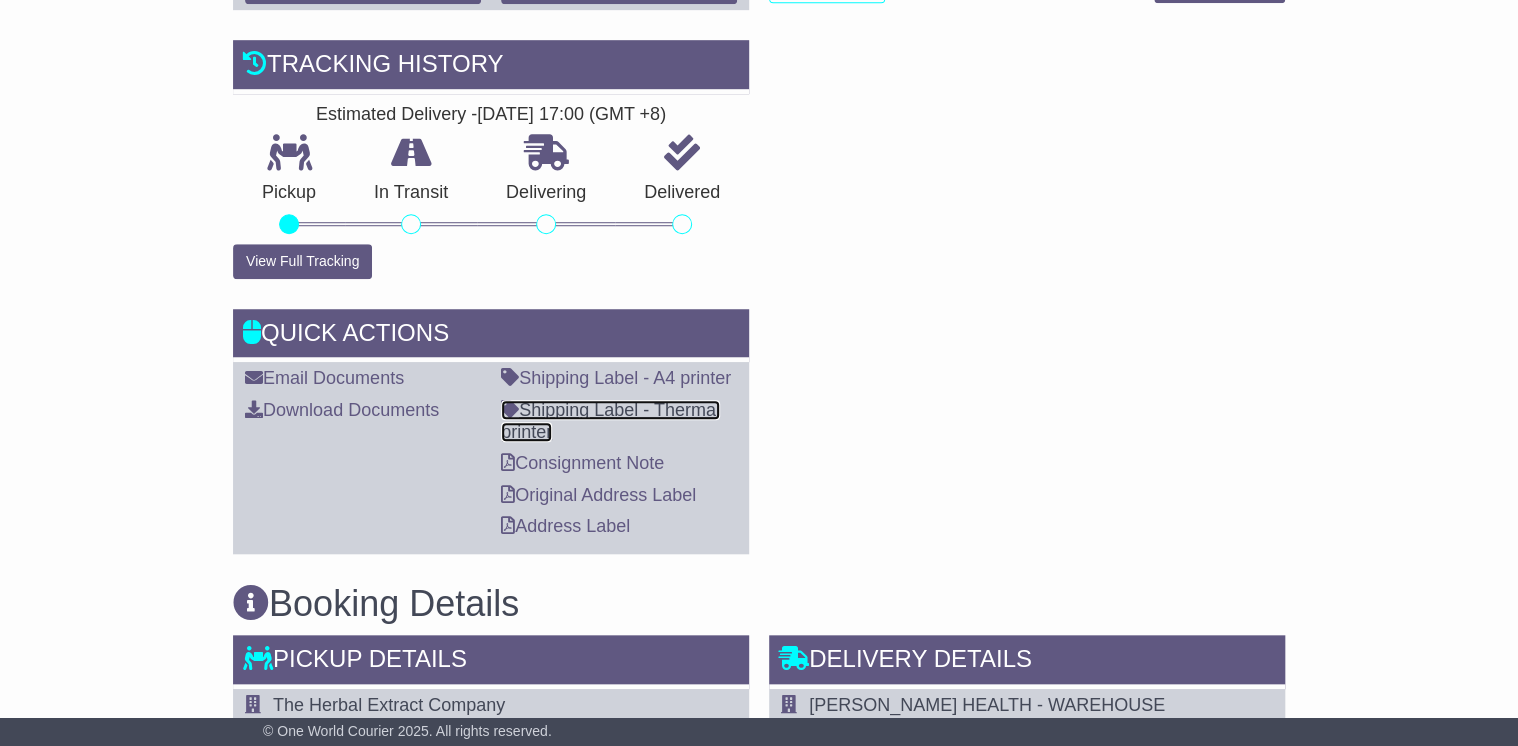 click on "Shipping Label - Thermal printer" at bounding box center (610, 421) 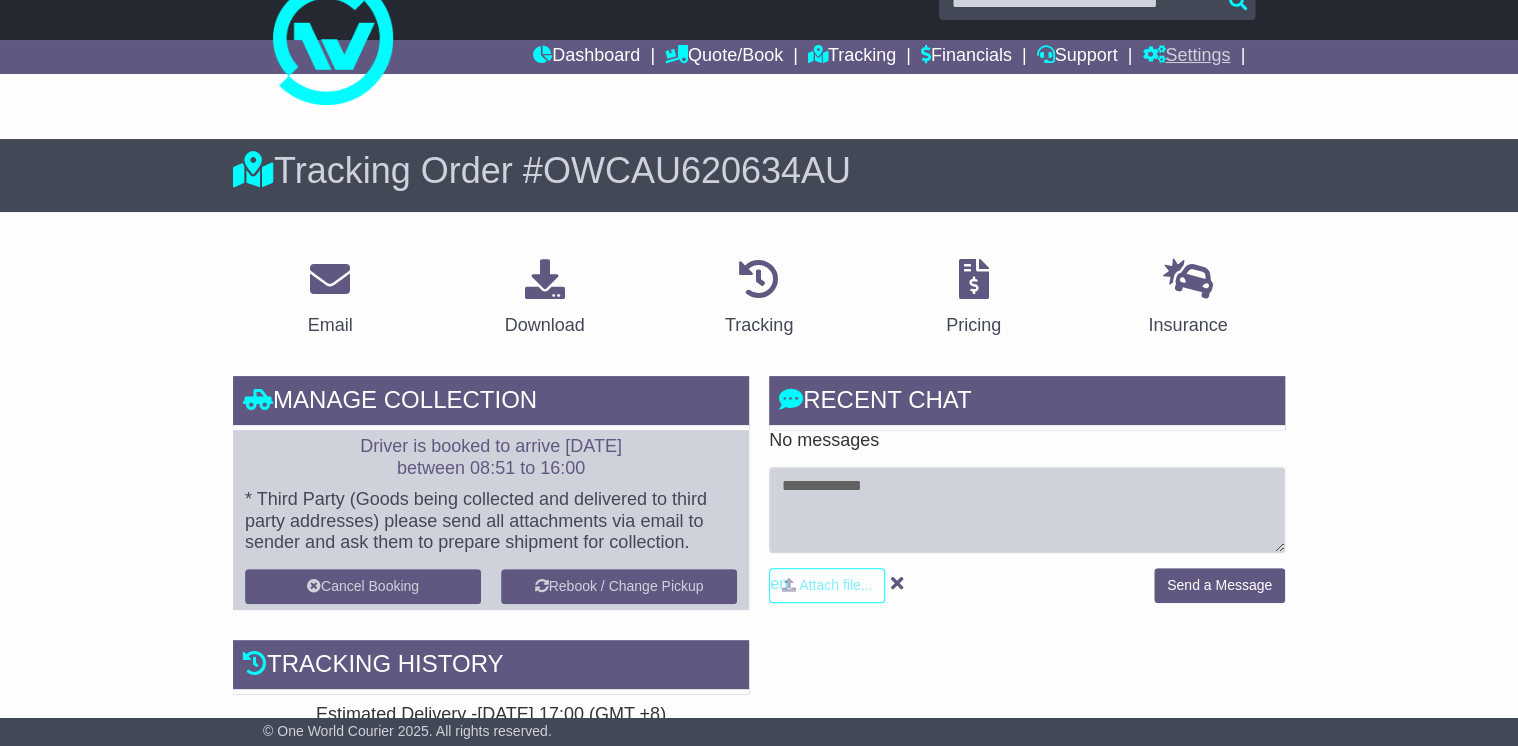 scroll, scrollTop: 80, scrollLeft: 0, axis: vertical 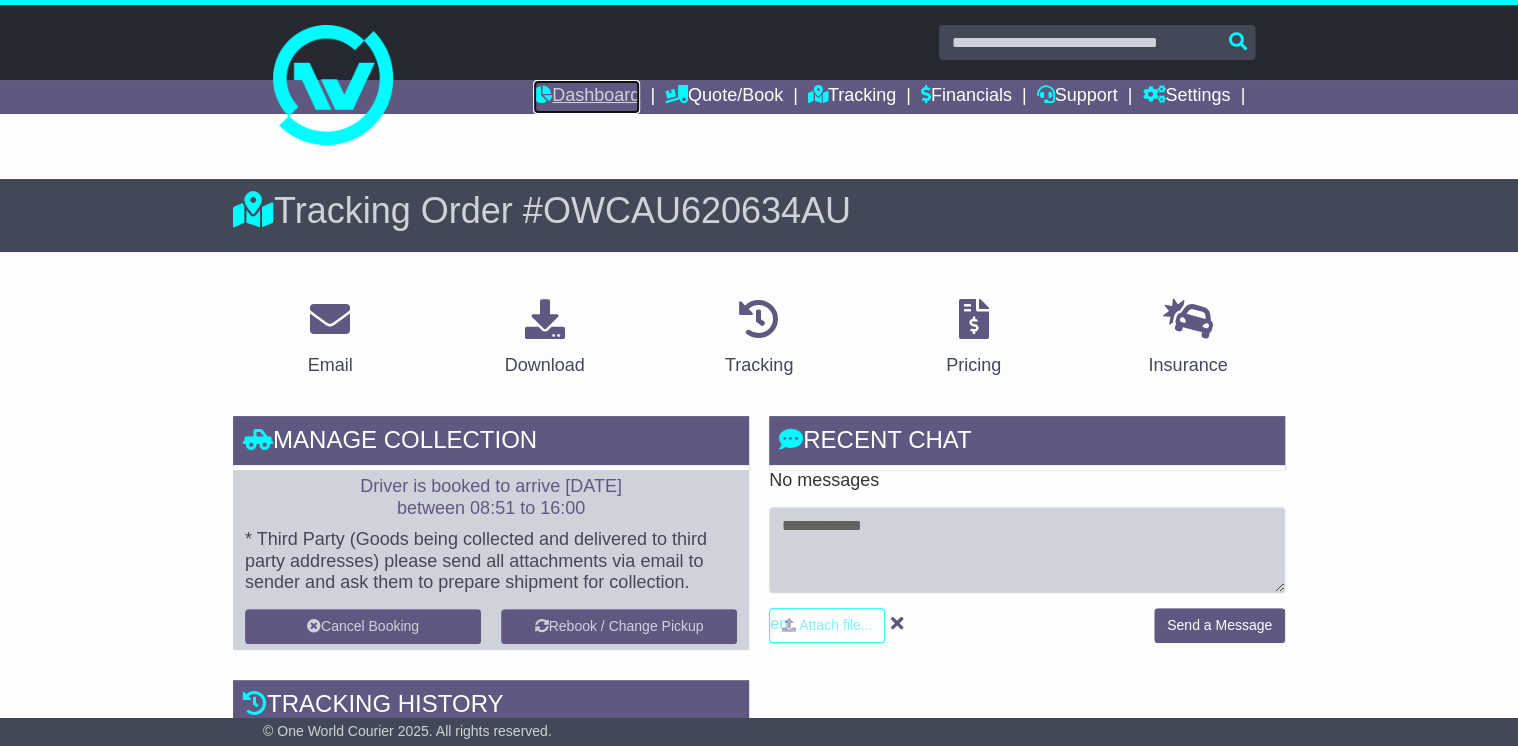 click on "Dashboard" at bounding box center [586, 97] 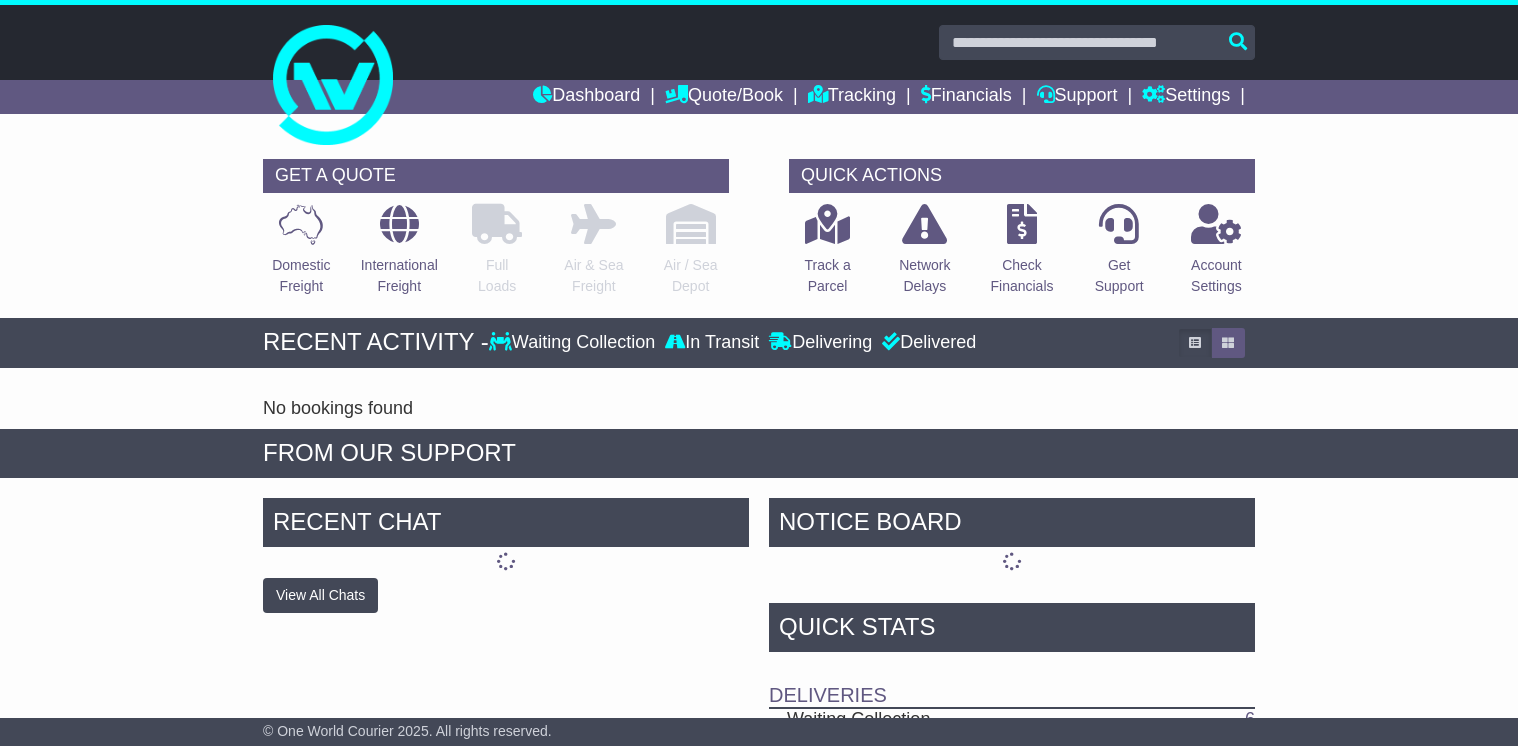 scroll, scrollTop: 0, scrollLeft: 0, axis: both 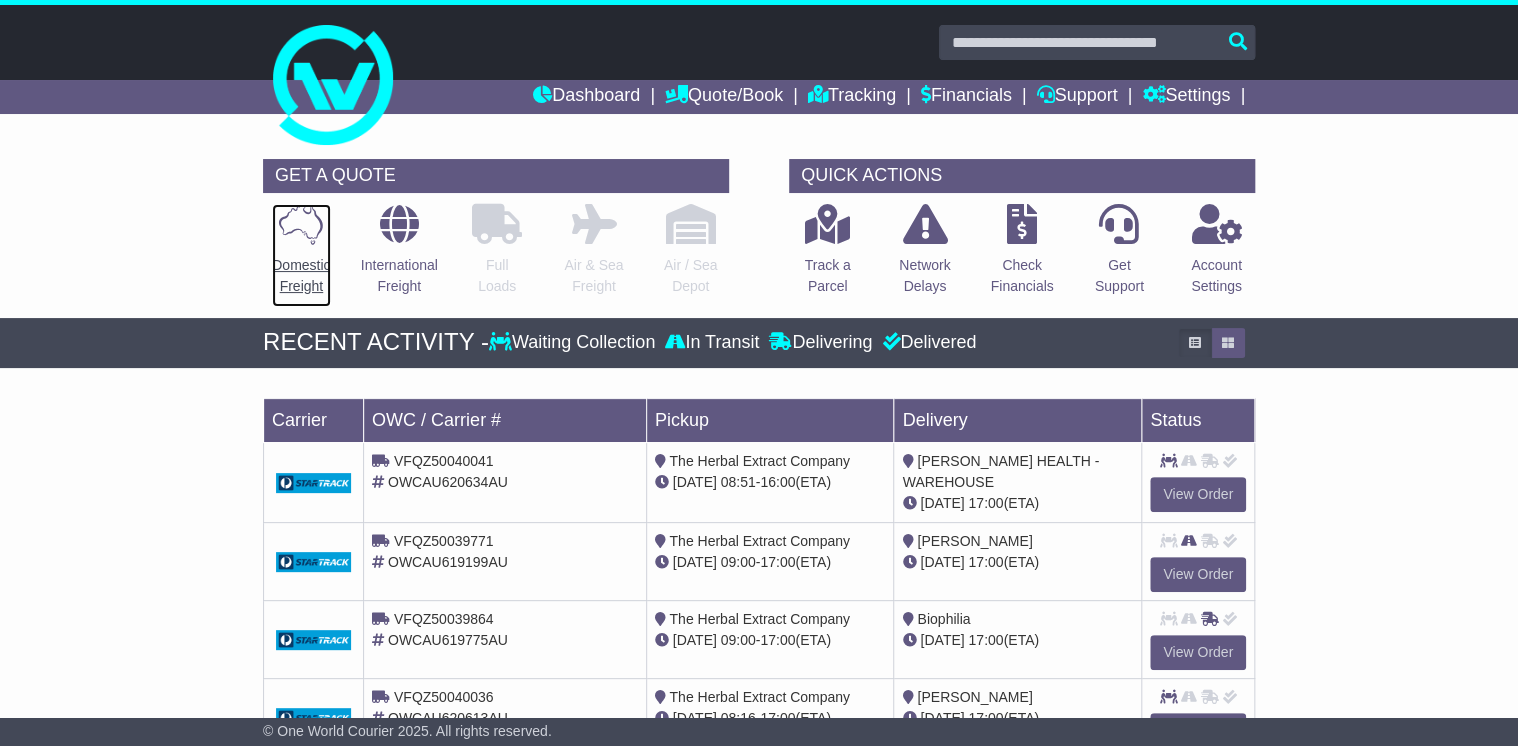click at bounding box center [301, 224] 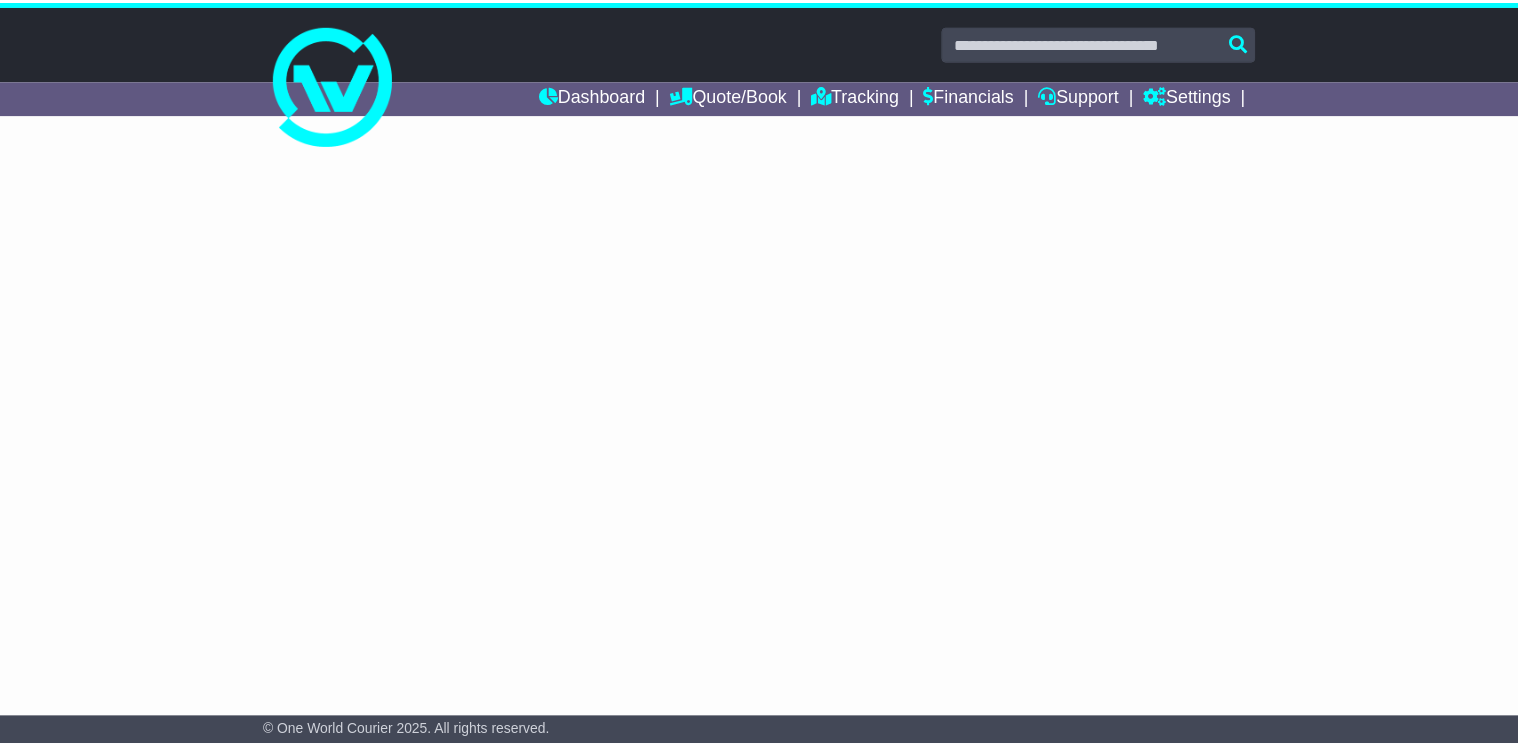 scroll, scrollTop: 0, scrollLeft: 0, axis: both 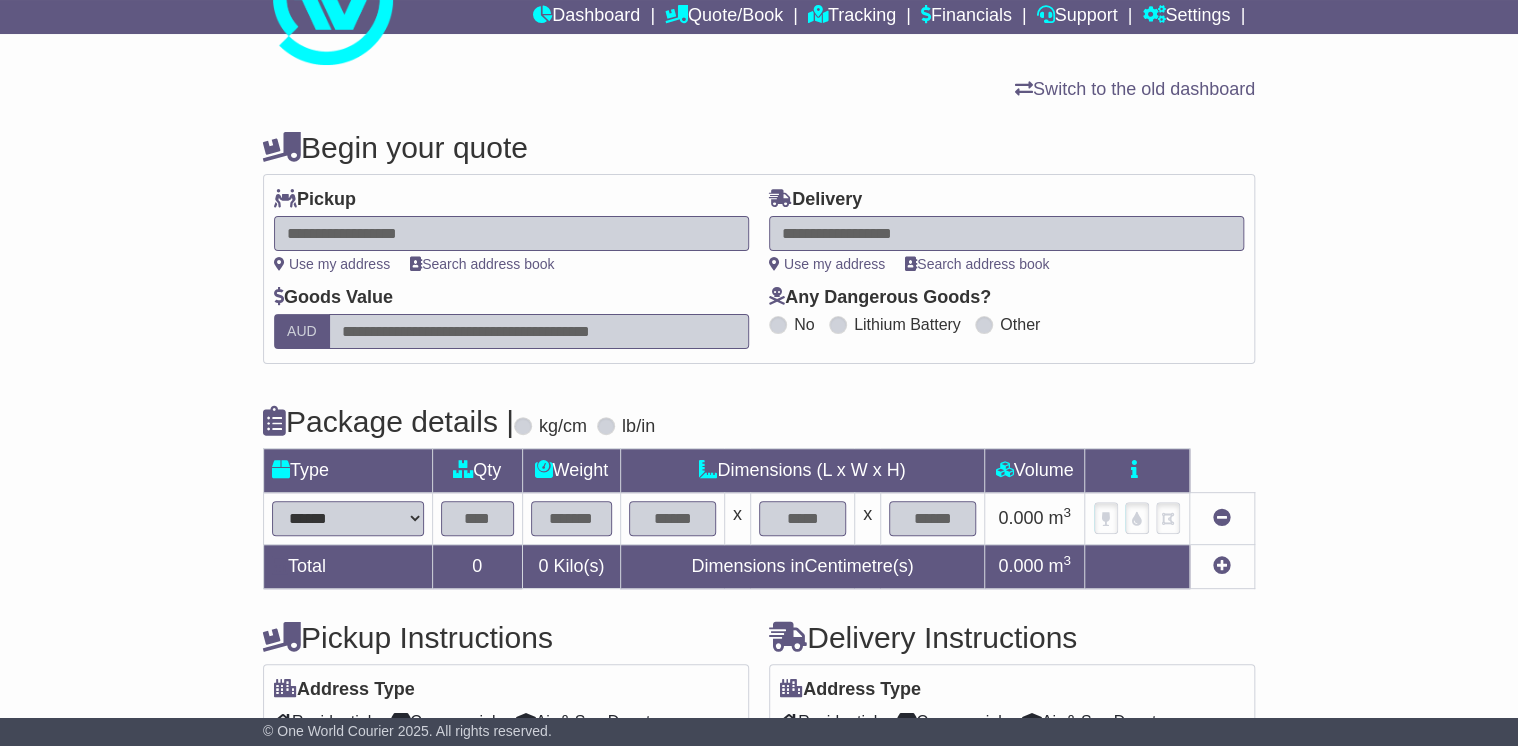 click on "**********" at bounding box center (759, 269) 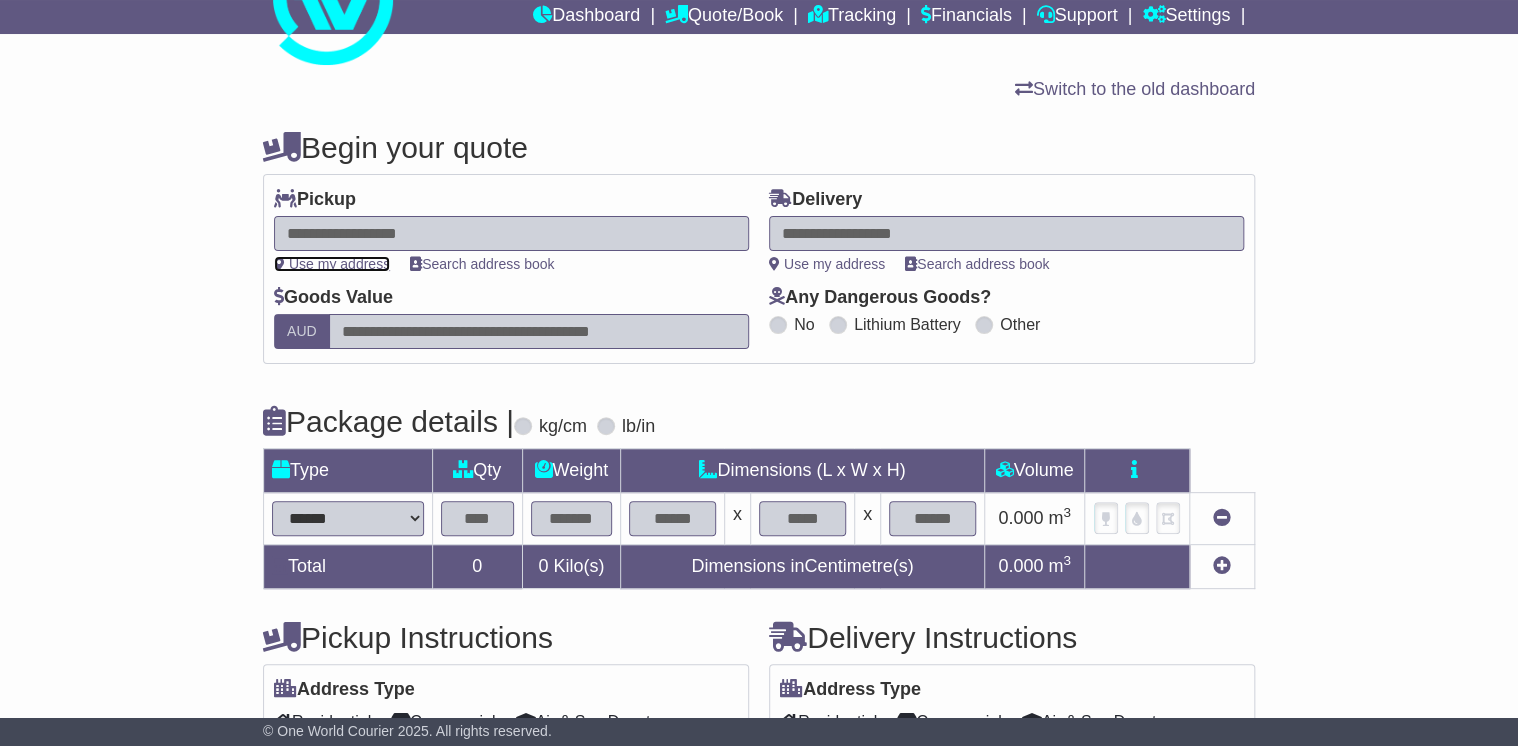 click on "Use my address" at bounding box center (332, 264) 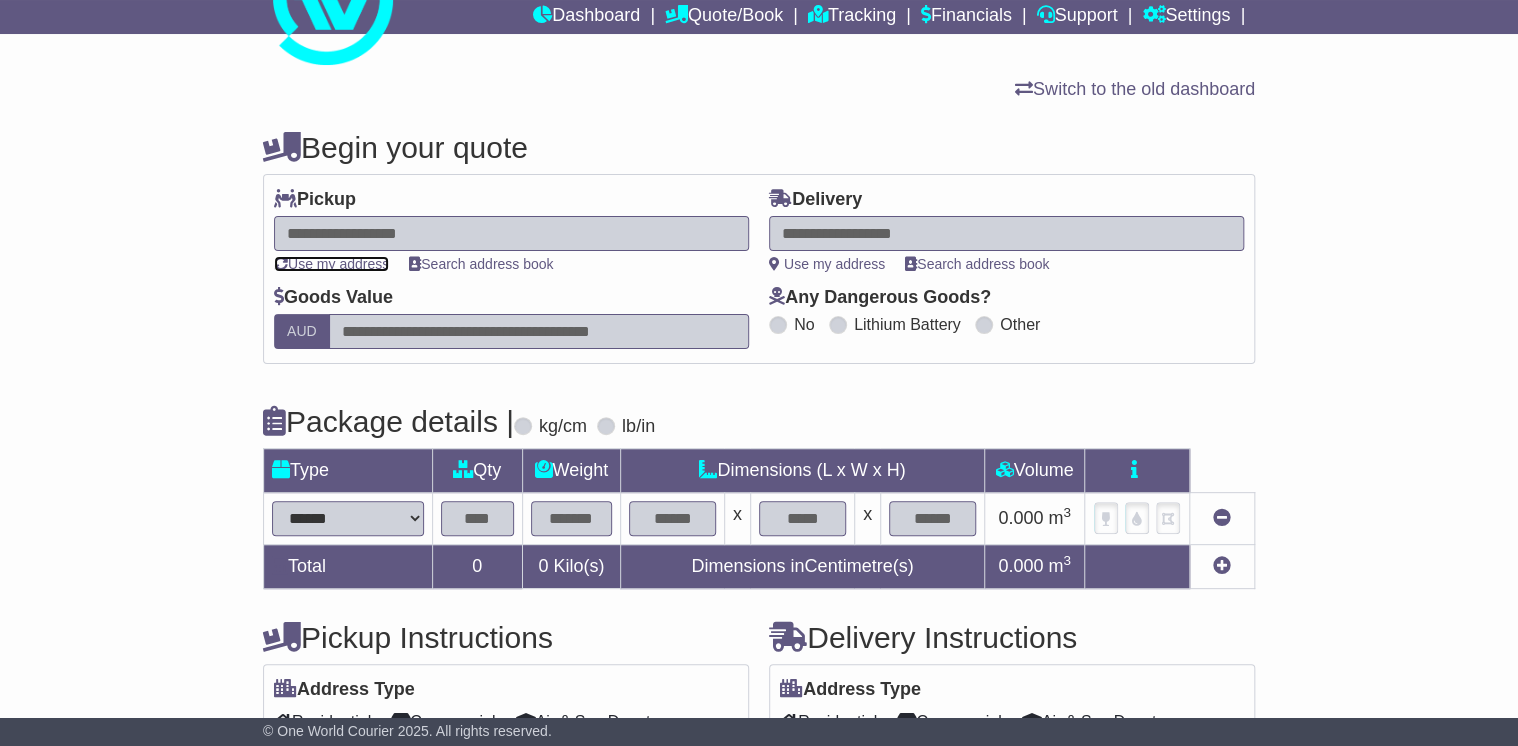 type on "**********" 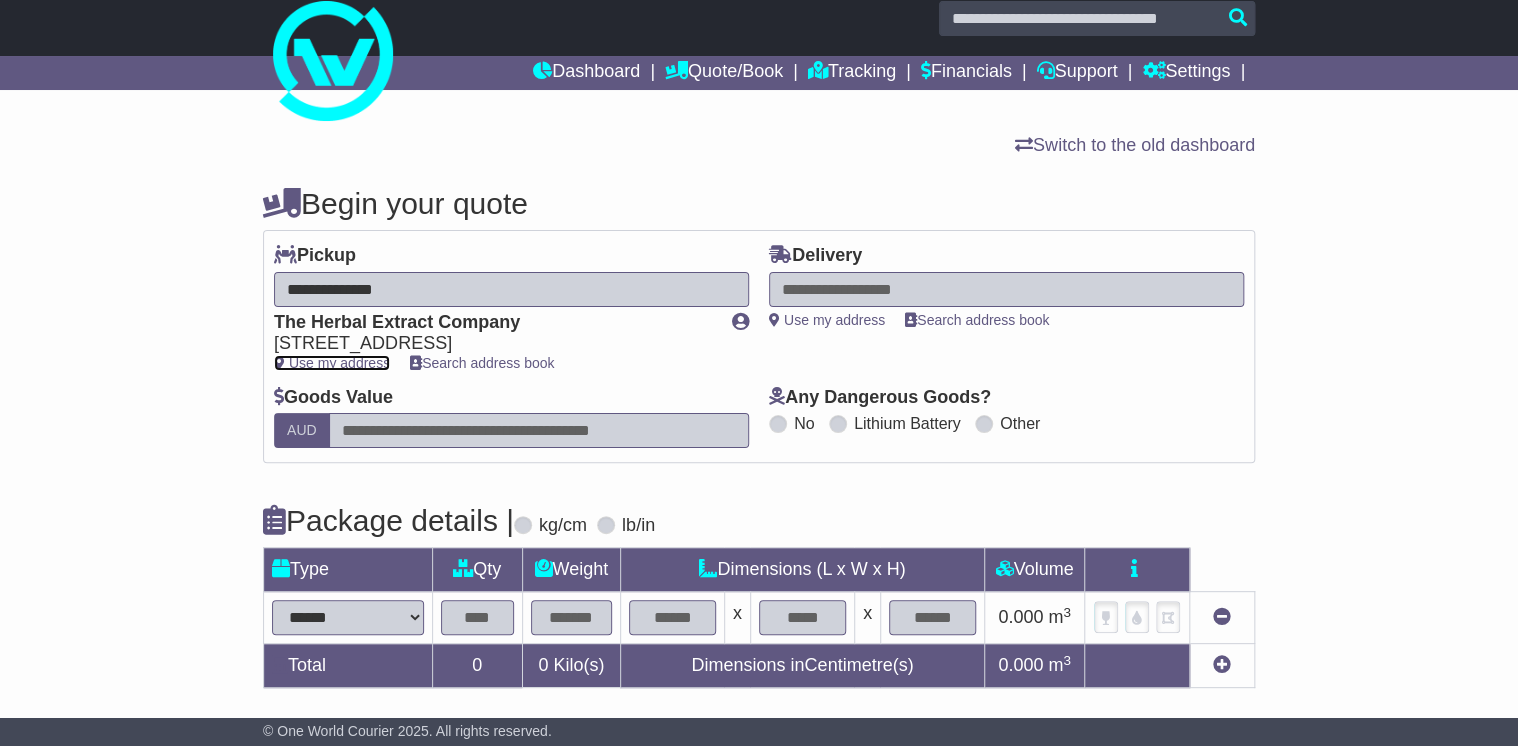scroll, scrollTop: 0, scrollLeft: 0, axis: both 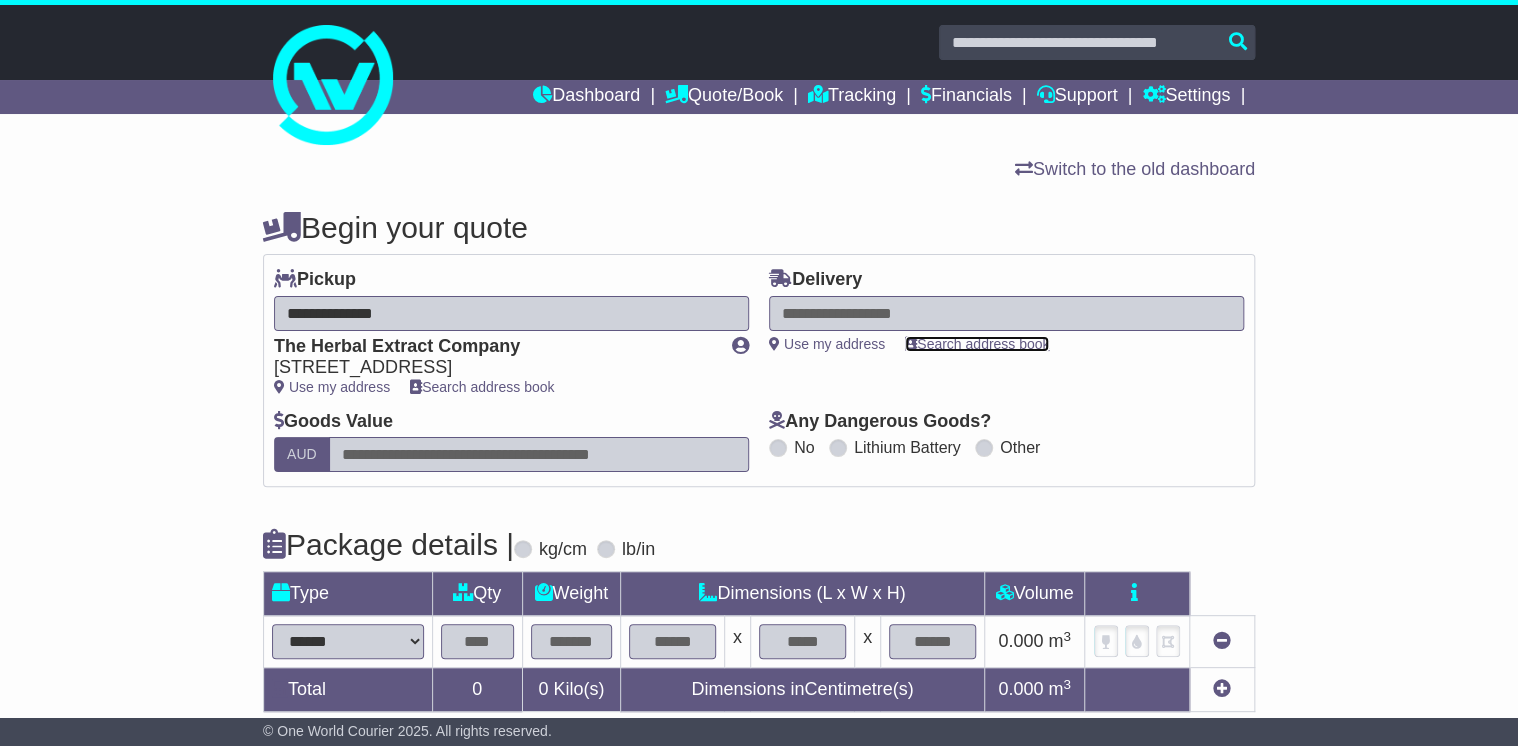 click on "**********" at bounding box center (1006, 340) 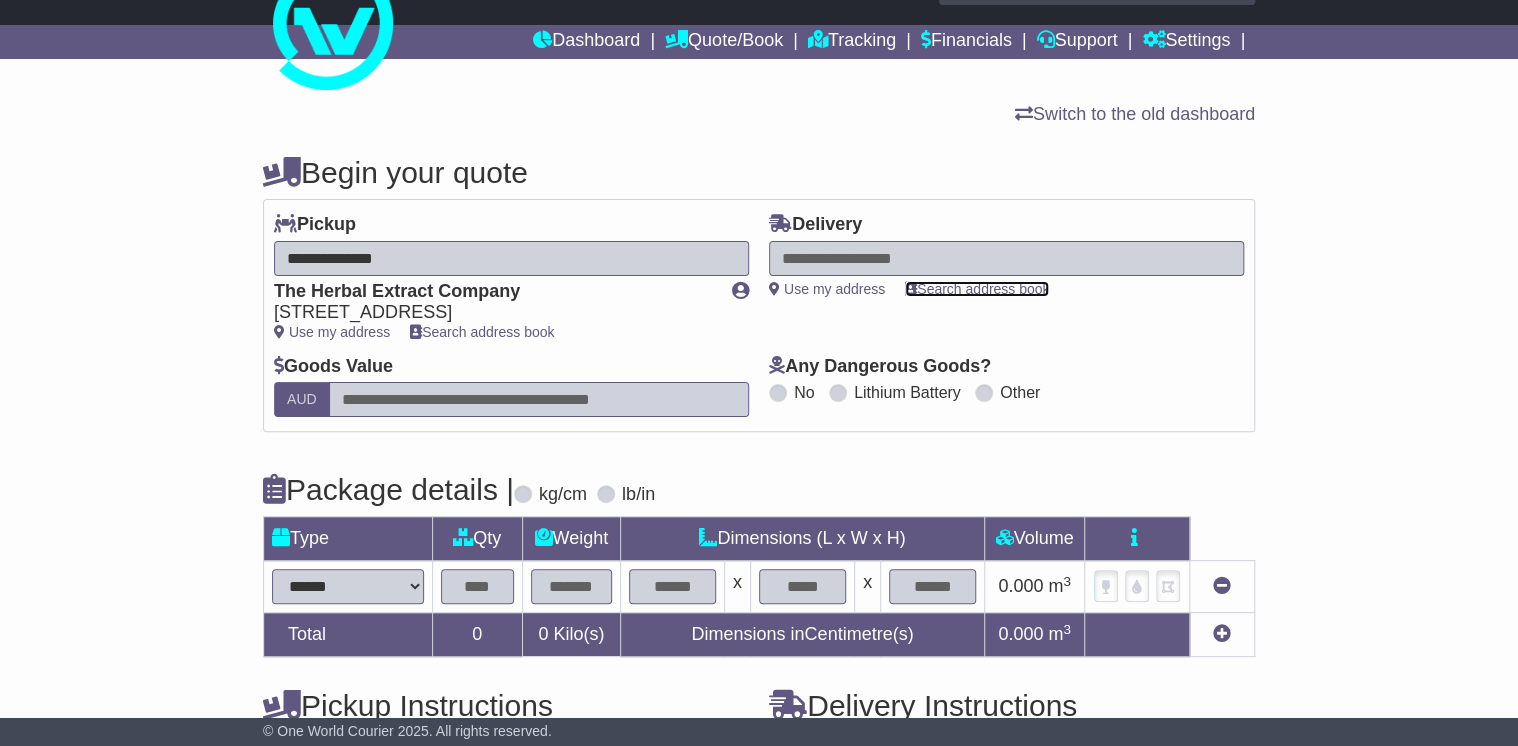 scroll, scrollTop: 80, scrollLeft: 0, axis: vertical 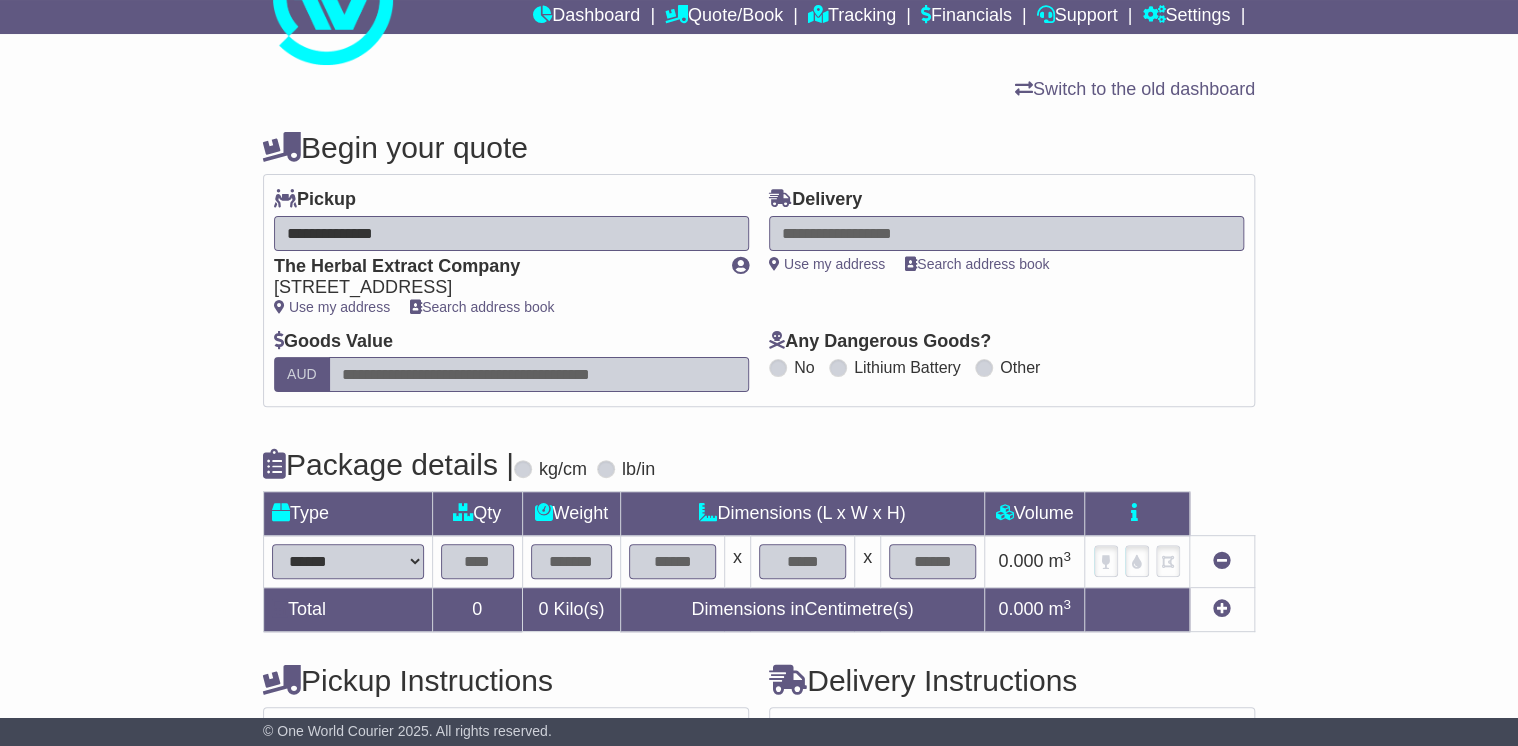 click on "**********" at bounding box center (1006, 230) 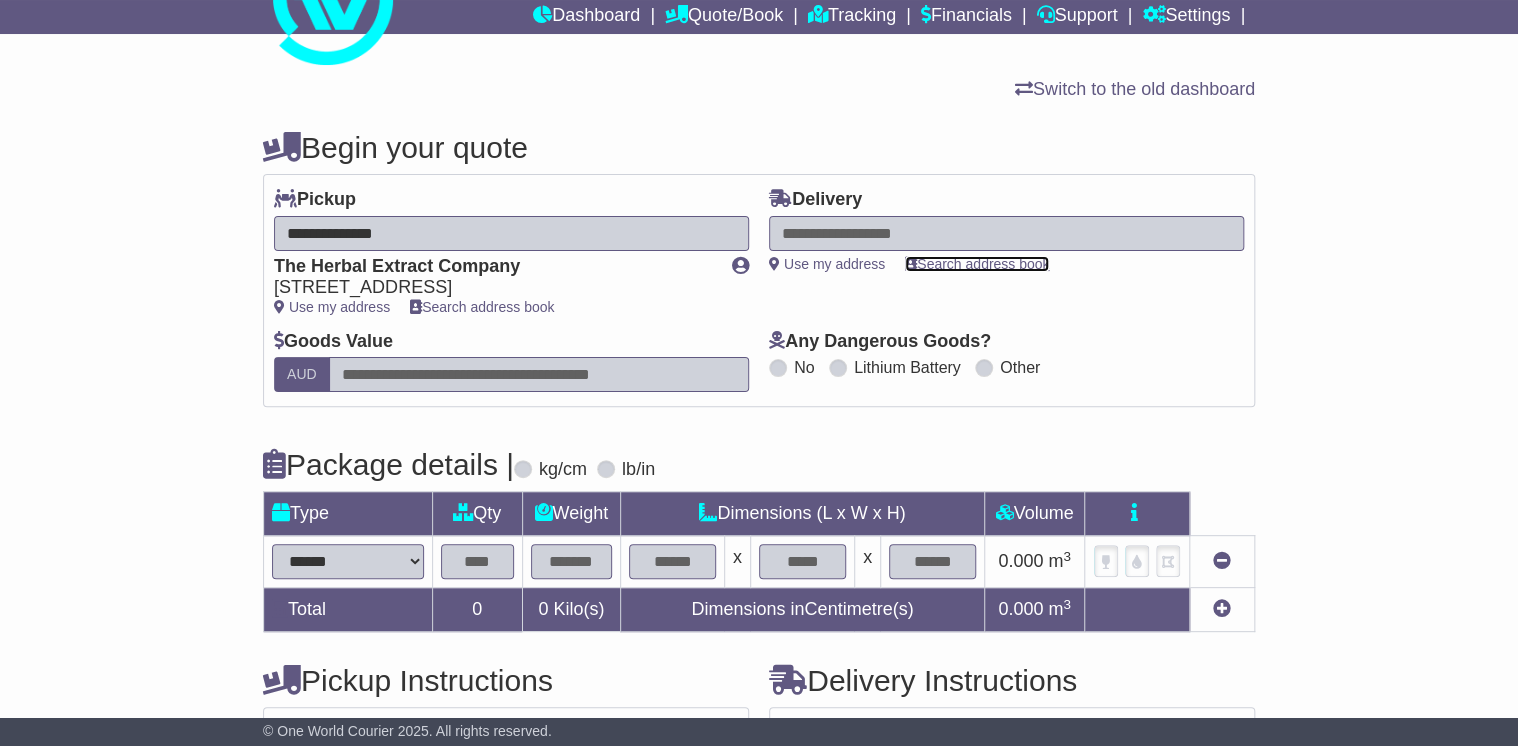 click on "Search address book" at bounding box center [977, 264] 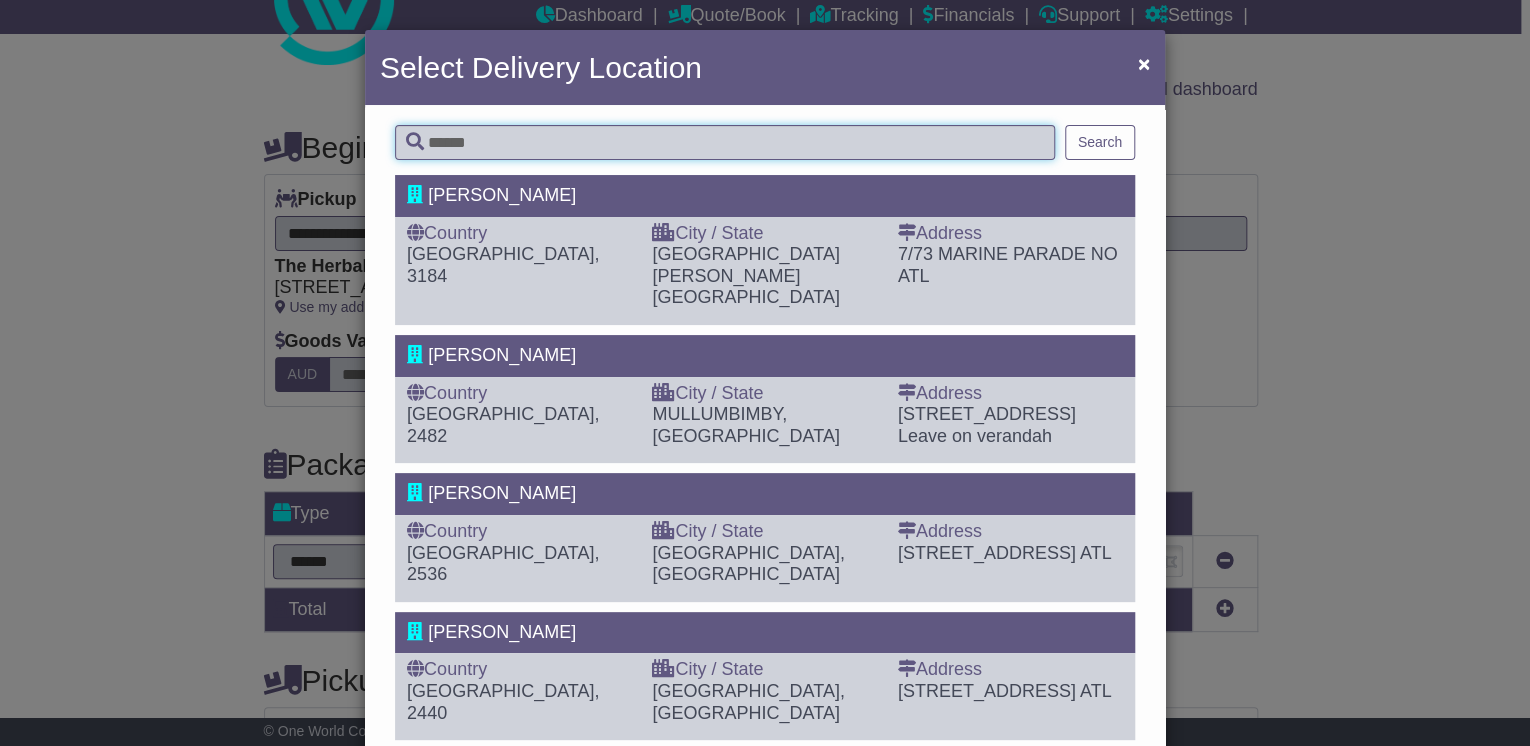 click at bounding box center (725, 142) 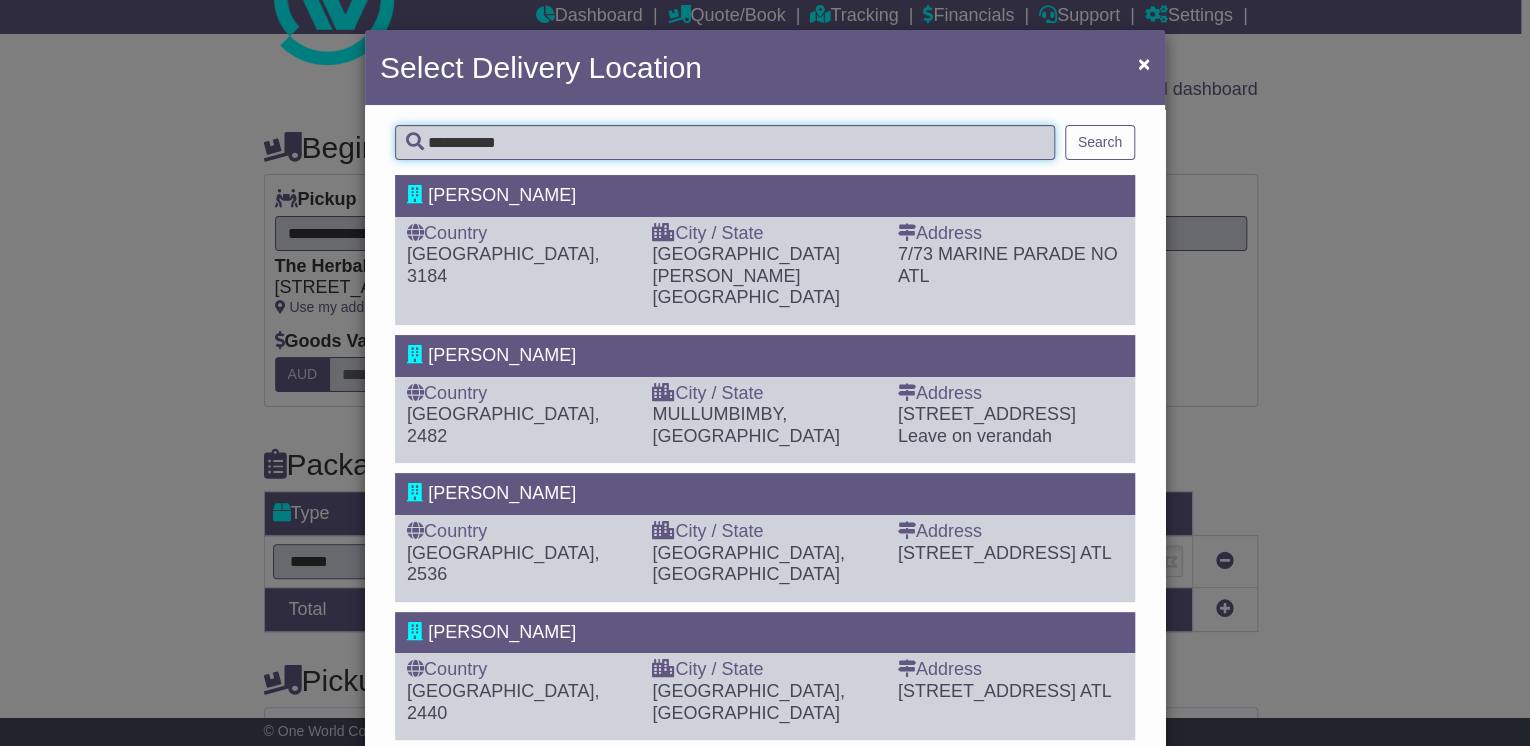 type on "**********" 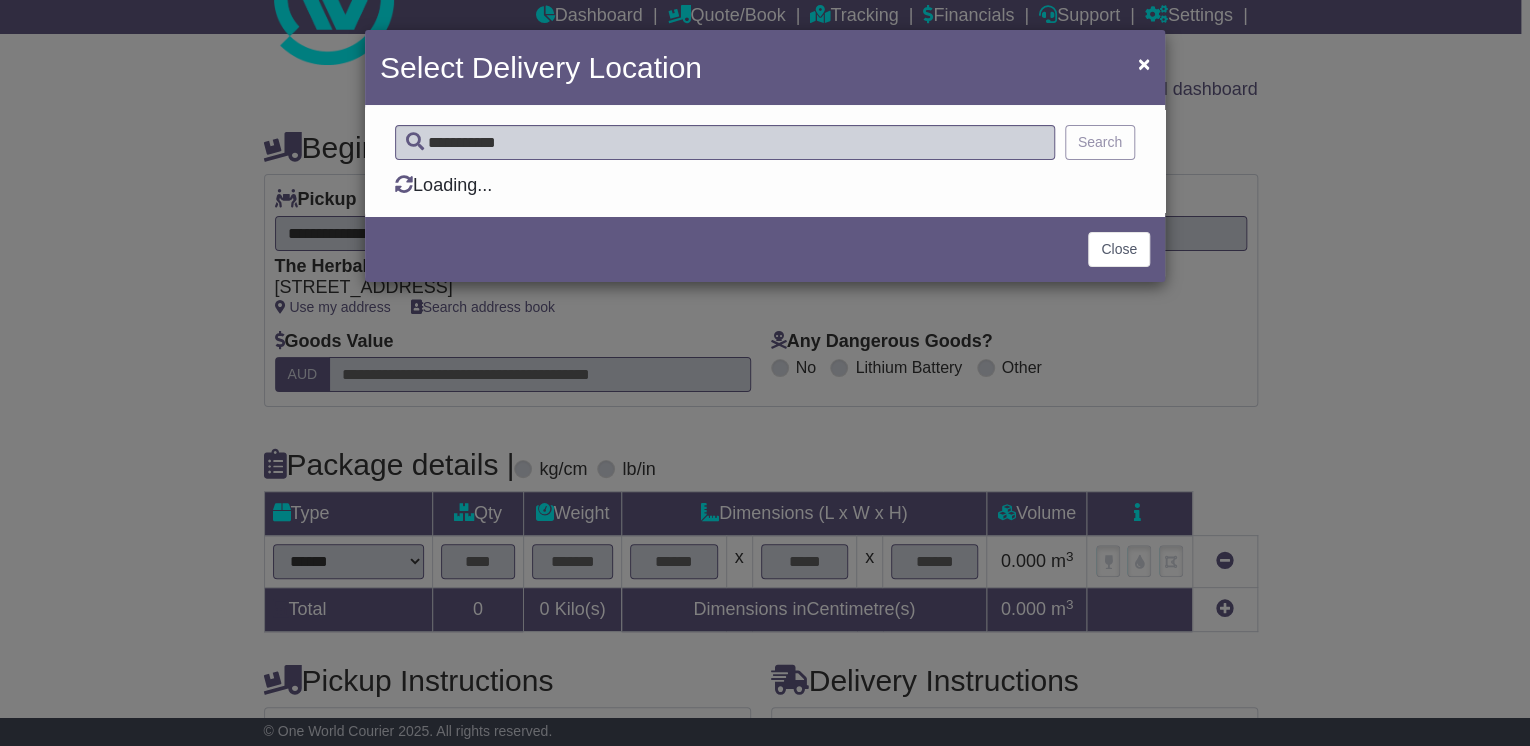 click on "Search" at bounding box center [1100, 142] 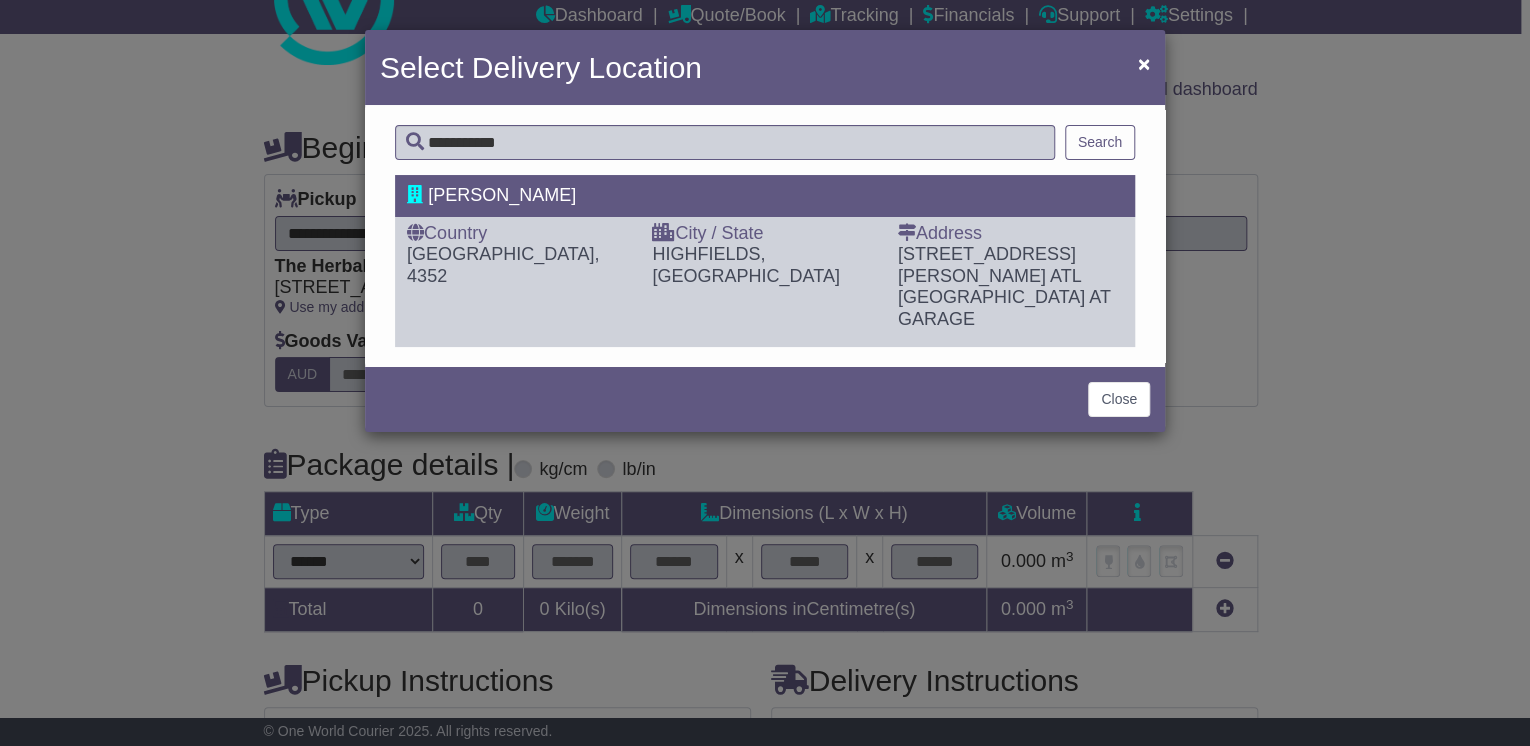click on "HIGHFIELDS, QLD" at bounding box center [745, 265] 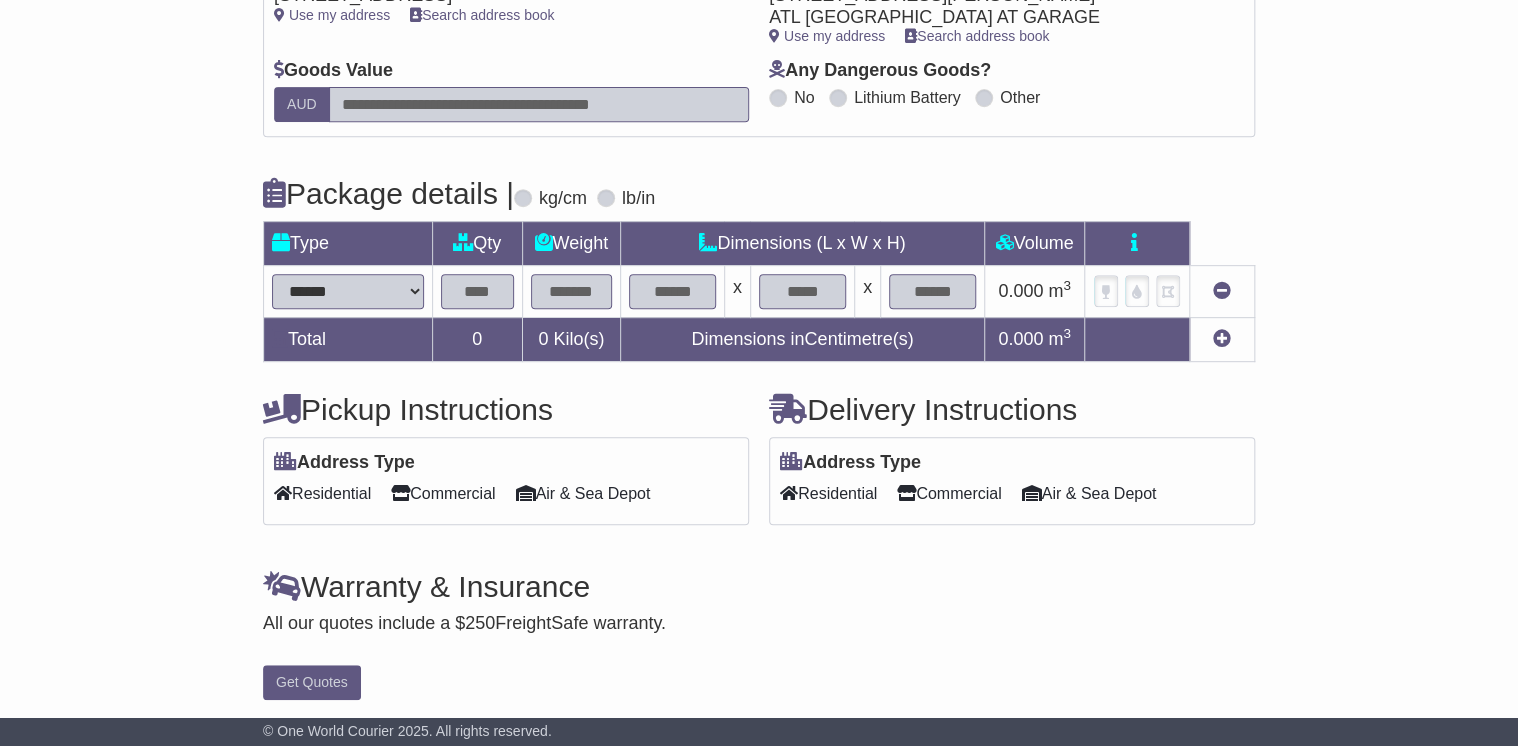 scroll, scrollTop: 376, scrollLeft: 0, axis: vertical 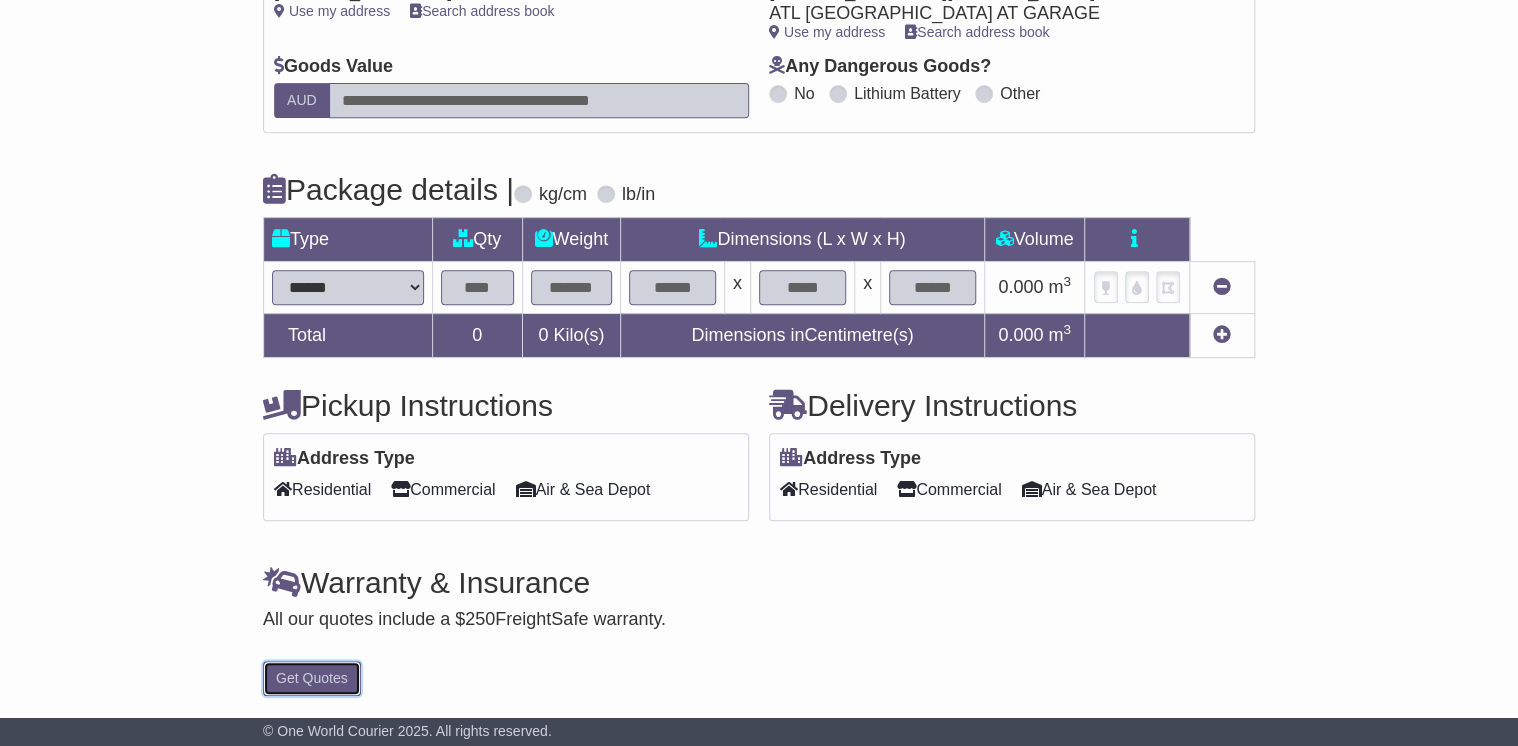 drag, startPoint x: 333, startPoint y: 679, endPoint x: 451, endPoint y: 626, distance: 129.3561 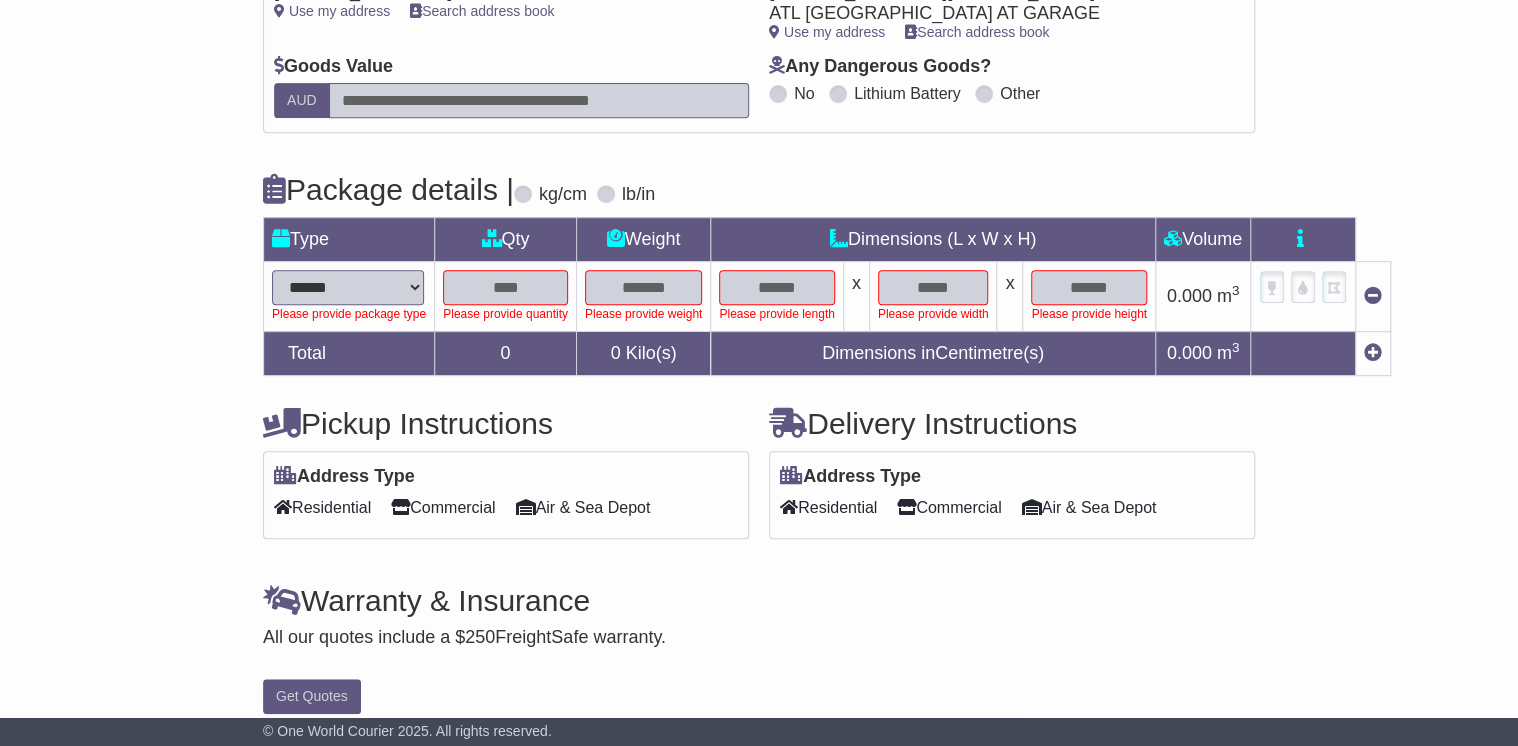 click on "**********" at bounding box center (348, 287) 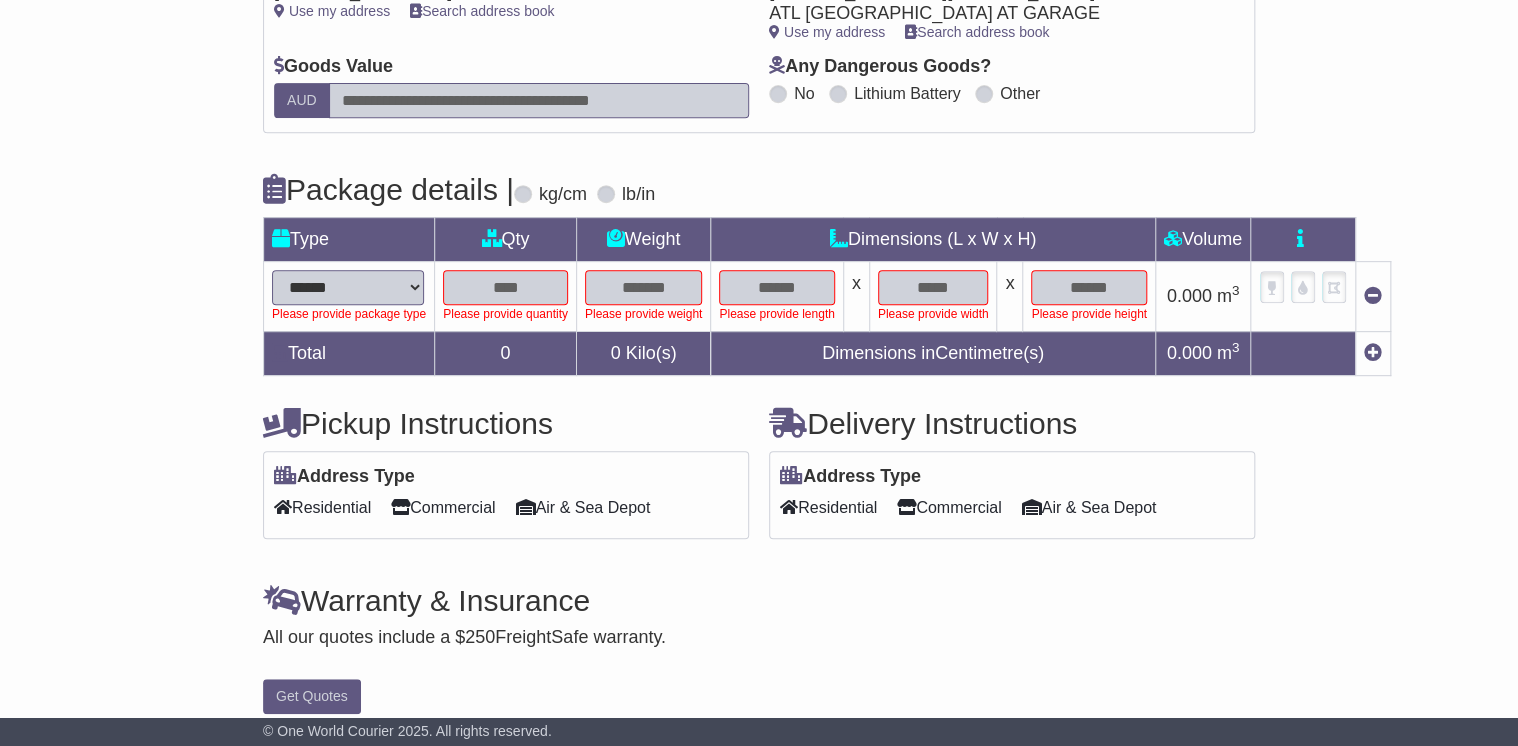 select on "*****" 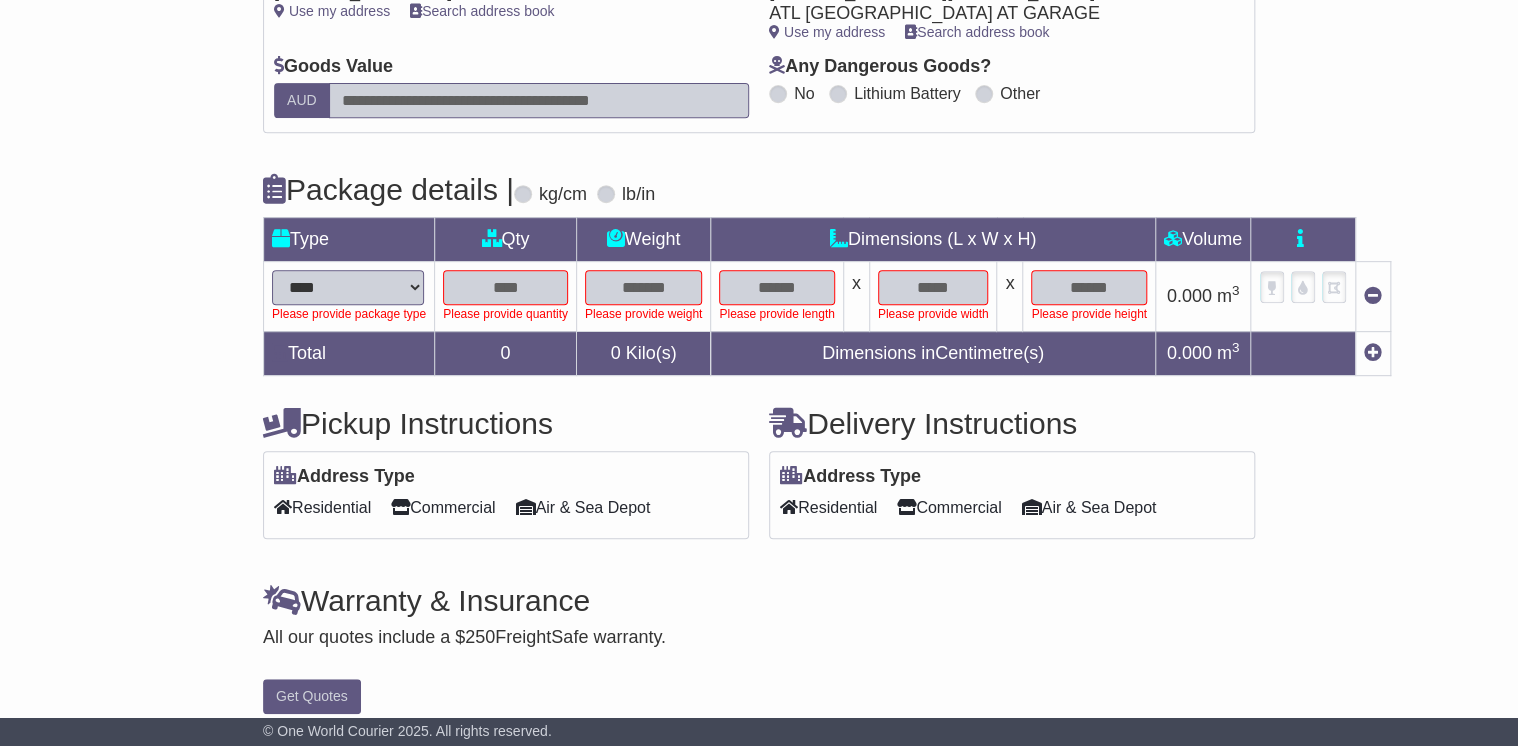 click on "**********" at bounding box center [348, 287] 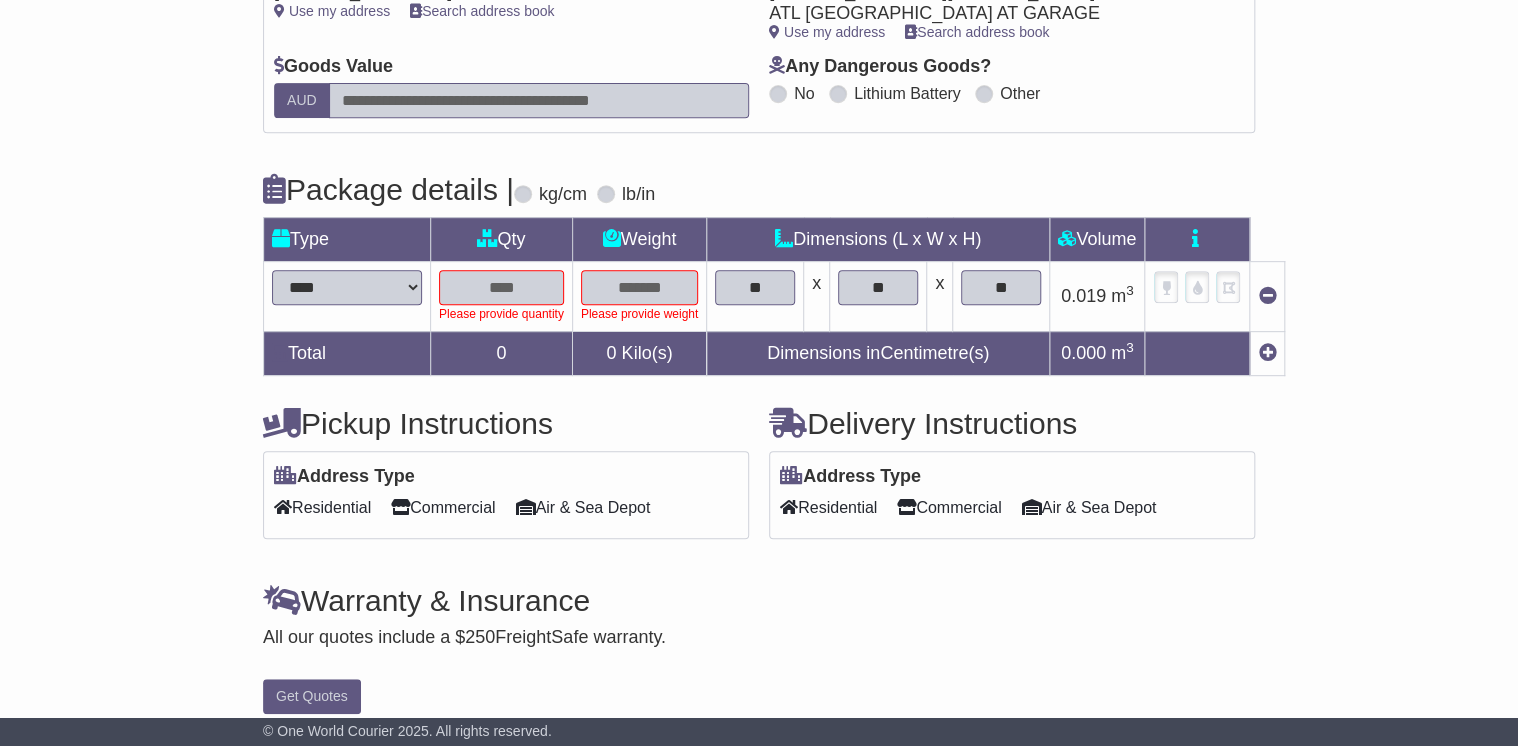 click at bounding box center (501, 287) 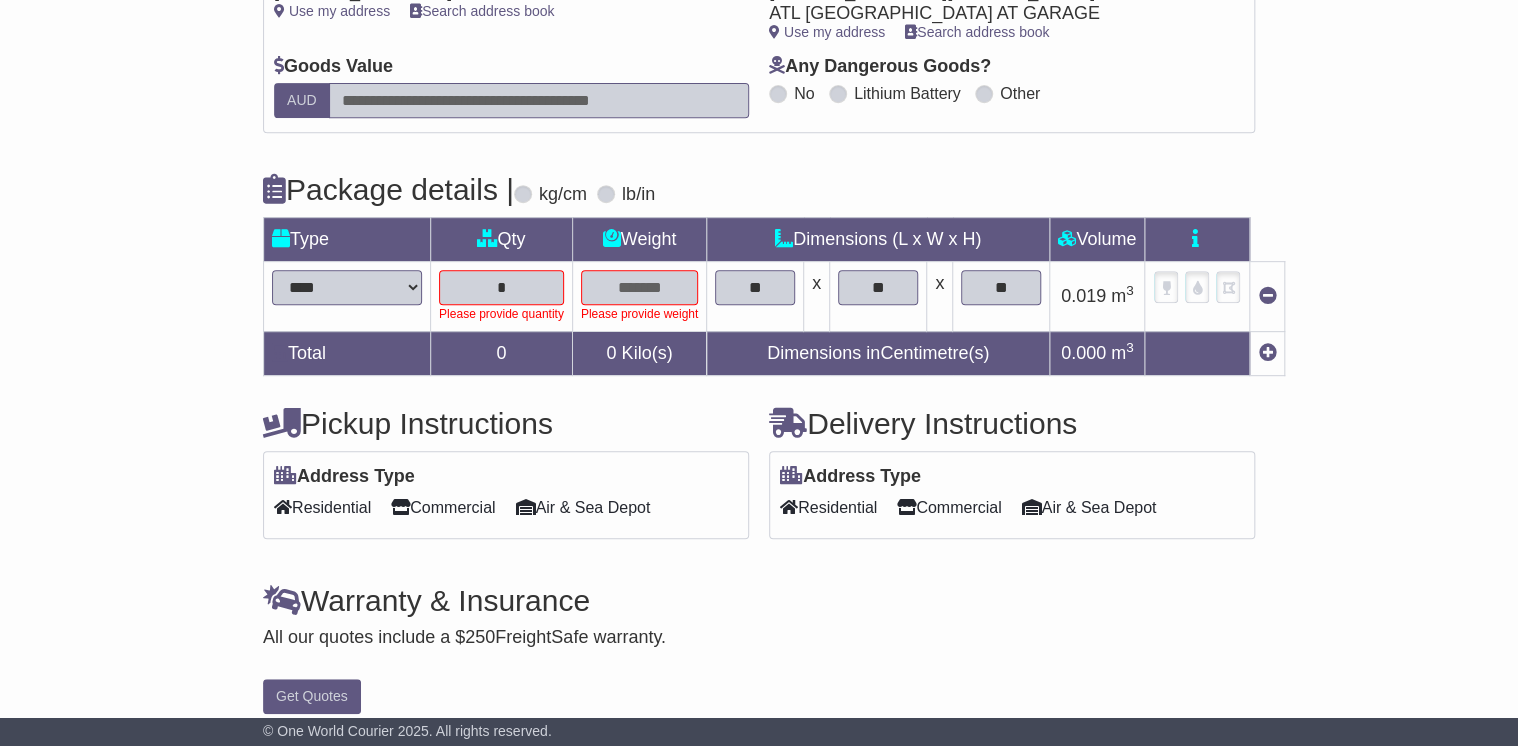 type on "*" 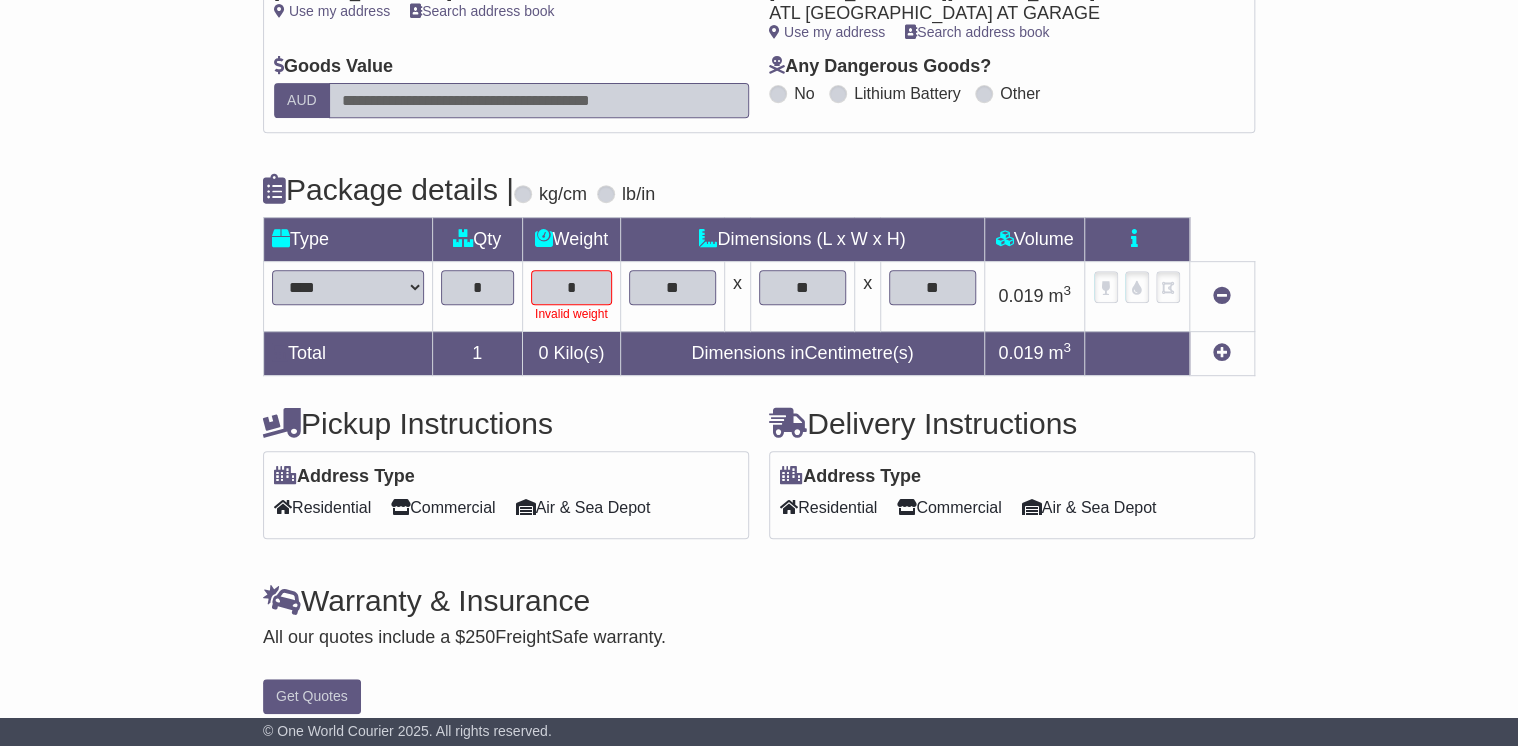 drag, startPoint x: 582, startPoint y: 289, endPoint x: 564, endPoint y: 271, distance: 25.455845 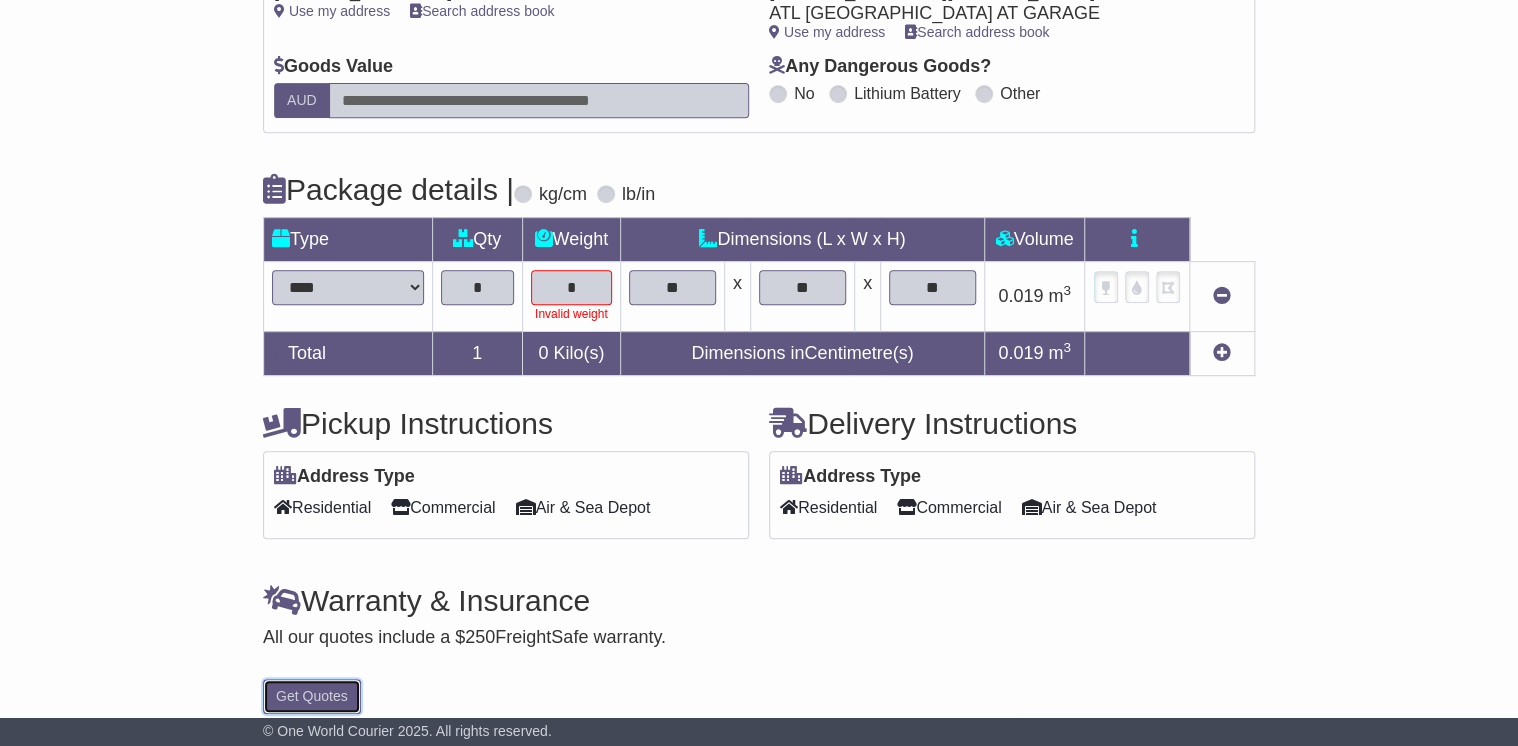 click on "**********" at bounding box center [759, 269] 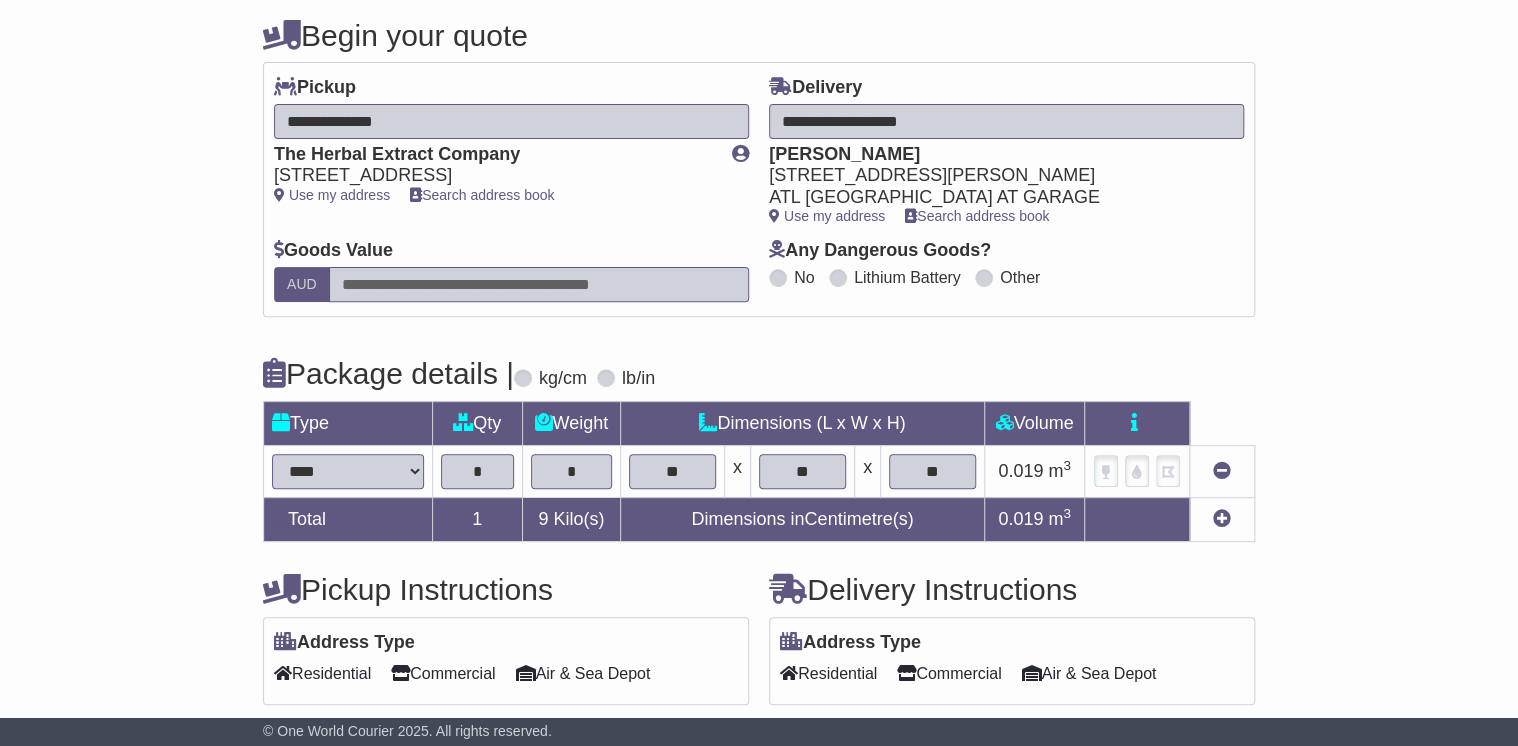 scroll, scrollTop: 376, scrollLeft: 0, axis: vertical 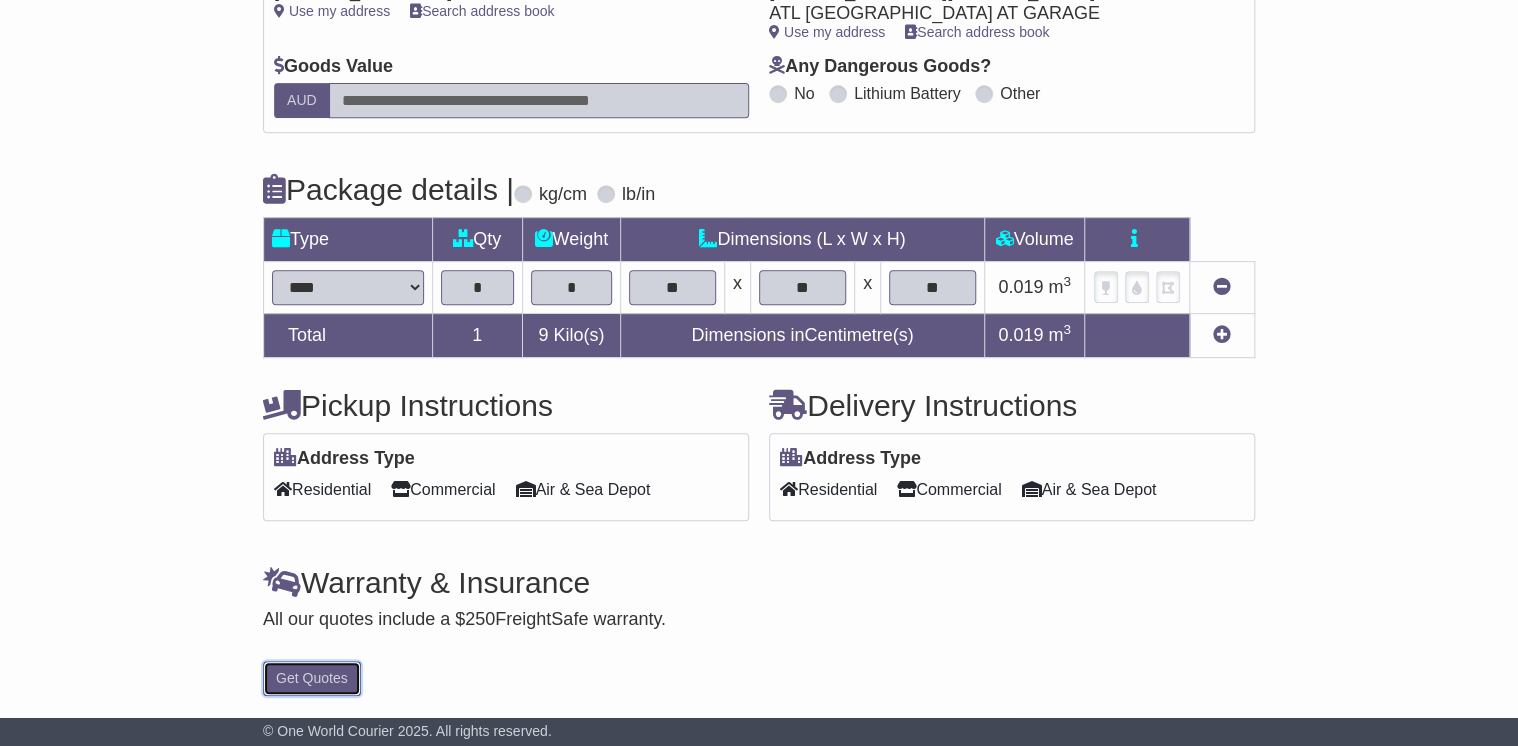 click on "Get Quotes" at bounding box center (312, 678) 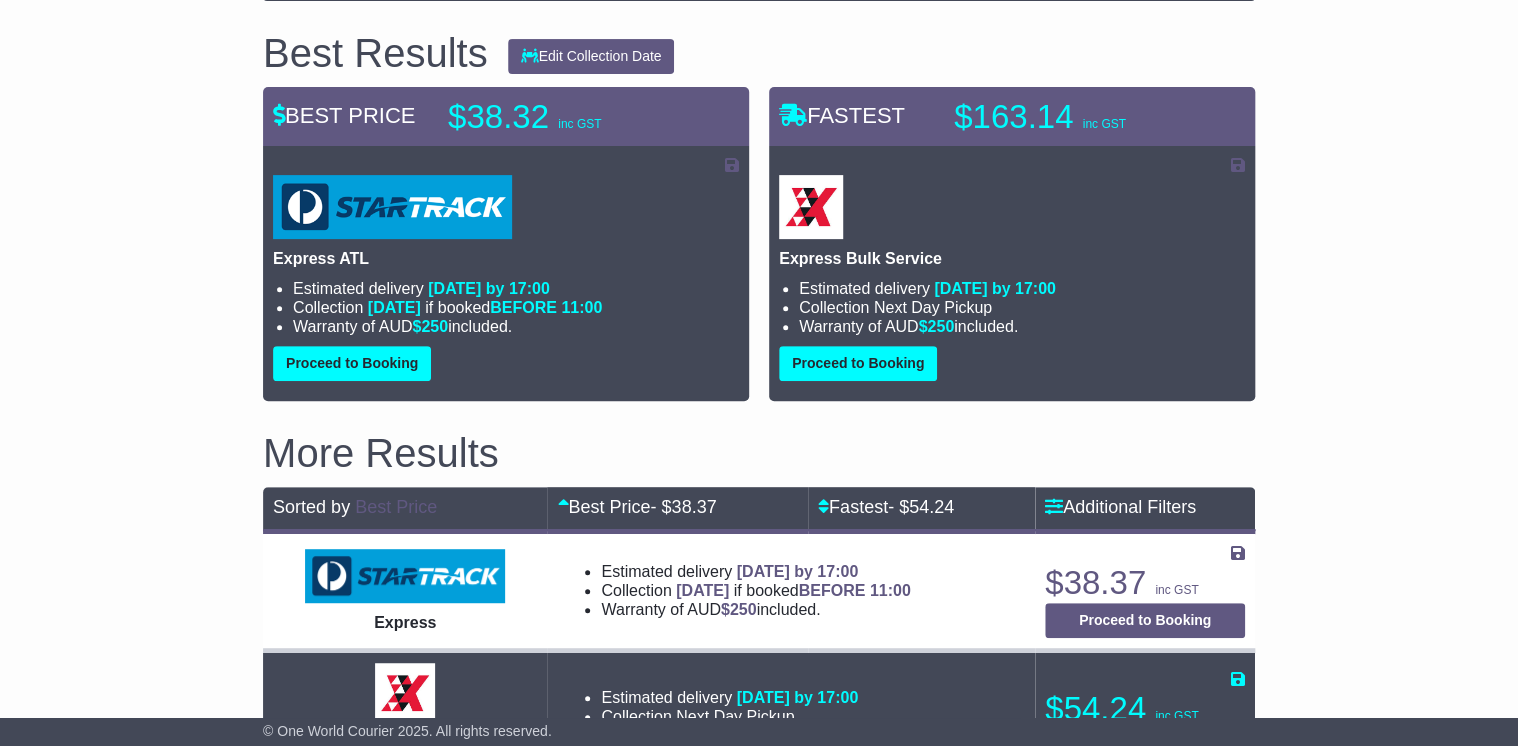 scroll, scrollTop: 240, scrollLeft: 0, axis: vertical 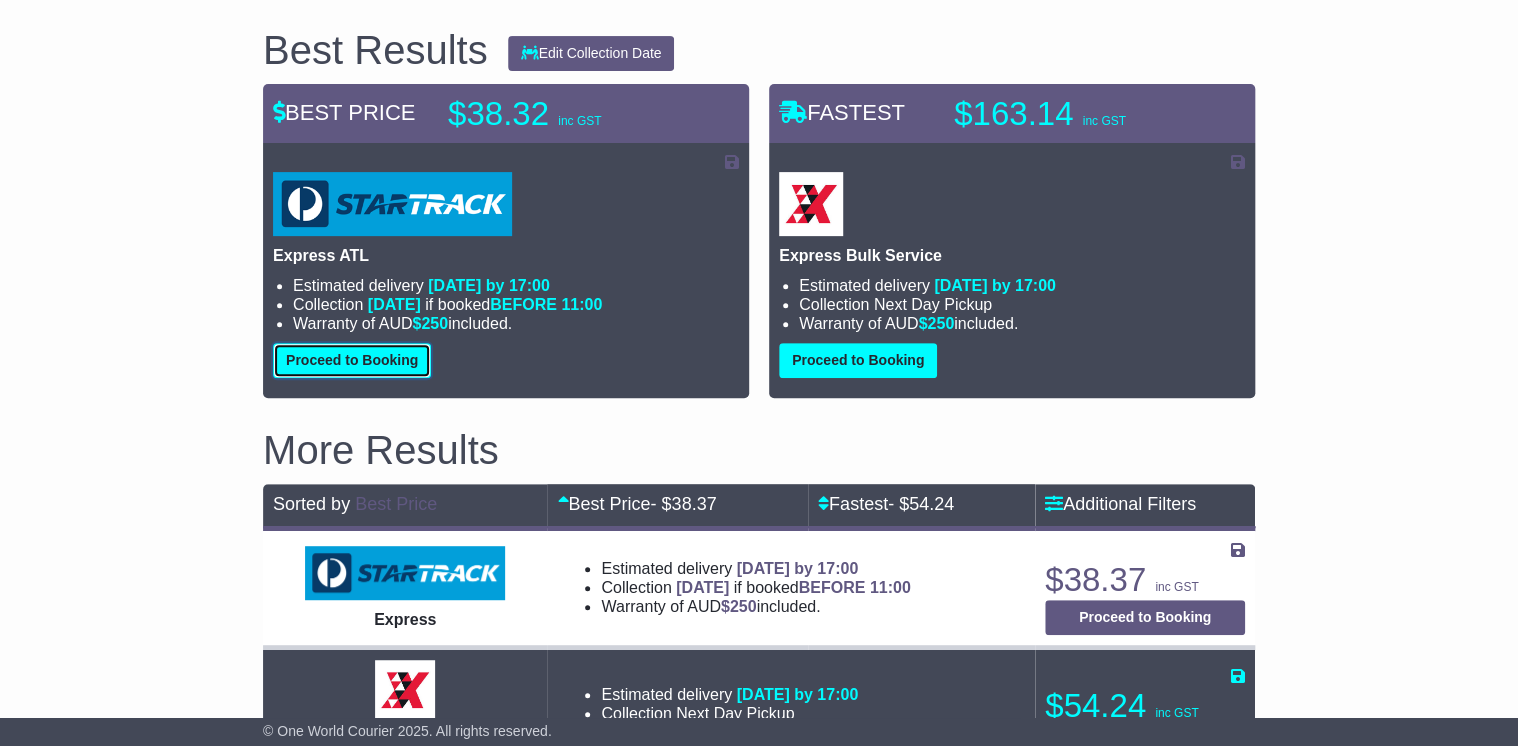 click on "Proceed to Booking" at bounding box center [352, 360] 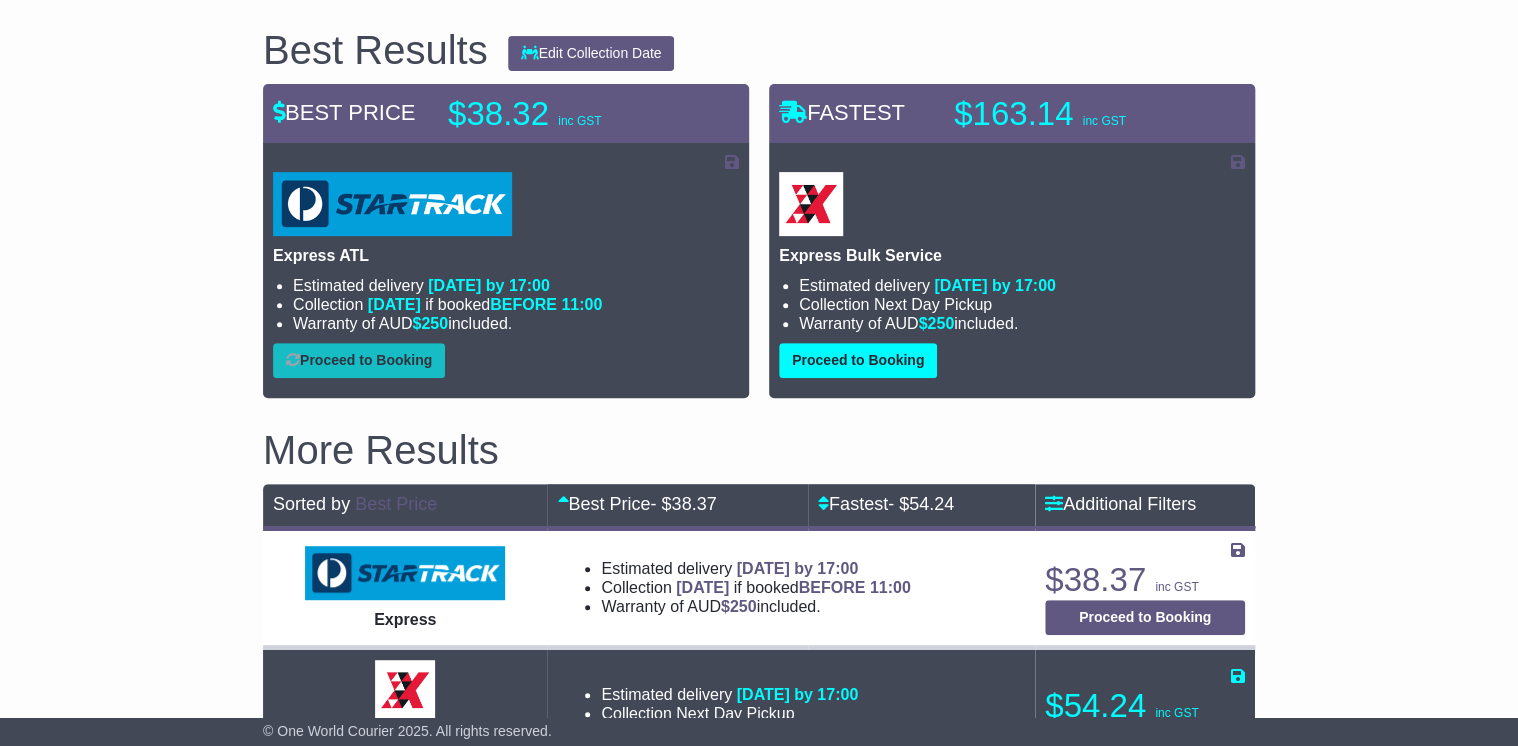 select on "*****" 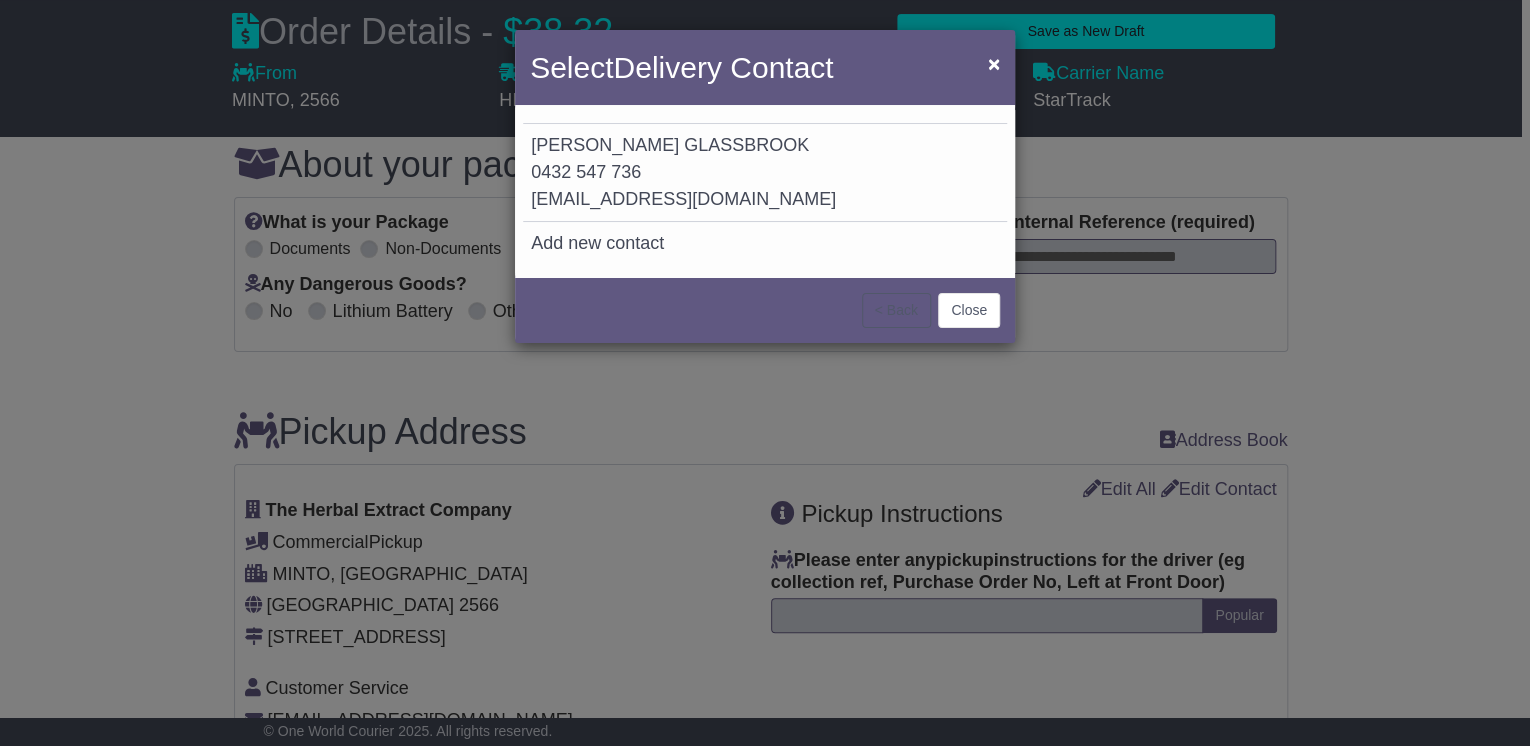 drag, startPoint x: 756, startPoint y: 133, endPoint x: 779, endPoint y: 164, distance: 38.600517 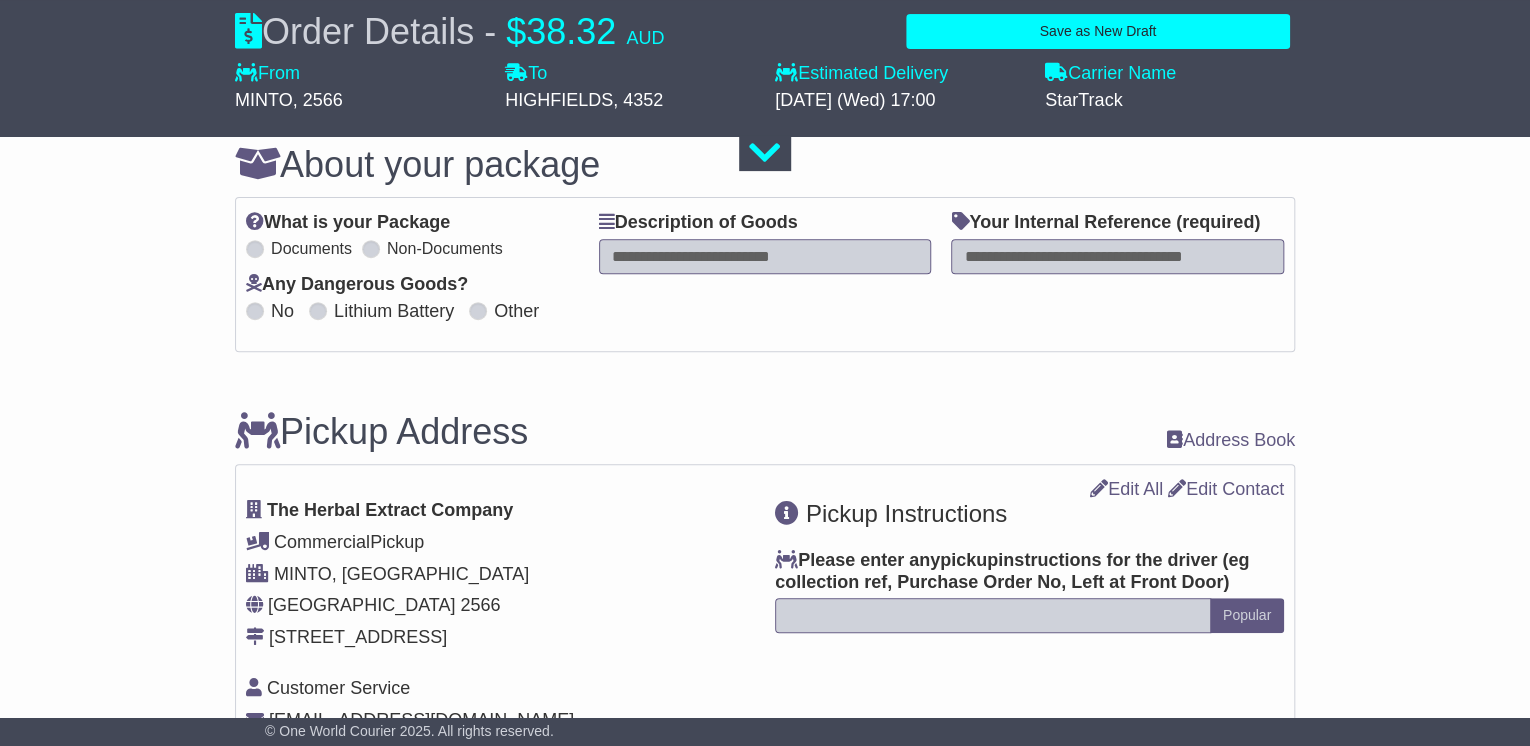 type on "********" 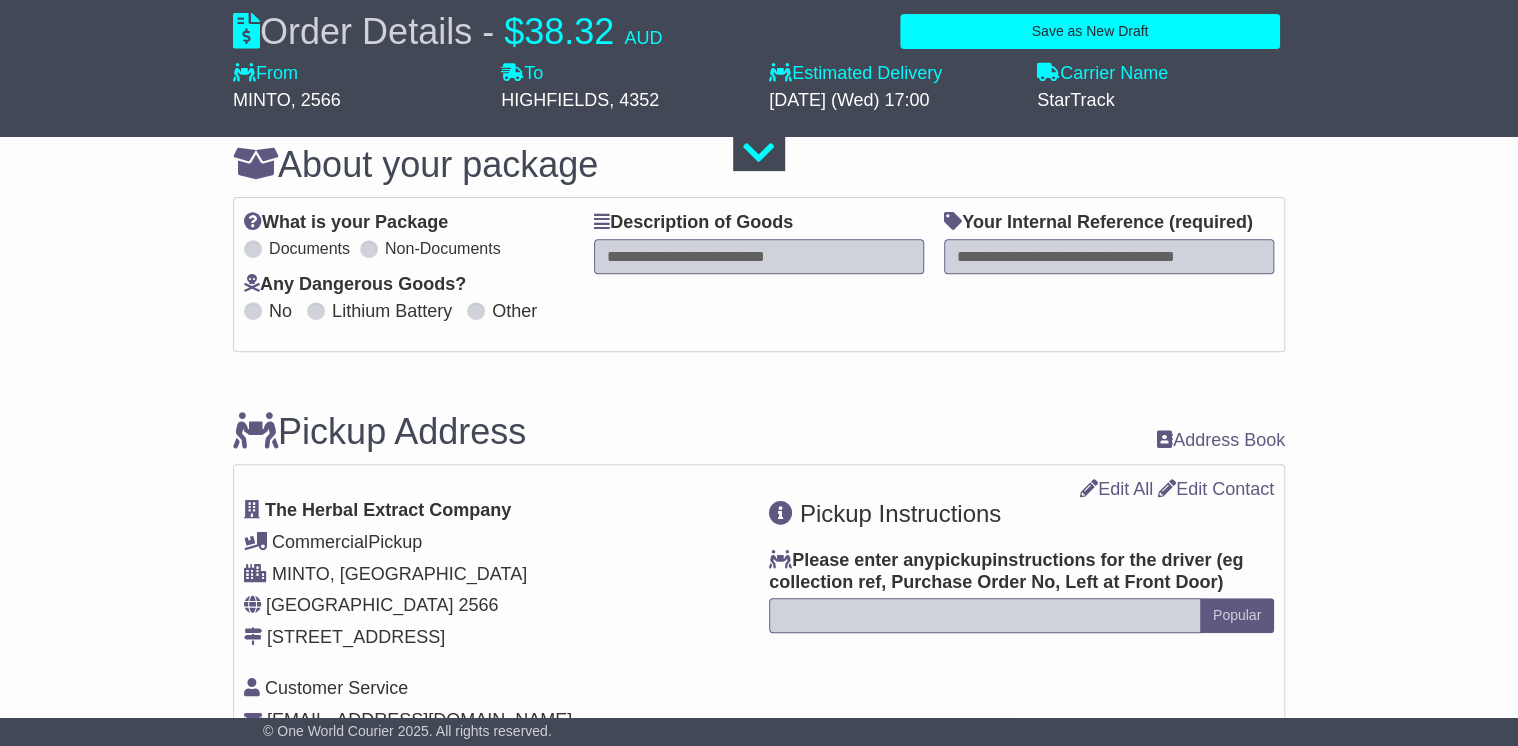 drag, startPoint x: 706, startPoint y: 240, endPoint x: 730, endPoint y: 238, distance: 24.083189 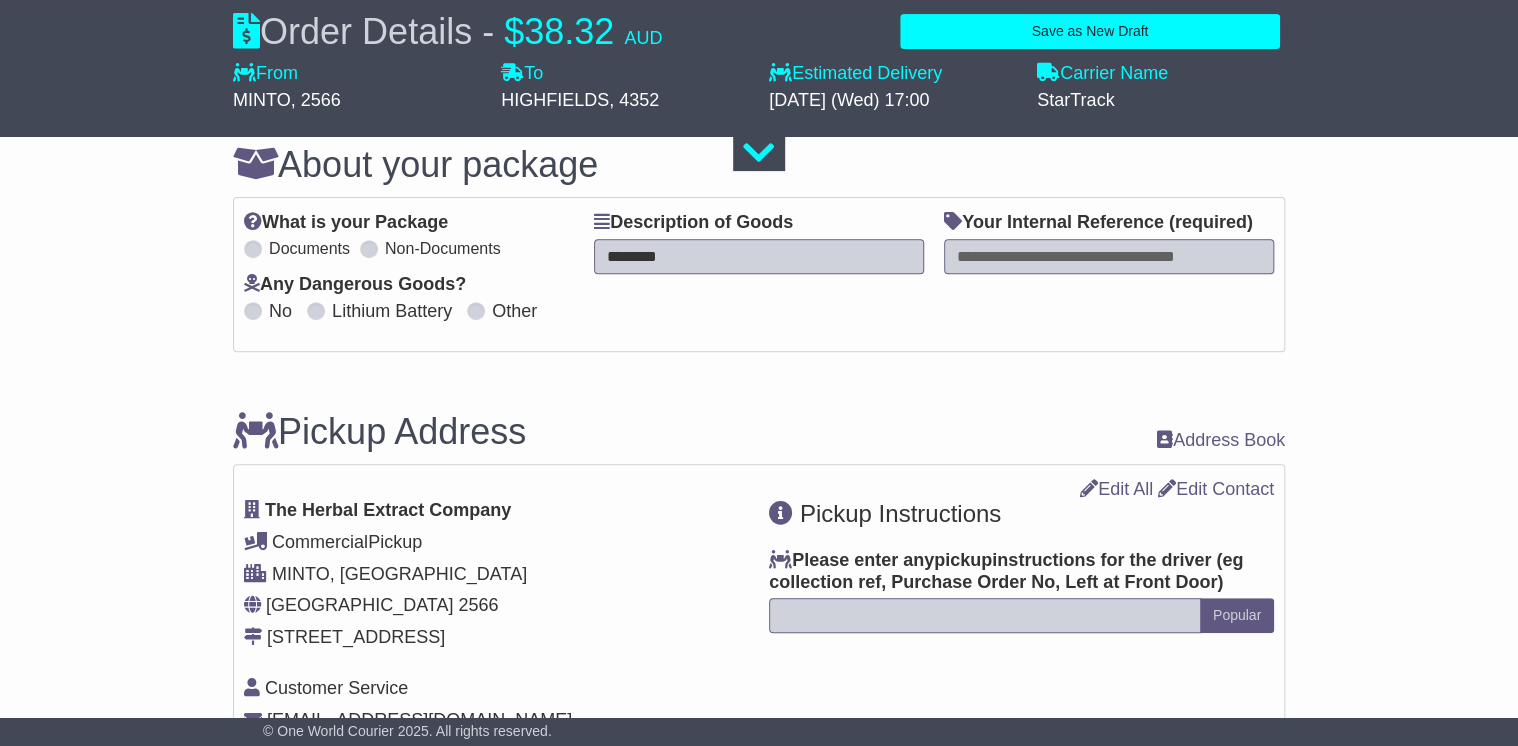 type on "********" 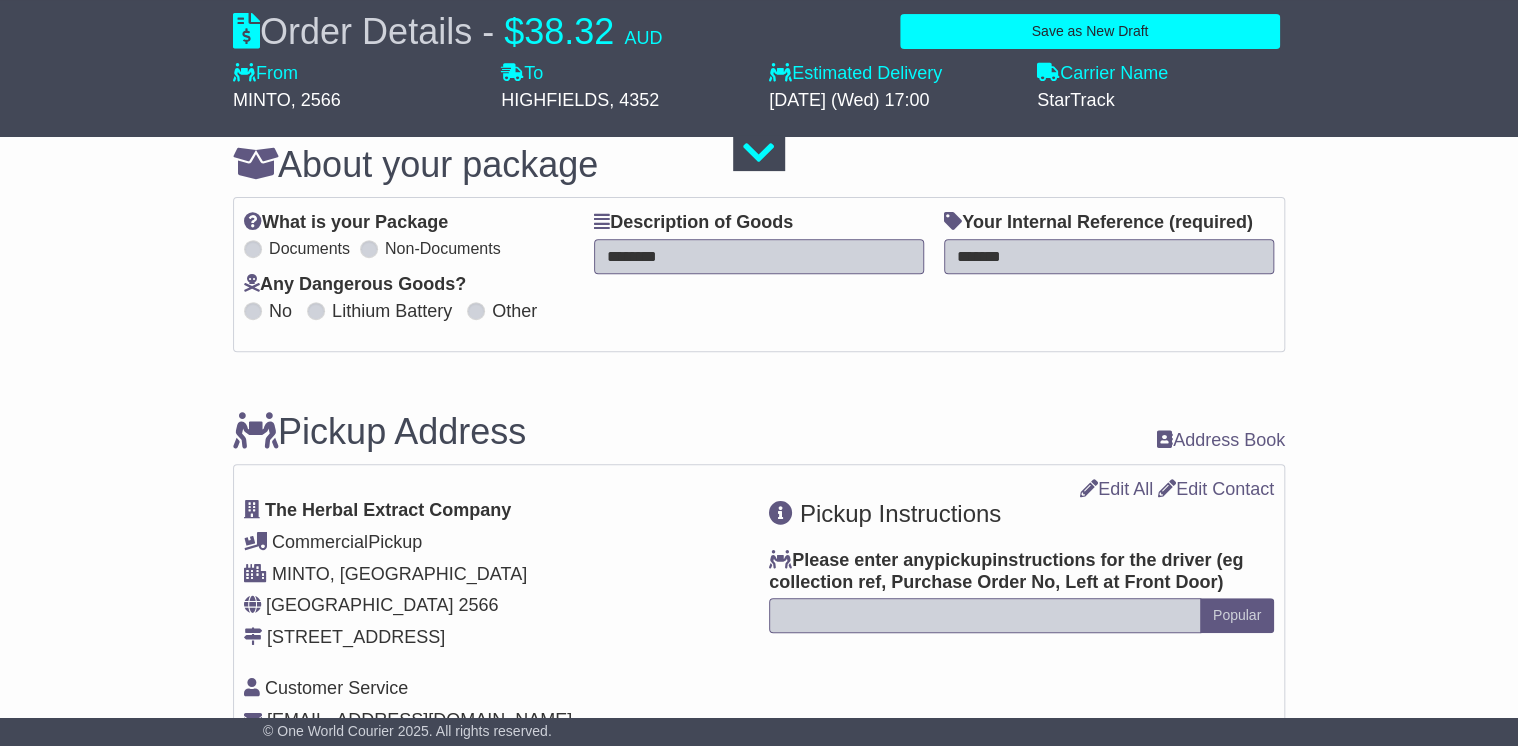 type on "*******" 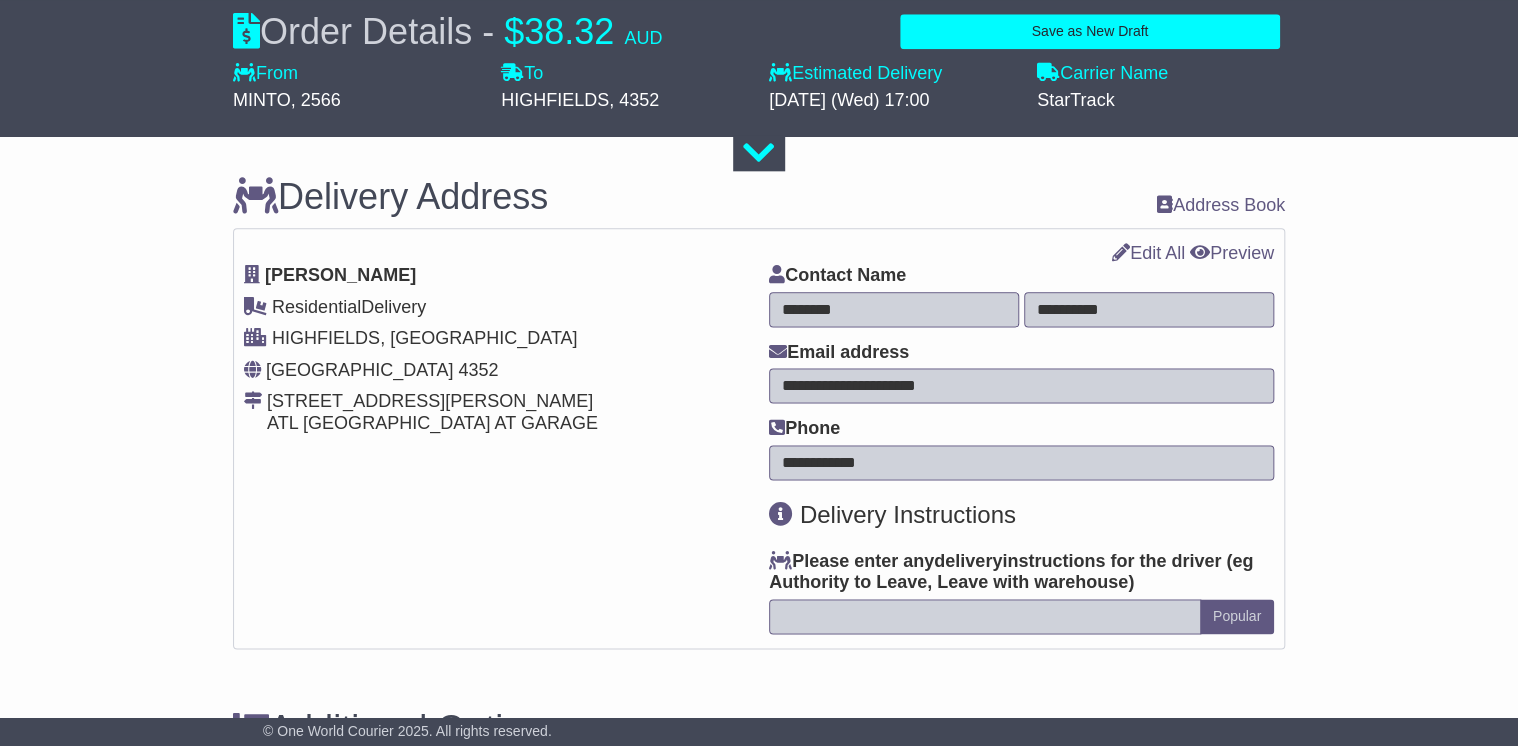 scroll, scrollTop: 1200, scrollLeft: 0, axis: vertical 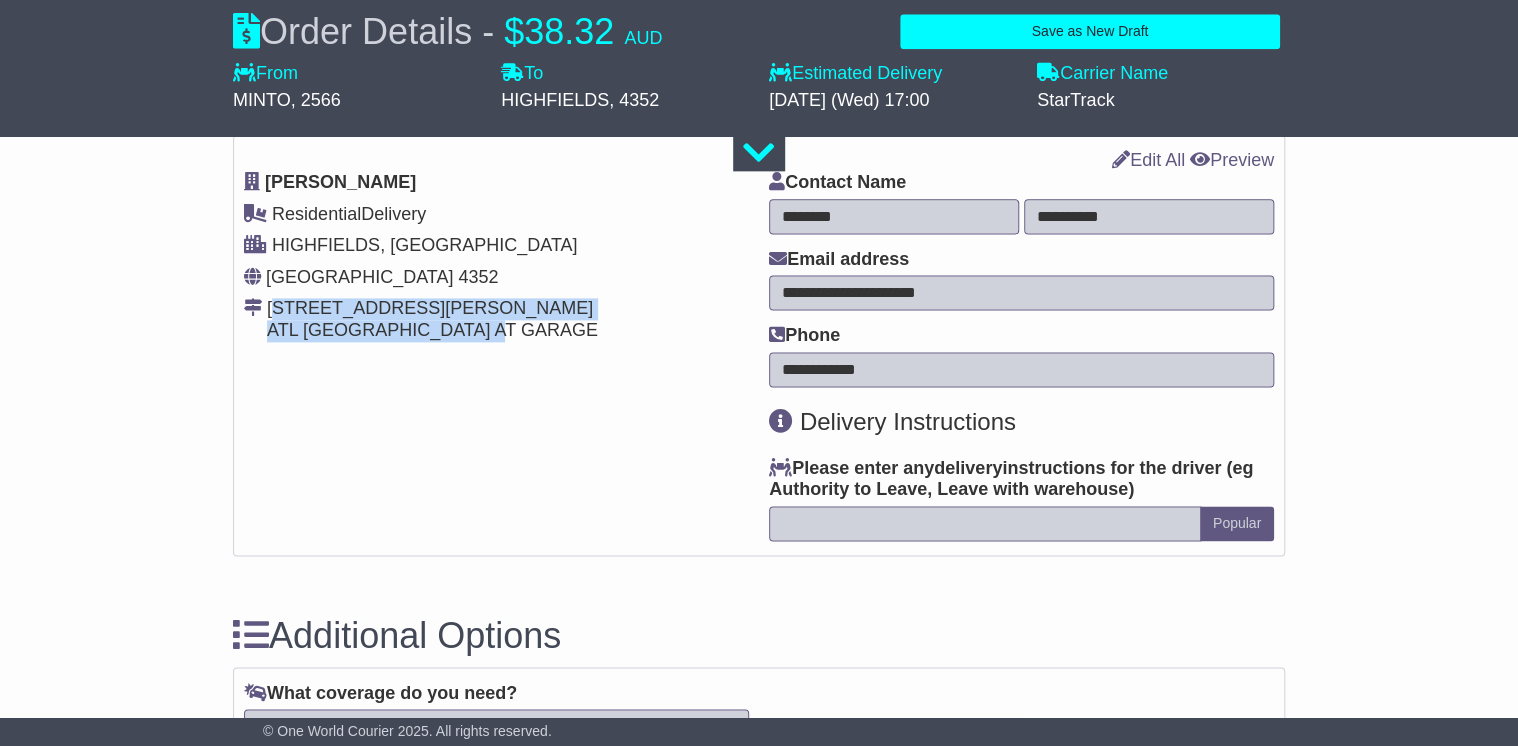 drag, startPoint x: 516, startPoint y: 332, endPoint x: 274, endPoint y: 317, distance: 242.46443 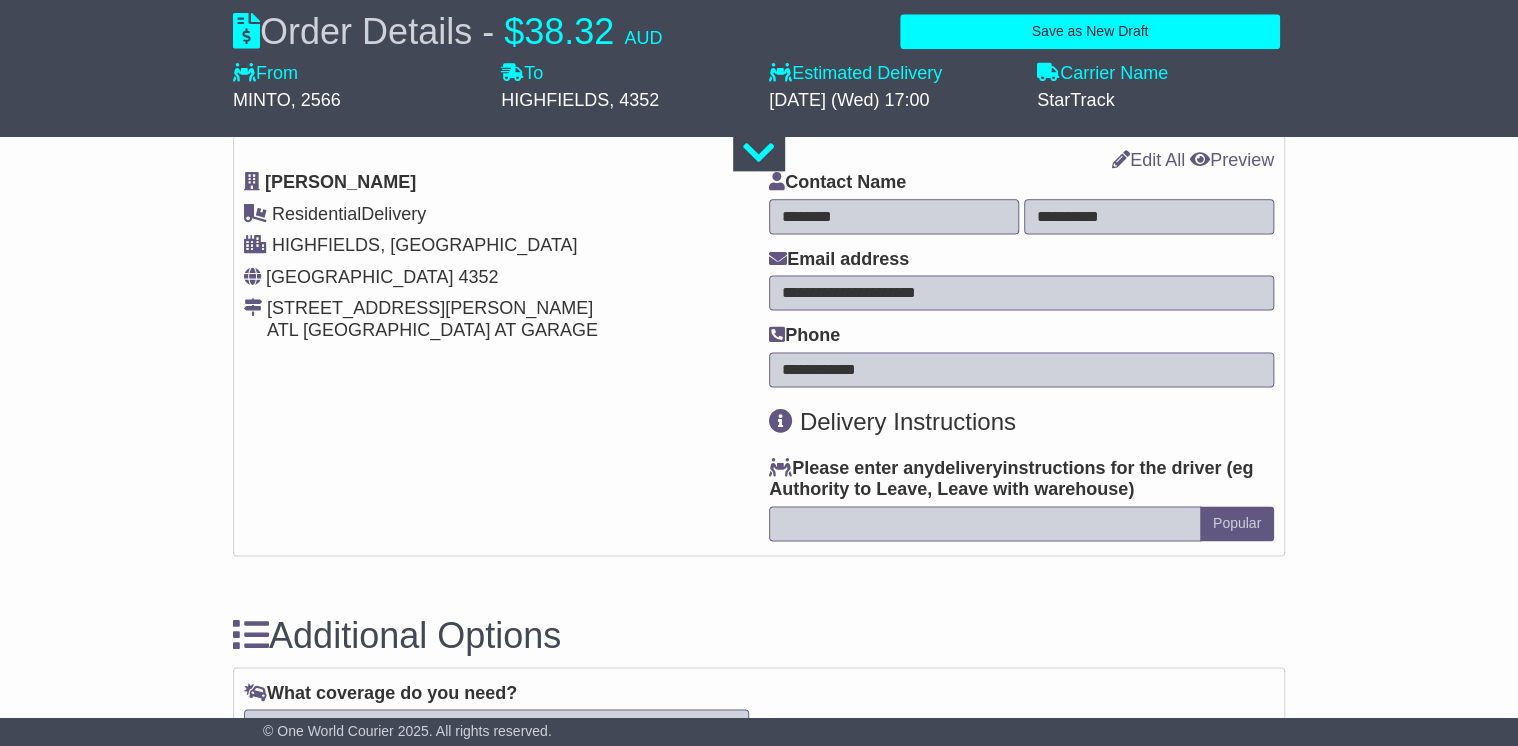 click at bounding box center (985, 523) 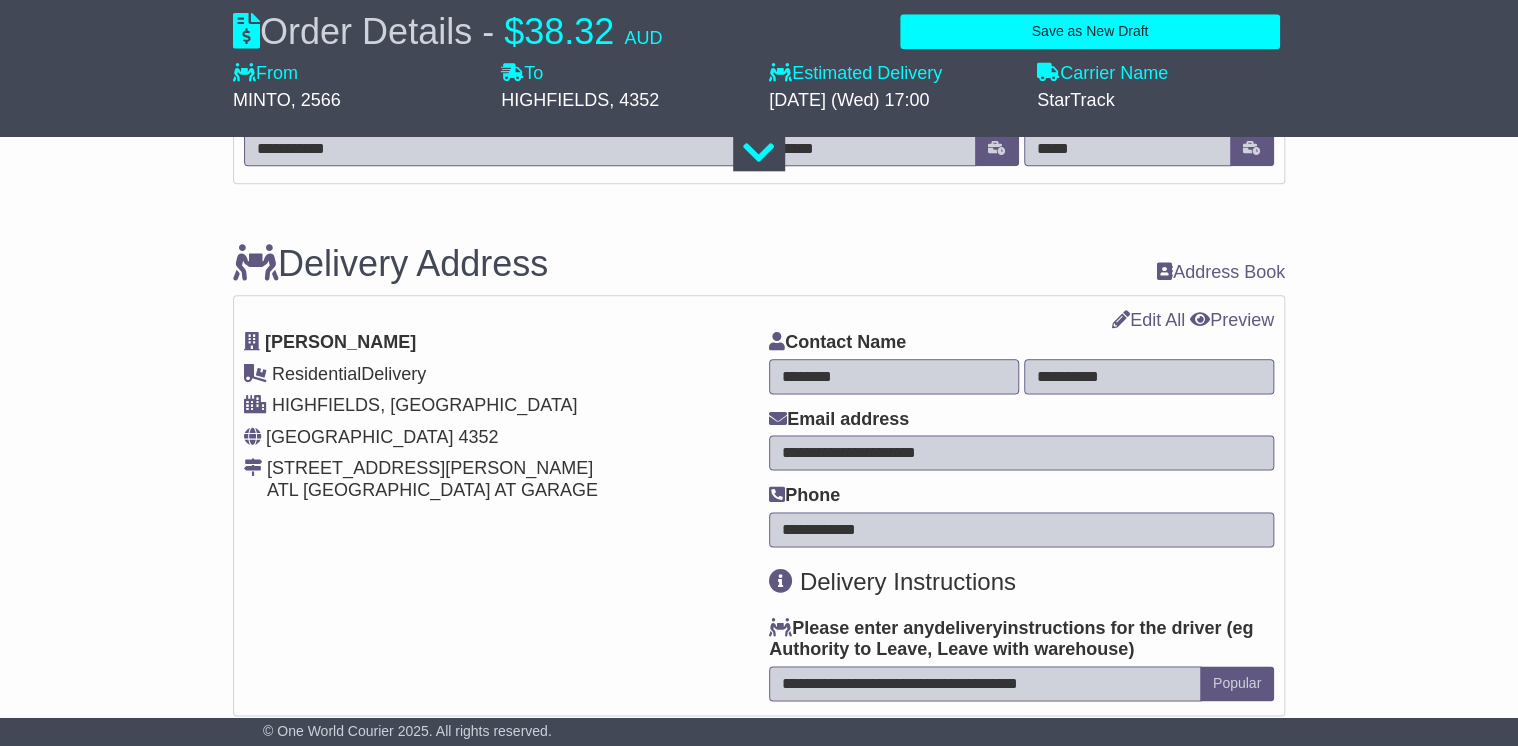 scroll, scrollTop: 1200, scrollLeft: 0, axis: vertical 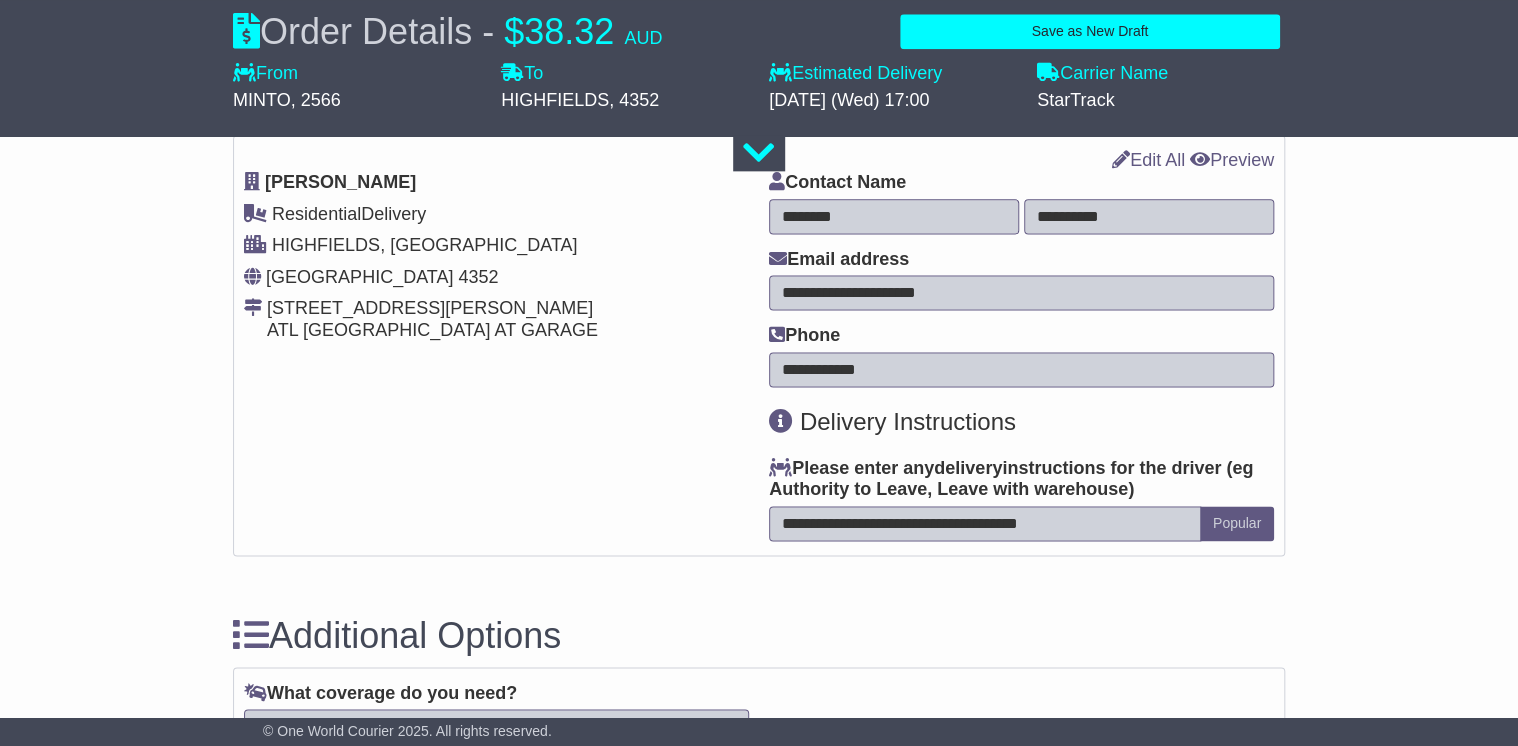 drag, startPoint x: 920, startPoint y: 528, endPoint x: 710, endPoint y: 510, distance: 210.77002 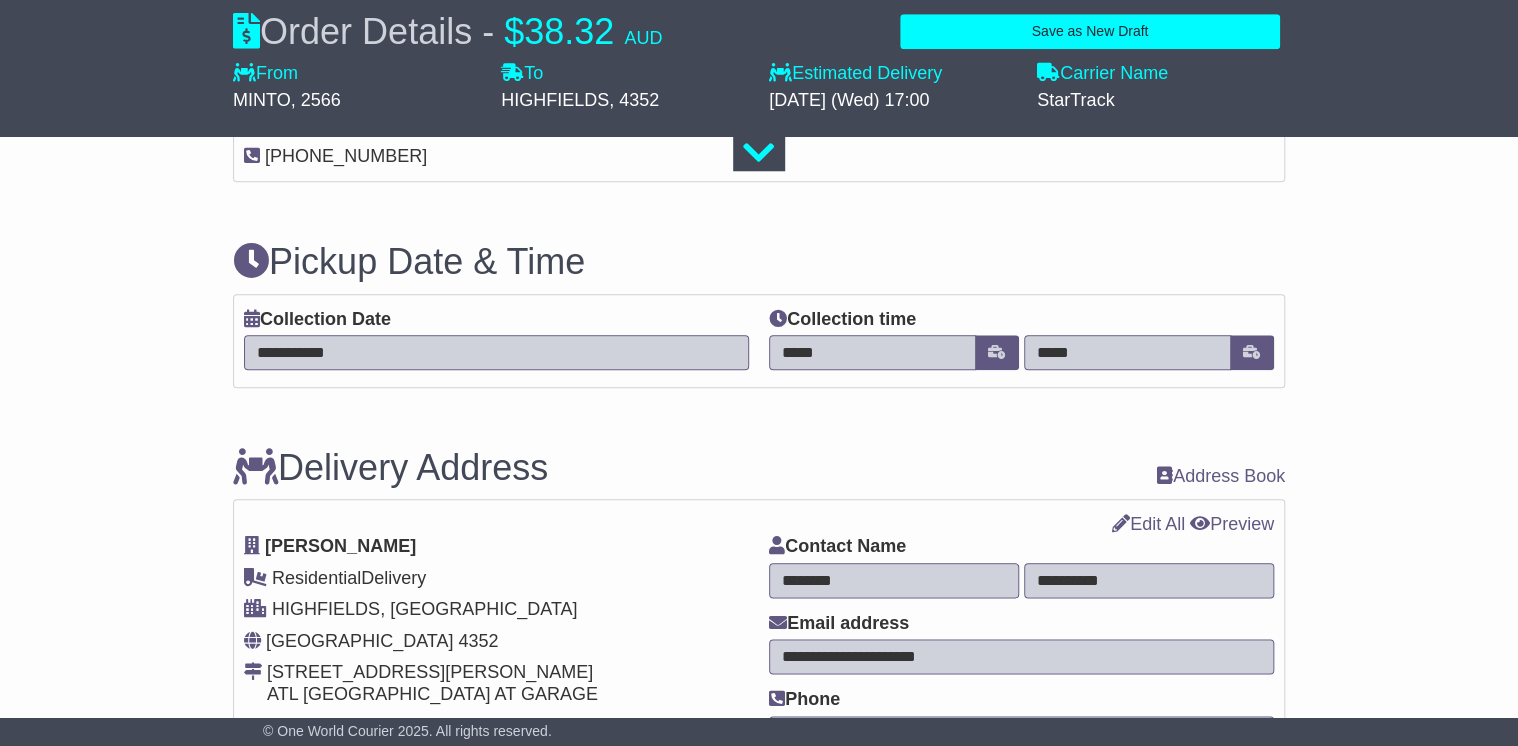 scroll, scrollTop: 800, scrollLeft: 0, axis: vertical 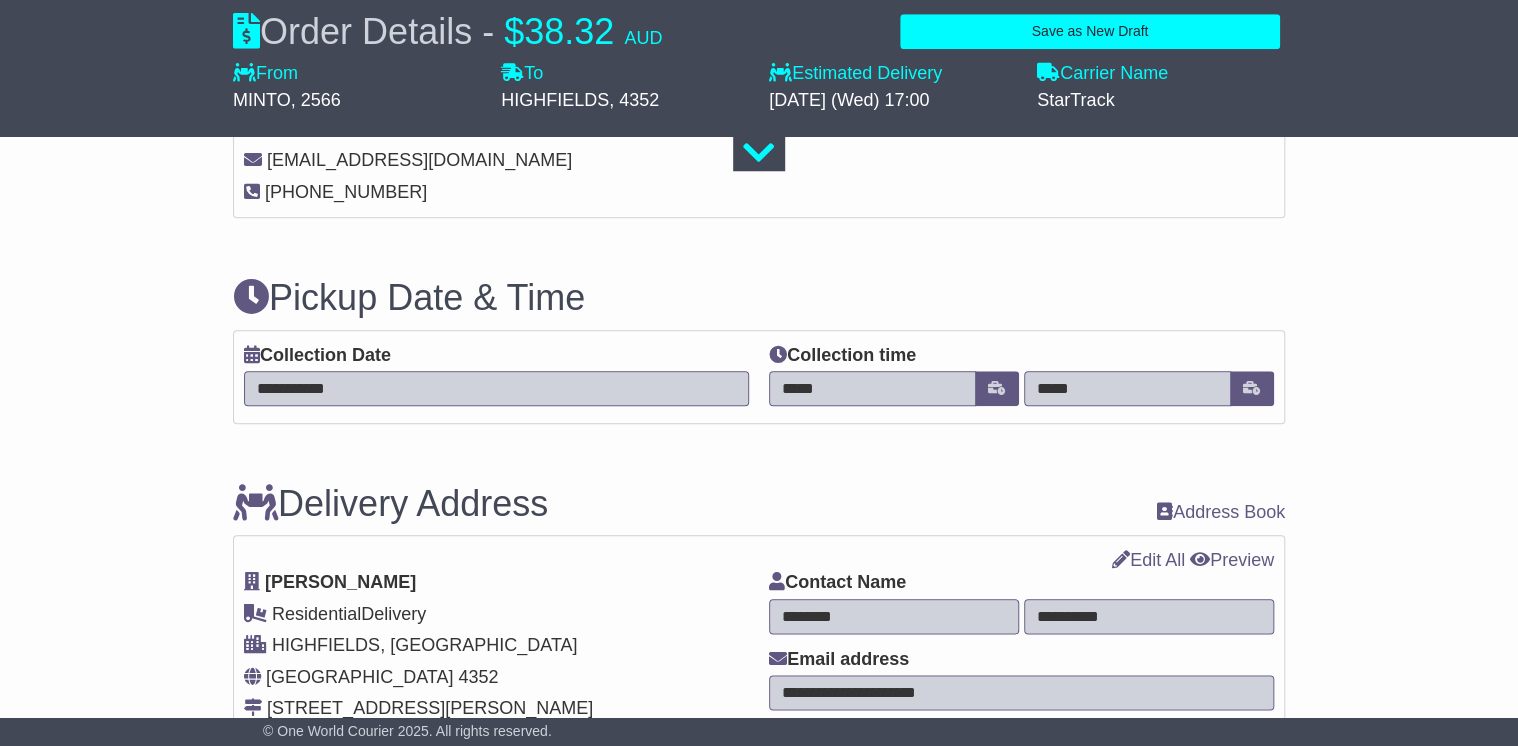 type on "**********" 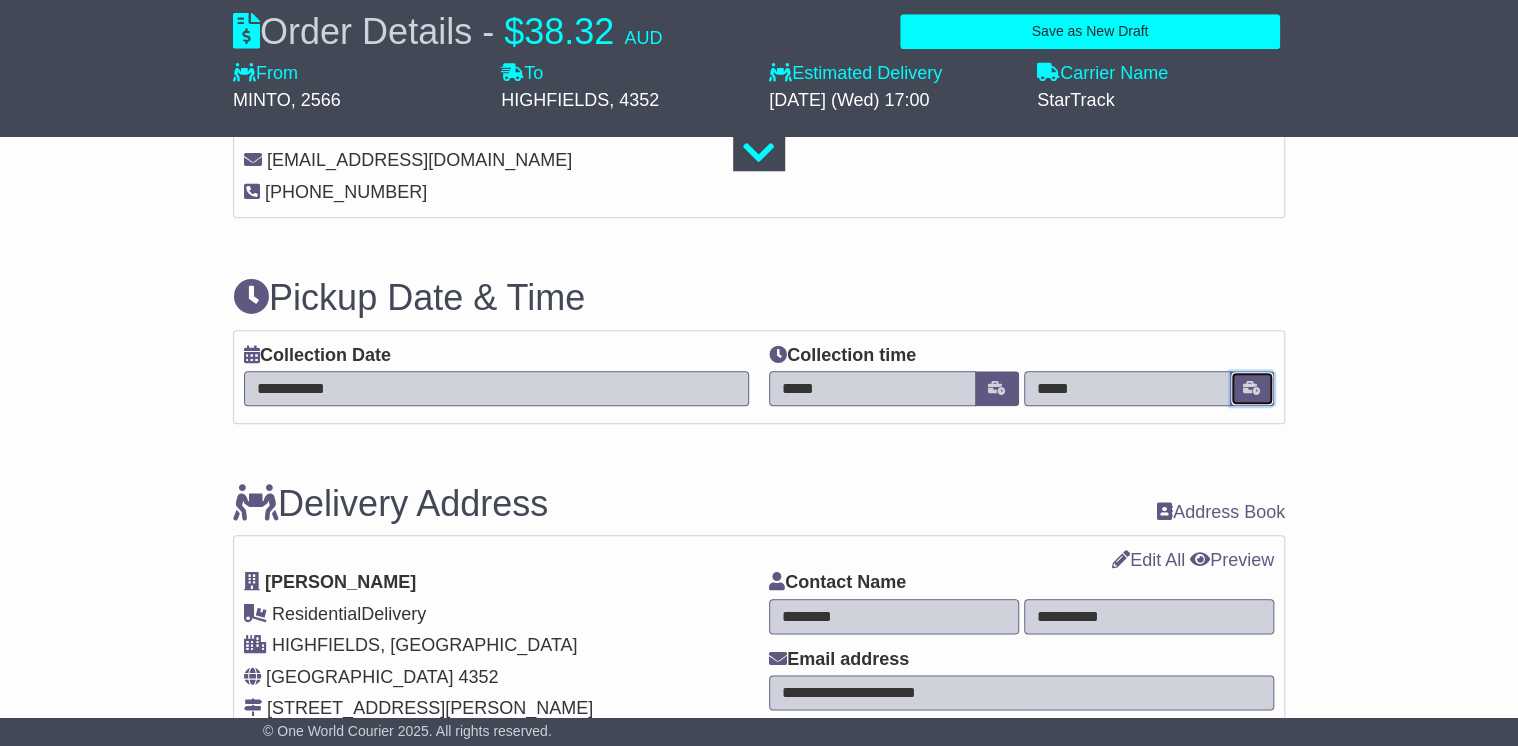click at bounding box center [1252, 388] 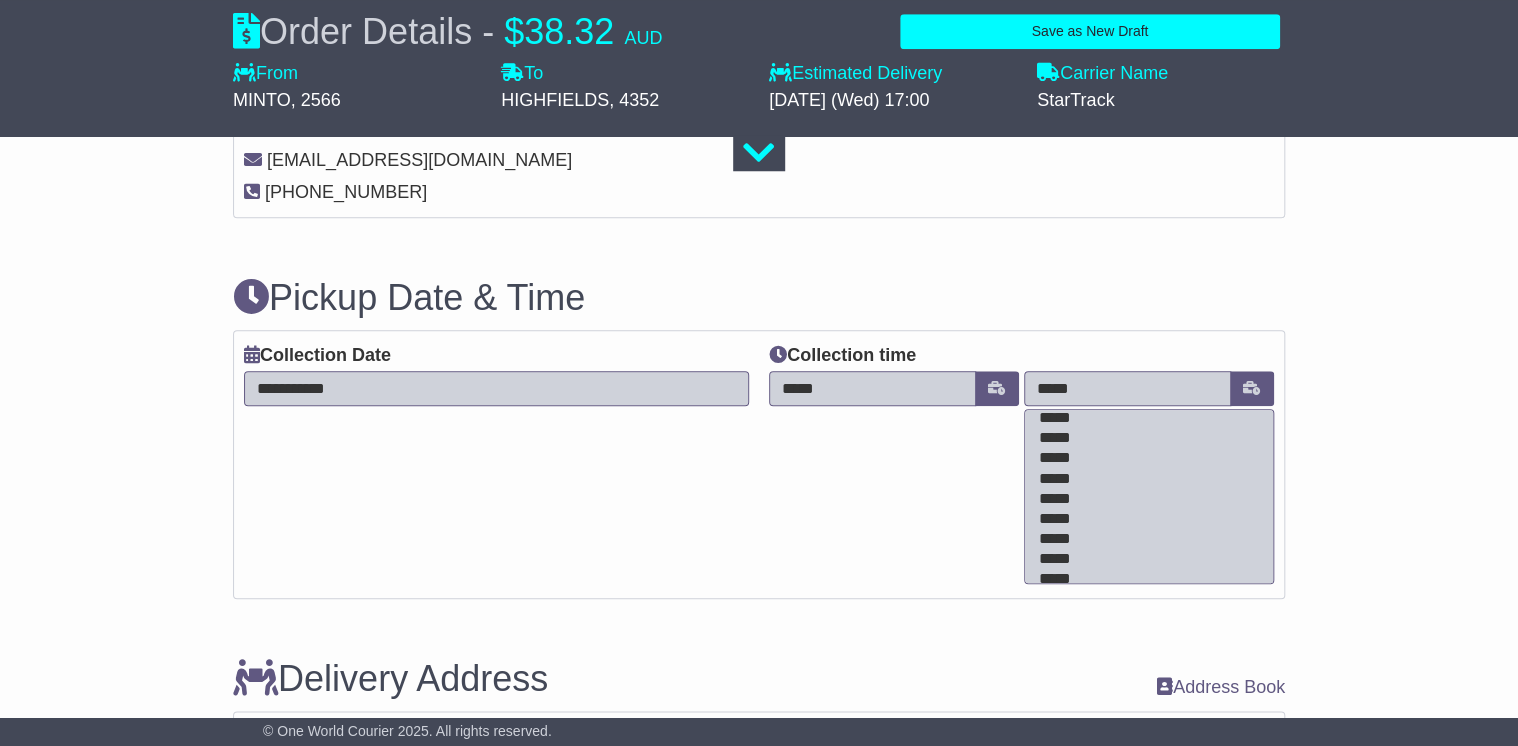 scroll, scrollTop: 480, scrollLeft: 0, axis: vertical 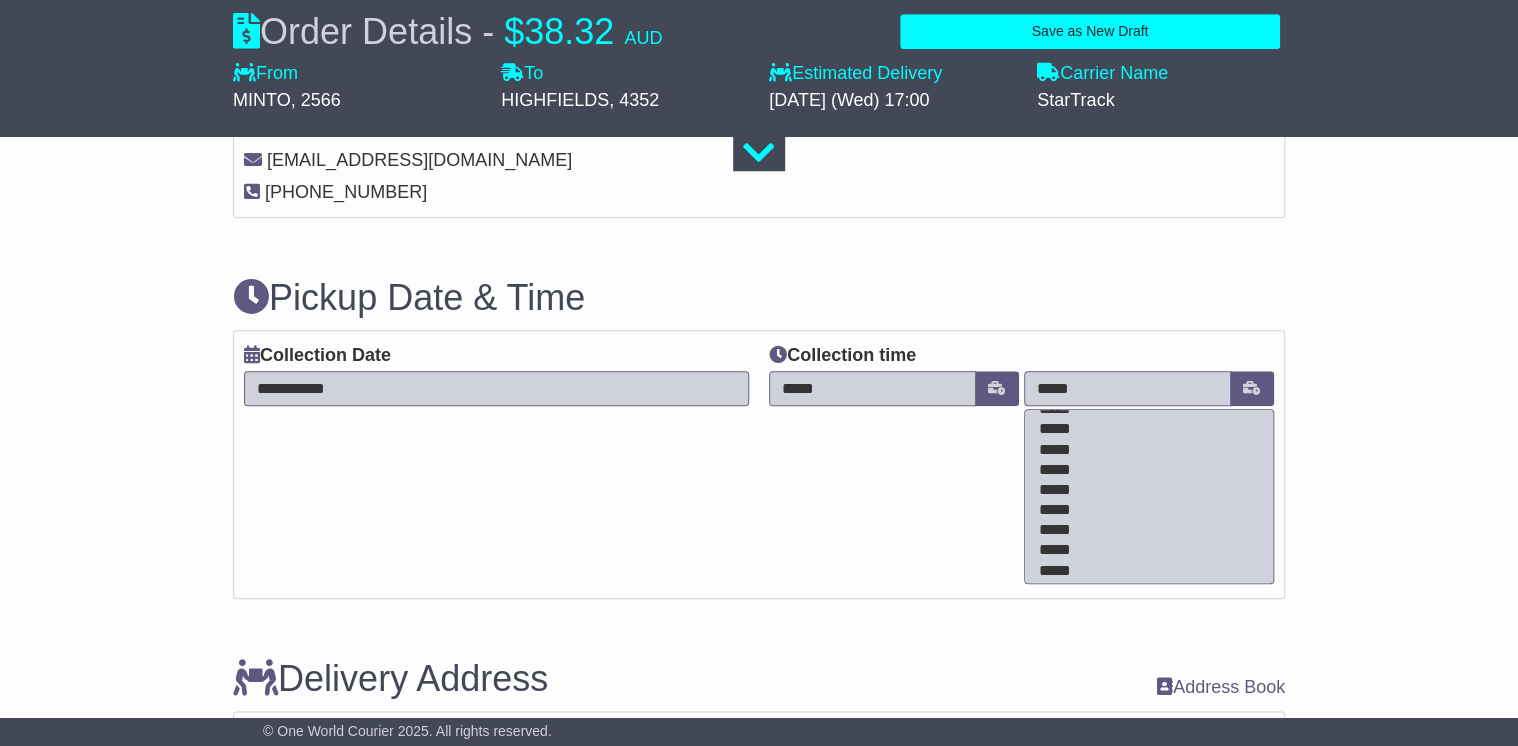 drag, startPoint x: 1090, startPoint y: 506, endPoint x: 1206, endPoint y: 504, distance: 116.01724 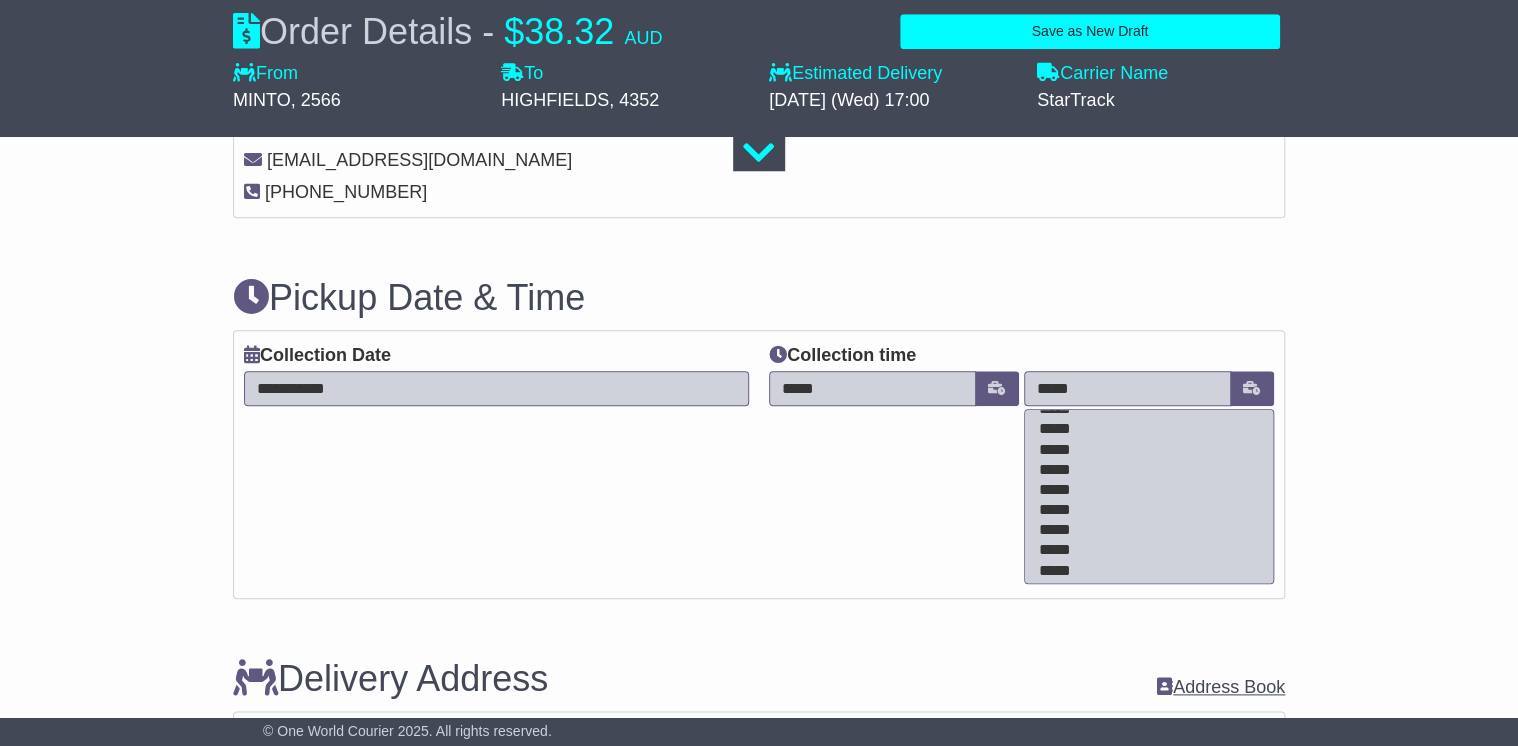 click on "*****" at bounding box center [1145, 511] 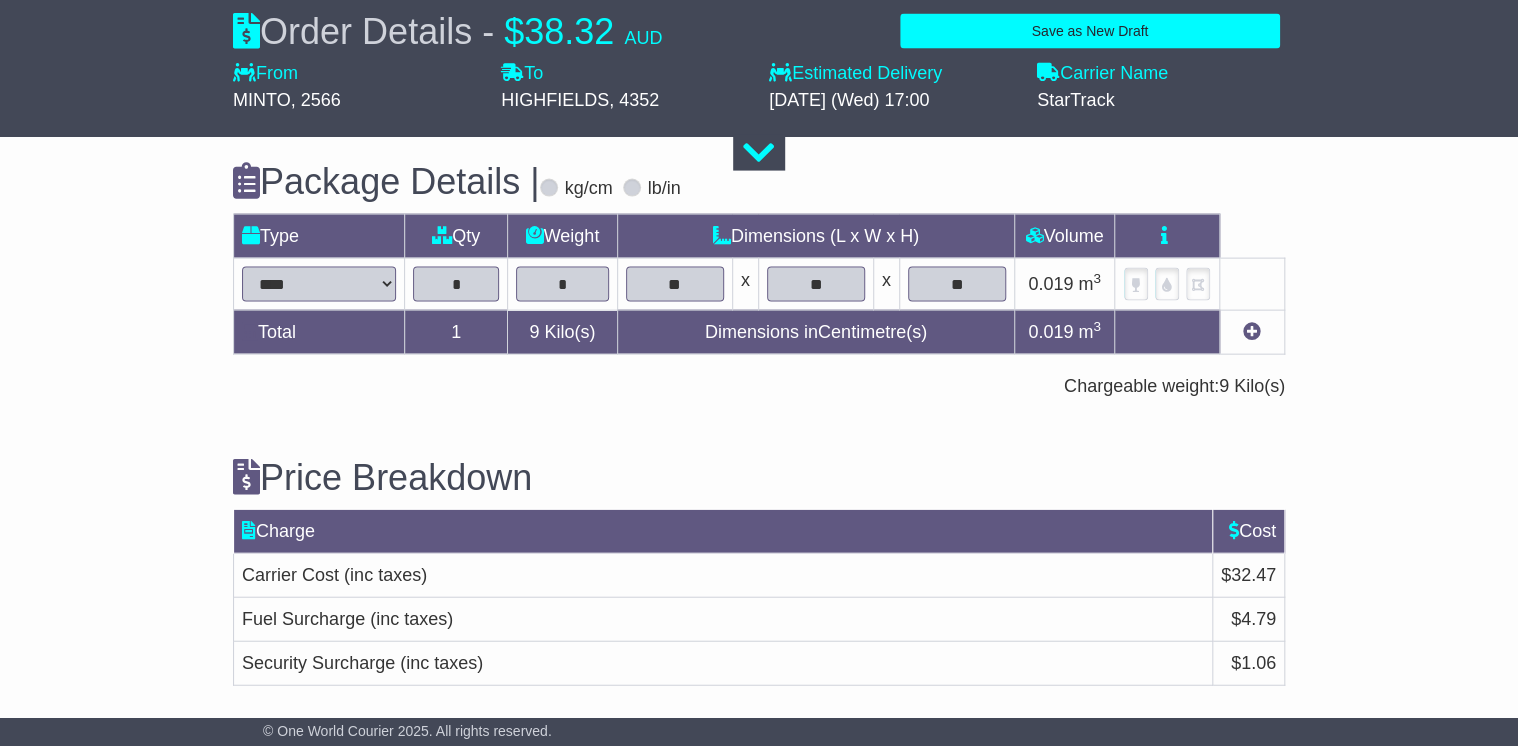 scroll, scrollTop: 2121, scrollLeft: 0, axis: vertical 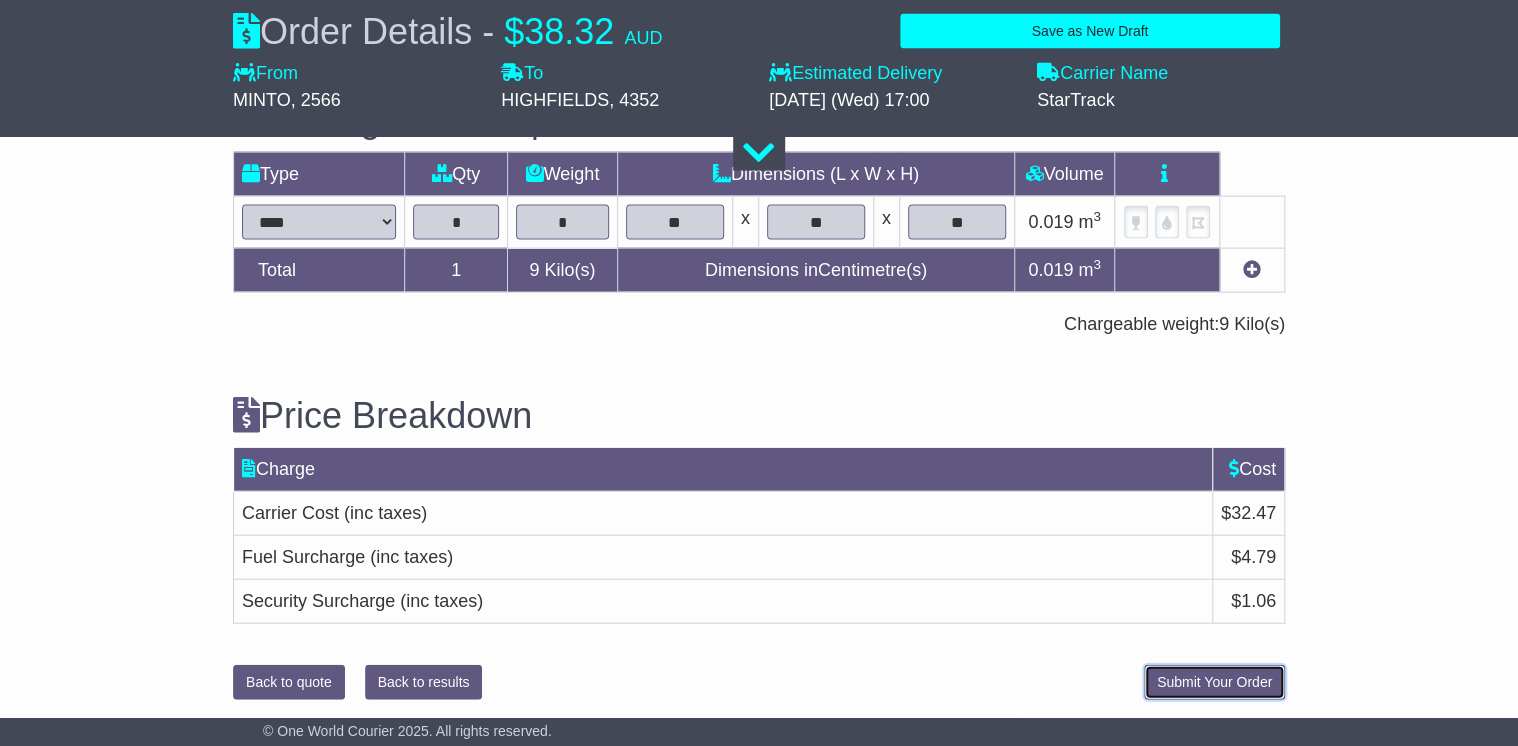 click on "Submit Your Order" at bounding box center (1214, 682) 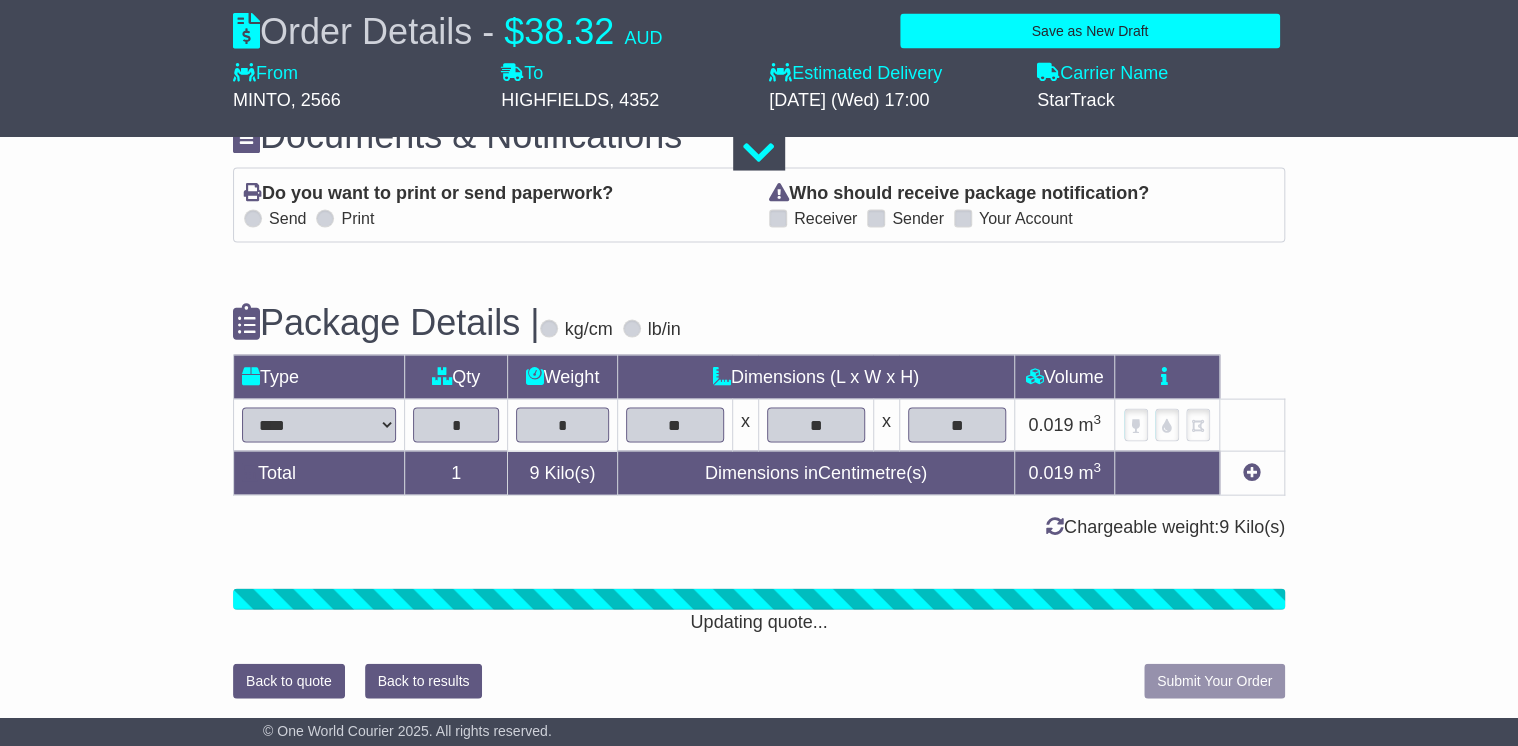 scroll, scrollTop: 2121, scrollLeft: 0, axis: vertical 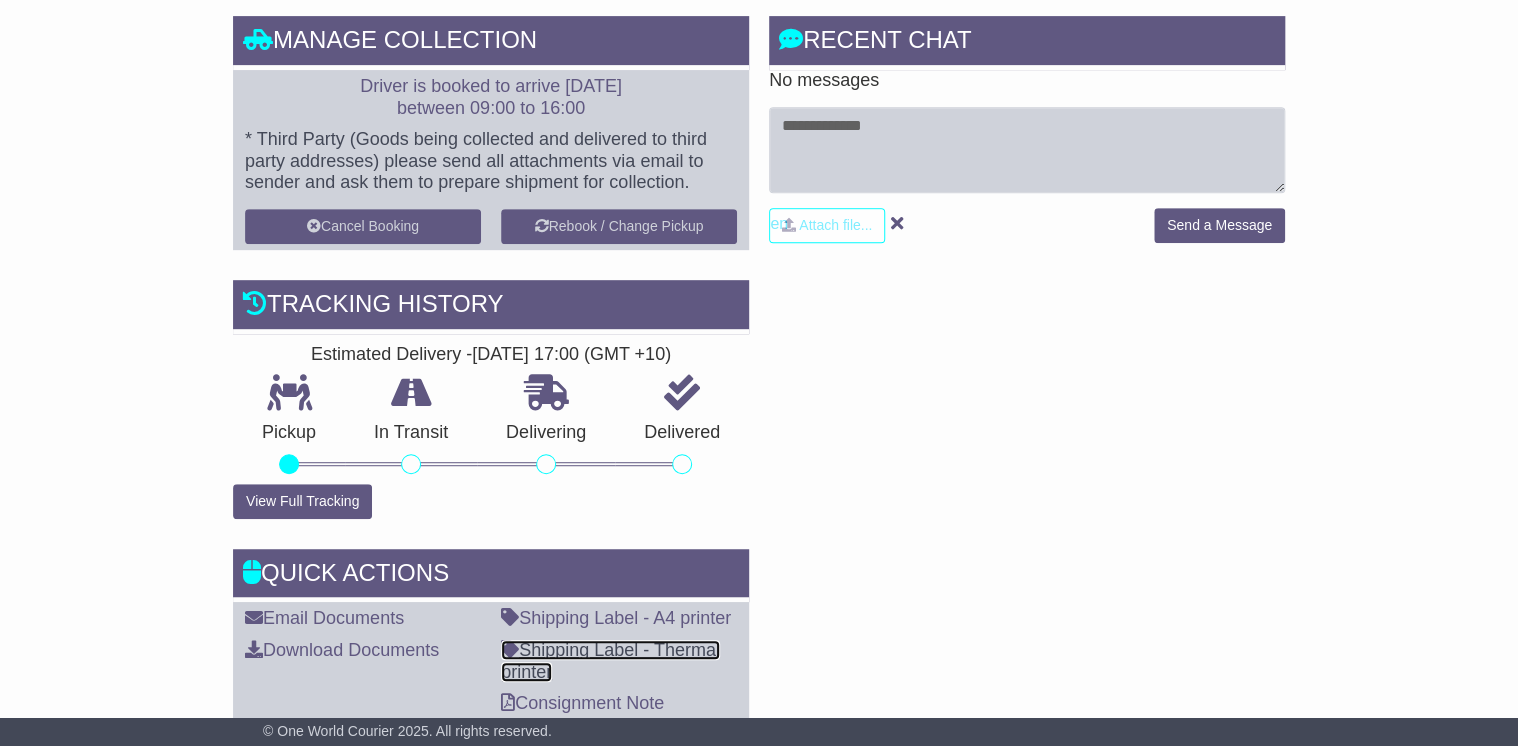 drag, startPoint x: 620, startPoint y: 644, endPoint x: 632, endPoint y: 628, distance: 20 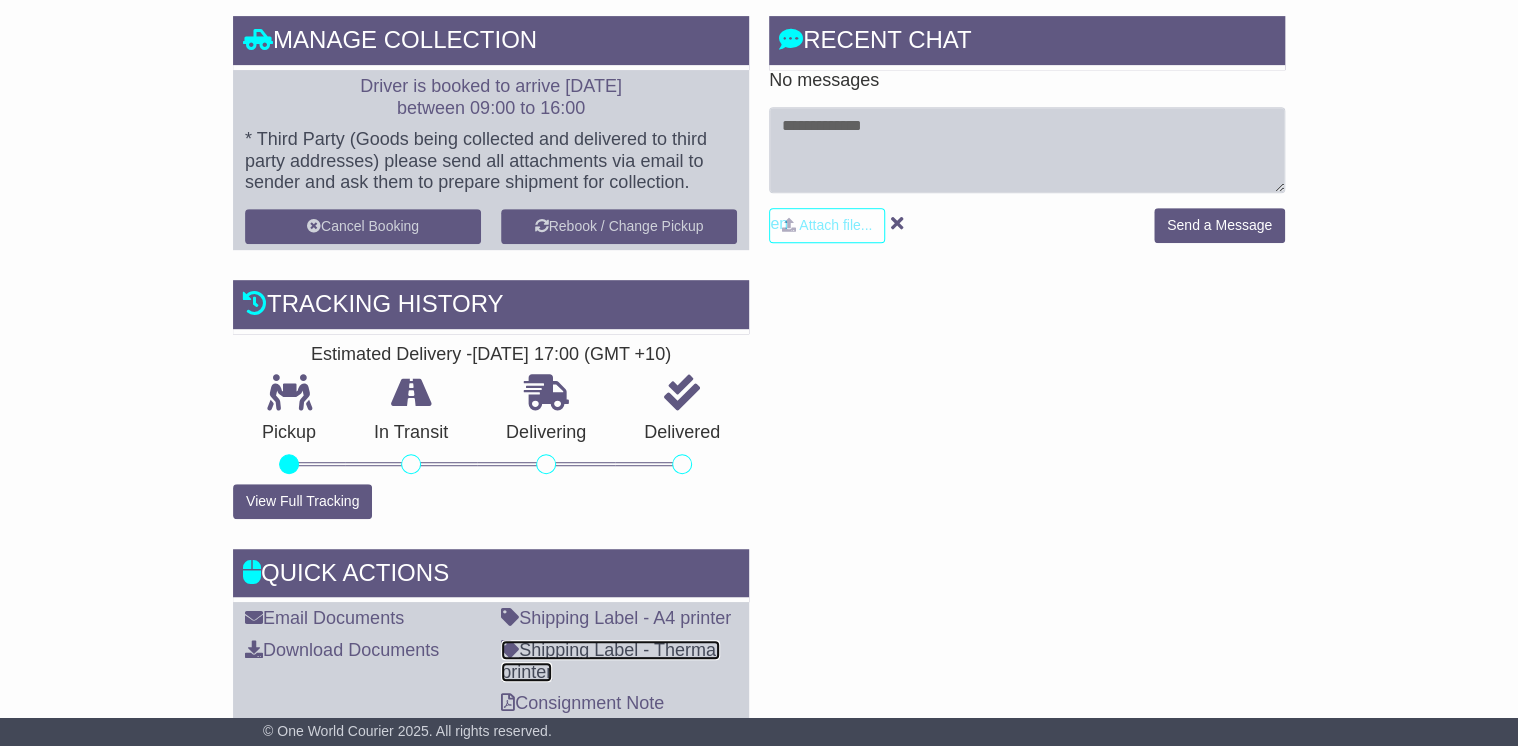 click on "Shipping Label - Thermal printer" at bounding box center [610, 661] 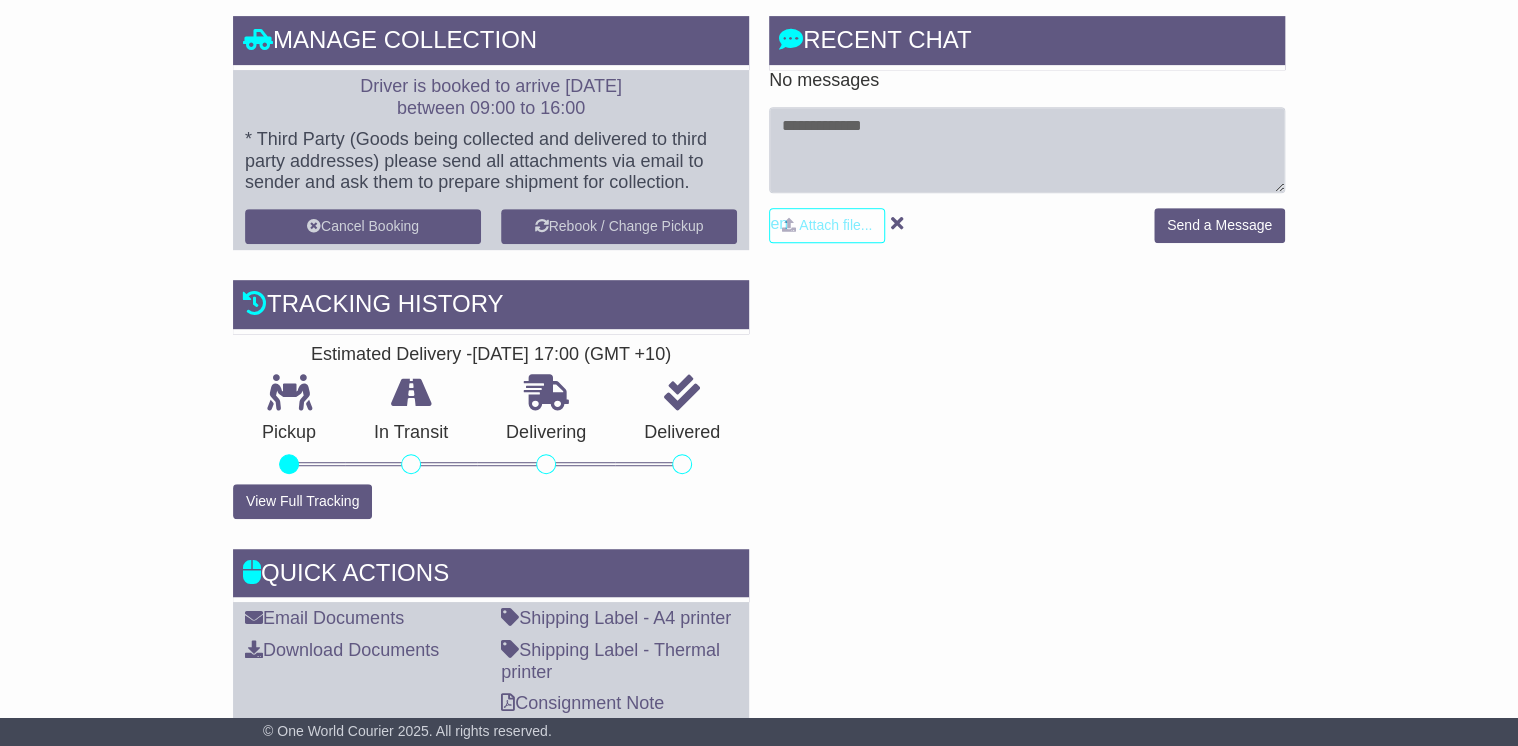 drag, startPoint x: 1008, startPoint y: 462, endPoint x: 1009, endPoint y: 452, distance: 10.049875 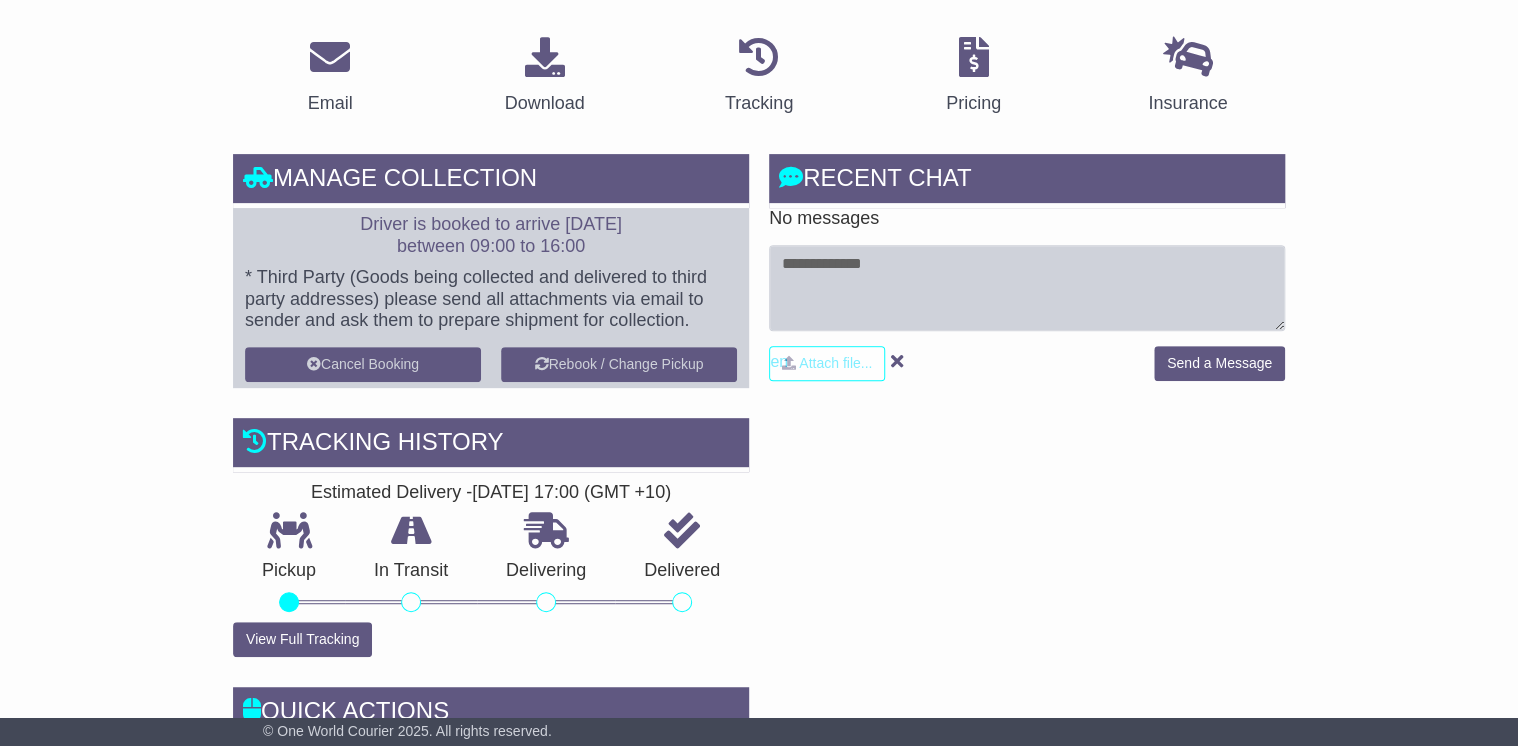 scroll, scrollTop: 0, scrollLeft: 0, axis: both 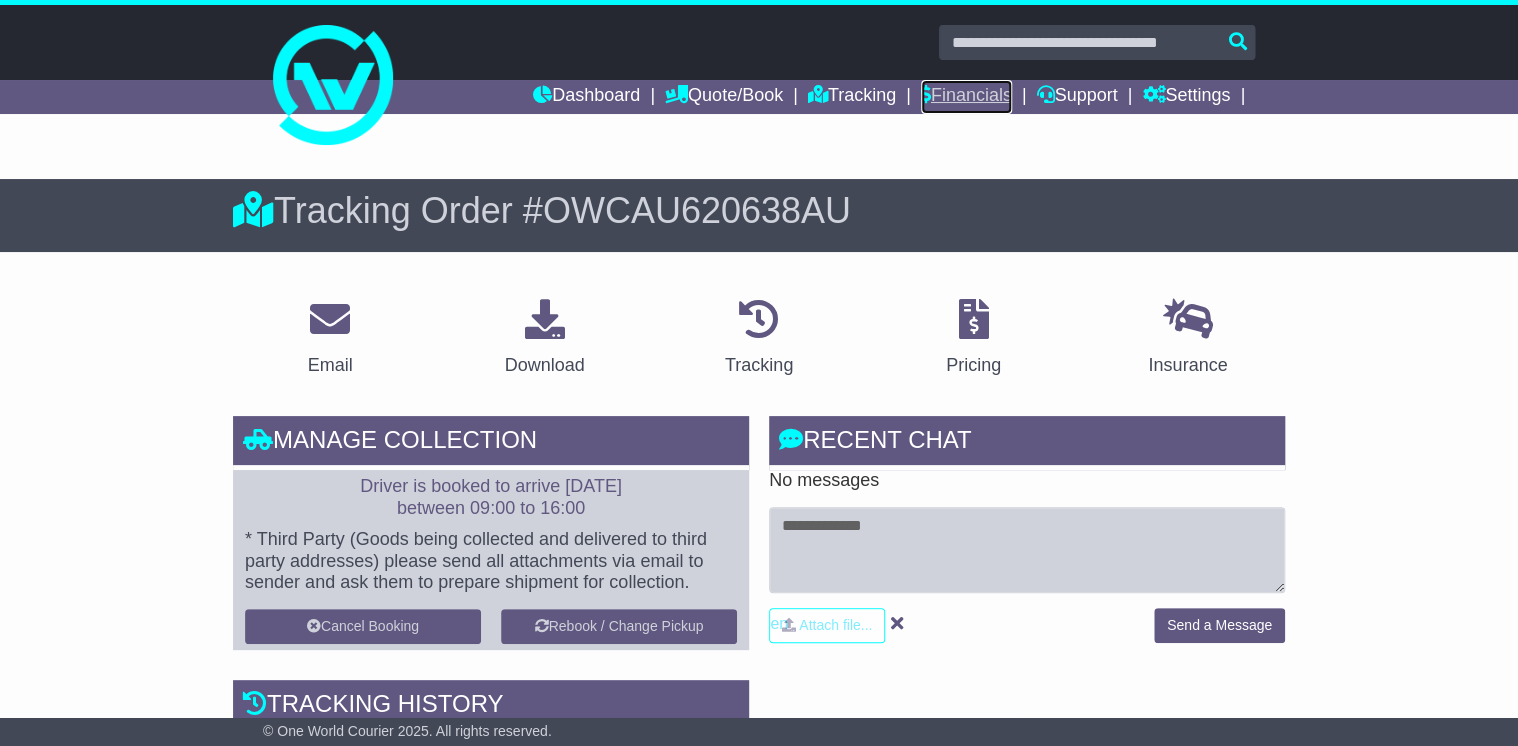 click on "Financials" at bounding box center (966, 97) 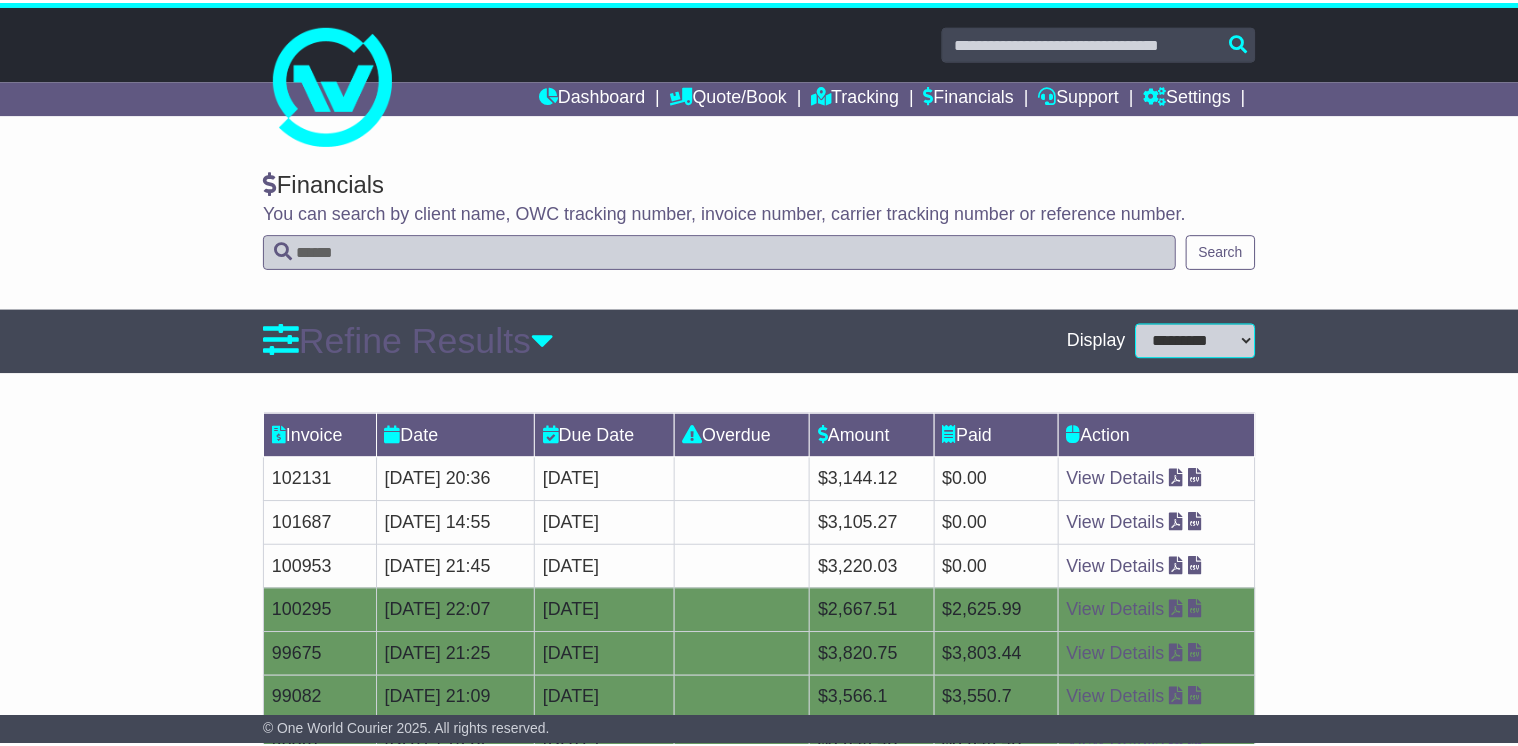 scroll, scrollTop: 0, scrollLeft: 0, axis: both 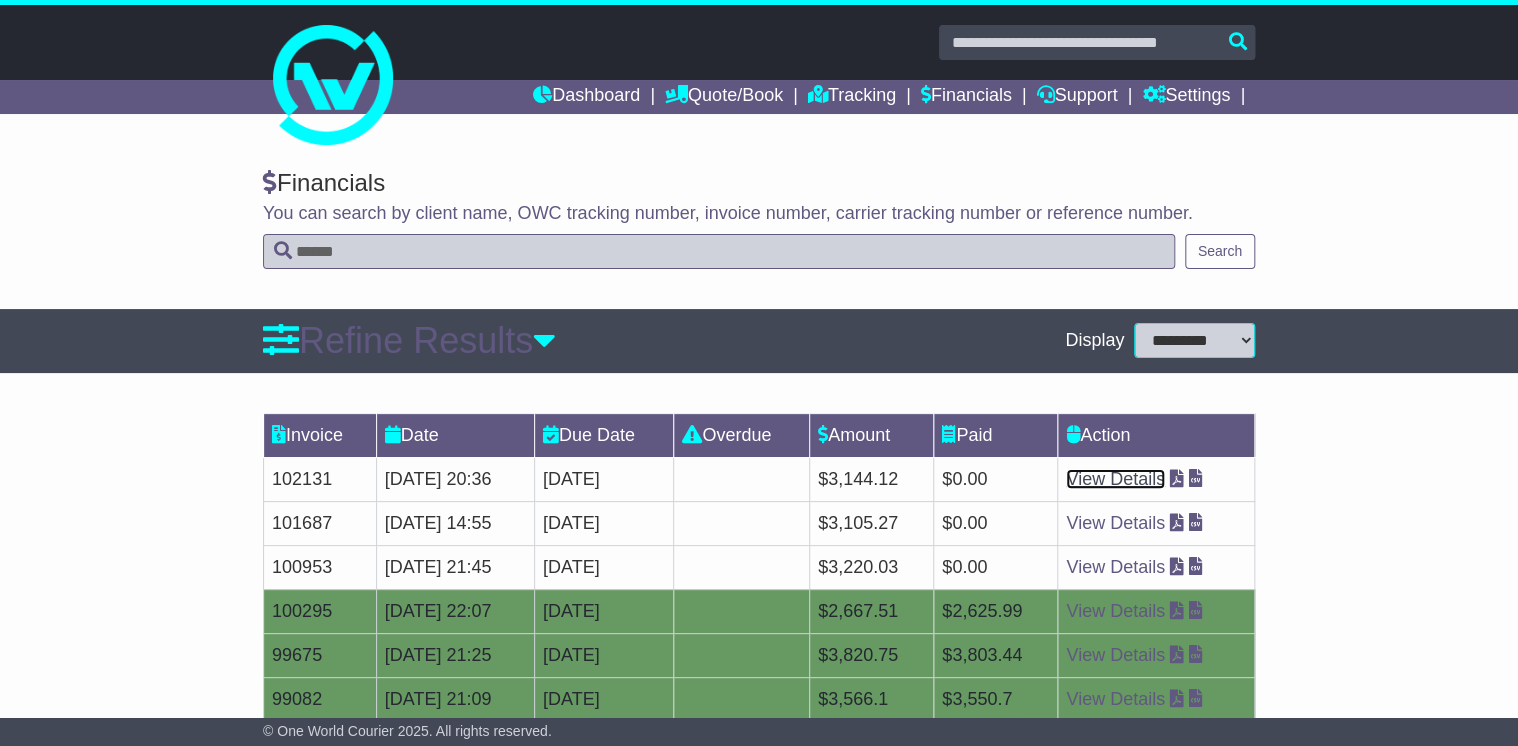 click on "View Details" at bounding box center [1115, 479] 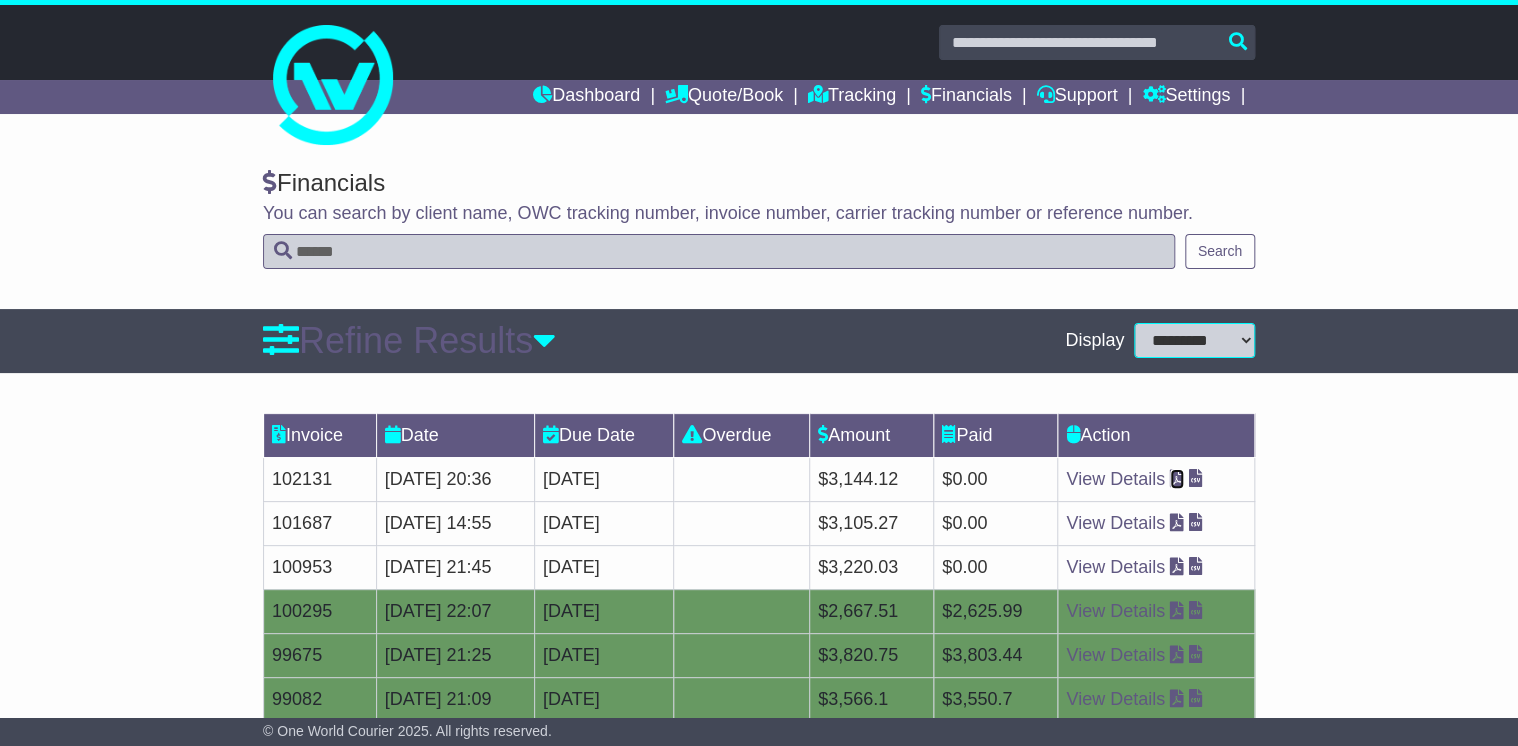 click at bounding box center (1177, 478) 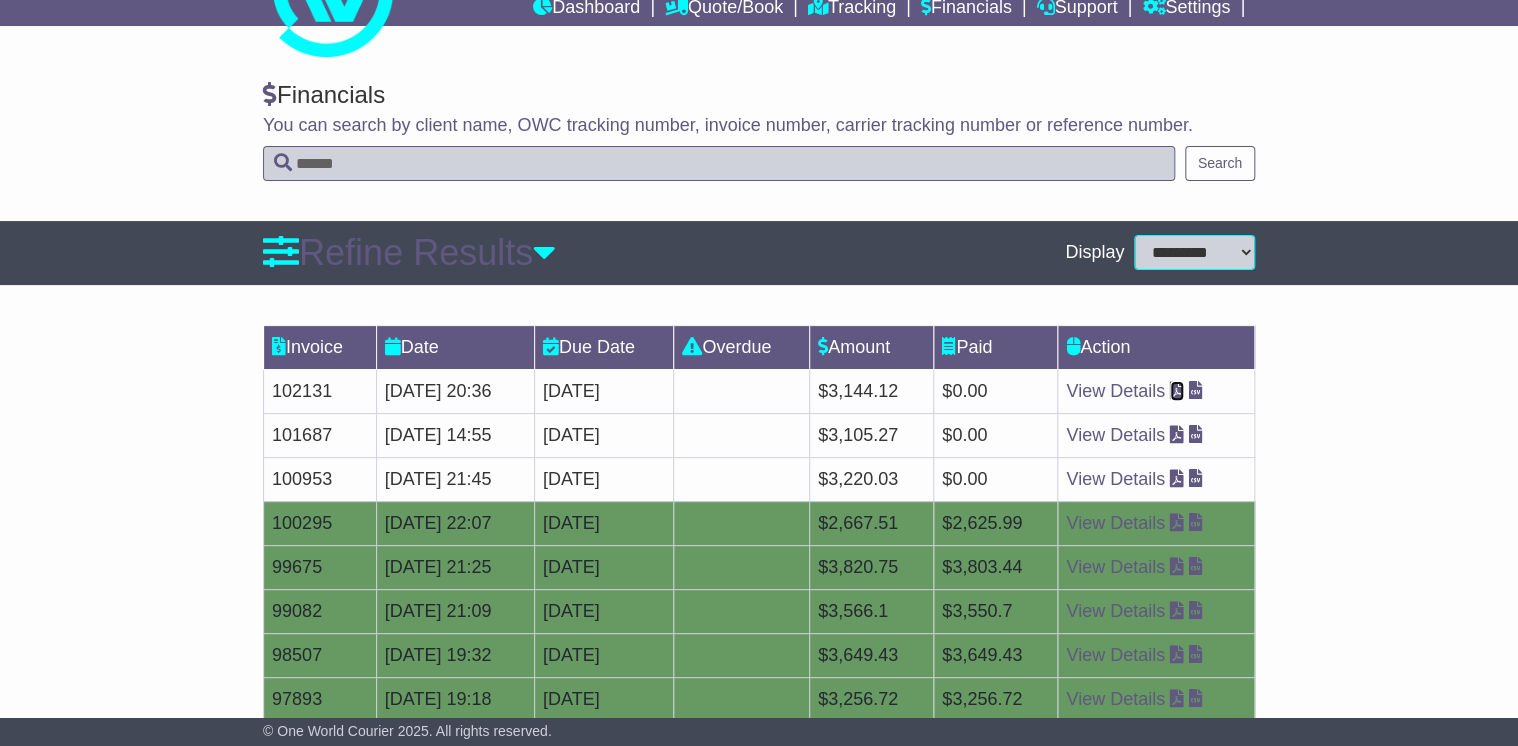 scroll, scrollTop: 160, scrollLeft: 0, axis: vertical 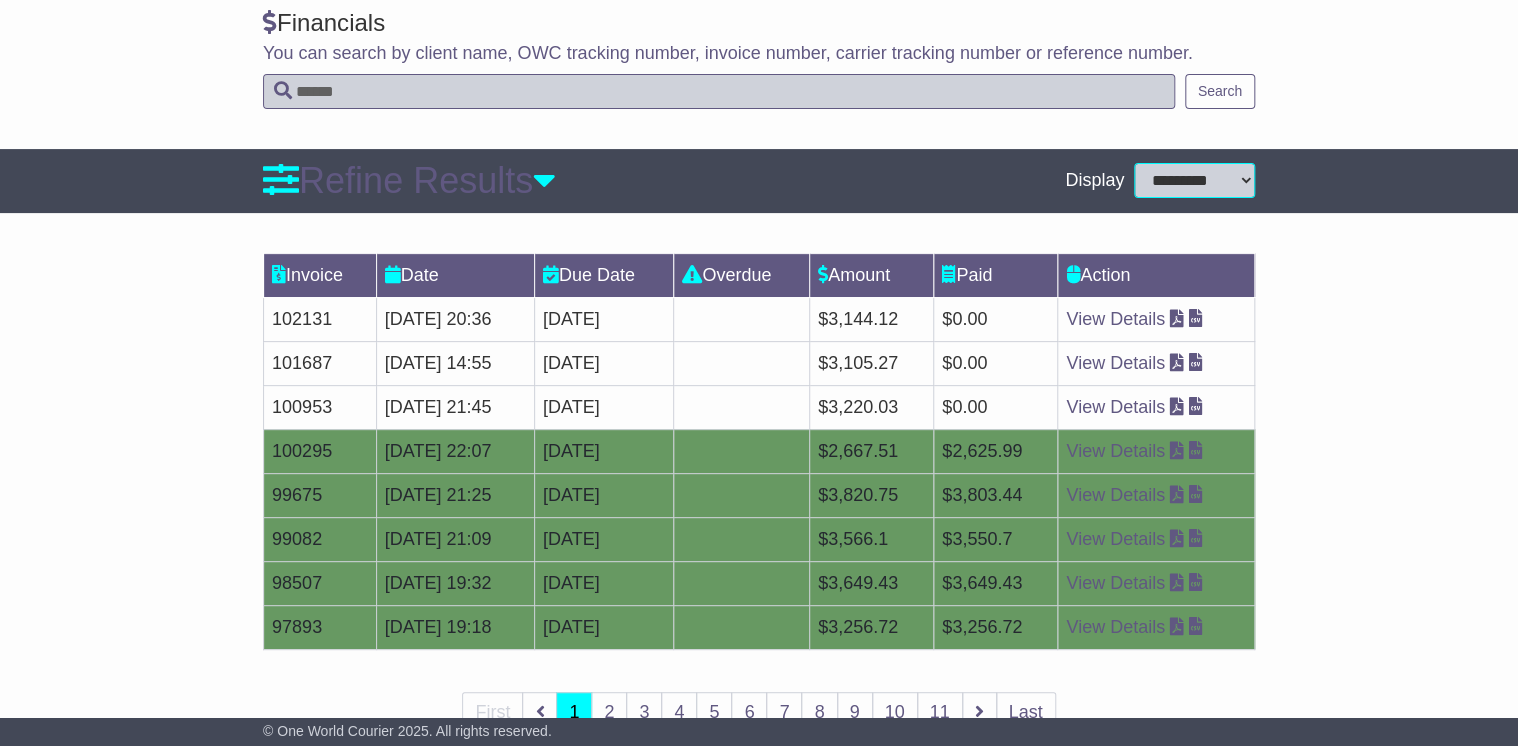 click on "Invoice
Date
Due Date
Overdue
Amount
Paid
Action
102131
10 [DATE] 2025 20:36
[DATE]
0 day(s)
Payment In Process
$3,144.12
$0.00
View Details
101687
04 [DATE] 2025 14:55
[DATE]
0 day(s)
Payment In Process
$3,105.27
$0.00
View Details
100953" at bounding box center (759, 506) 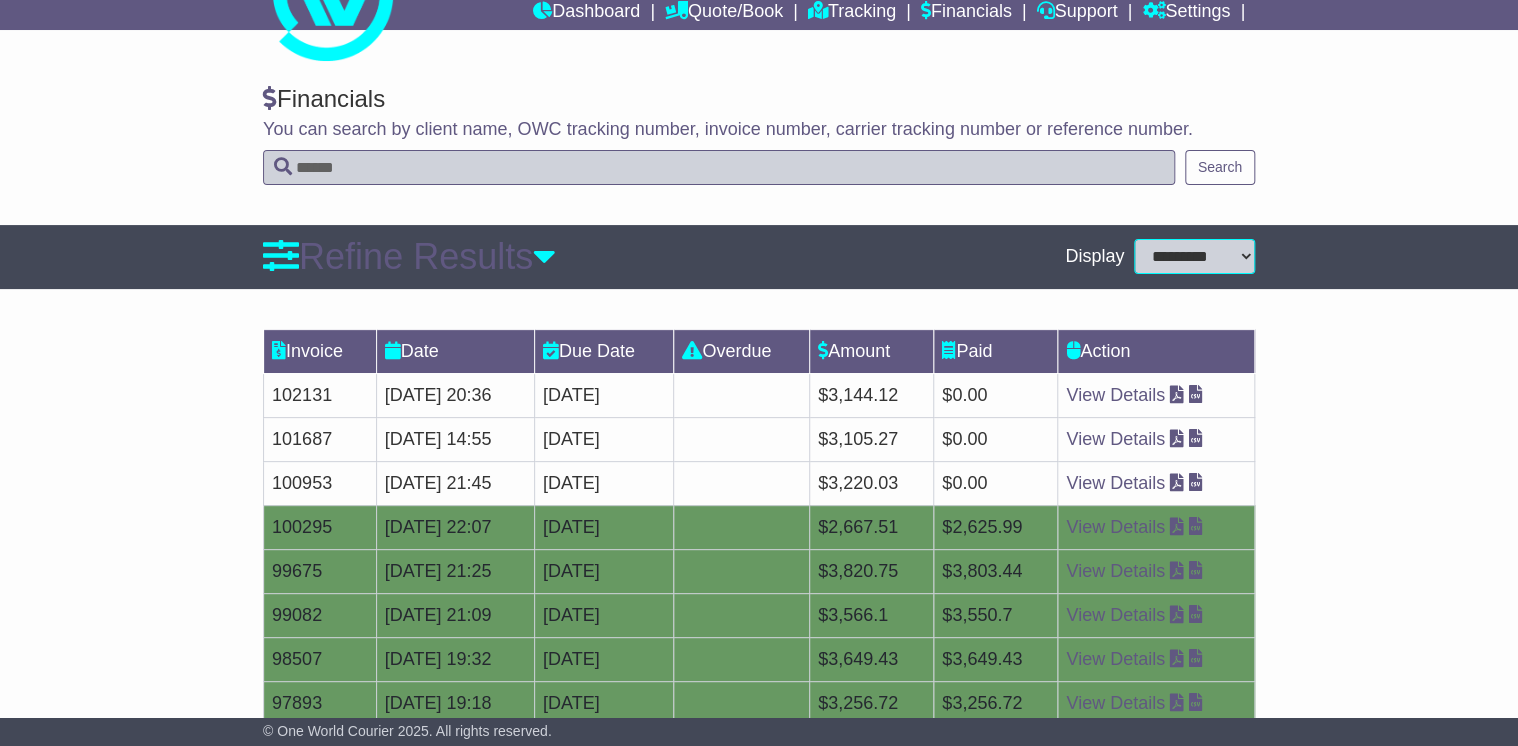 scroll, scrollTop: 0, scrollLeft: 0, axis: both 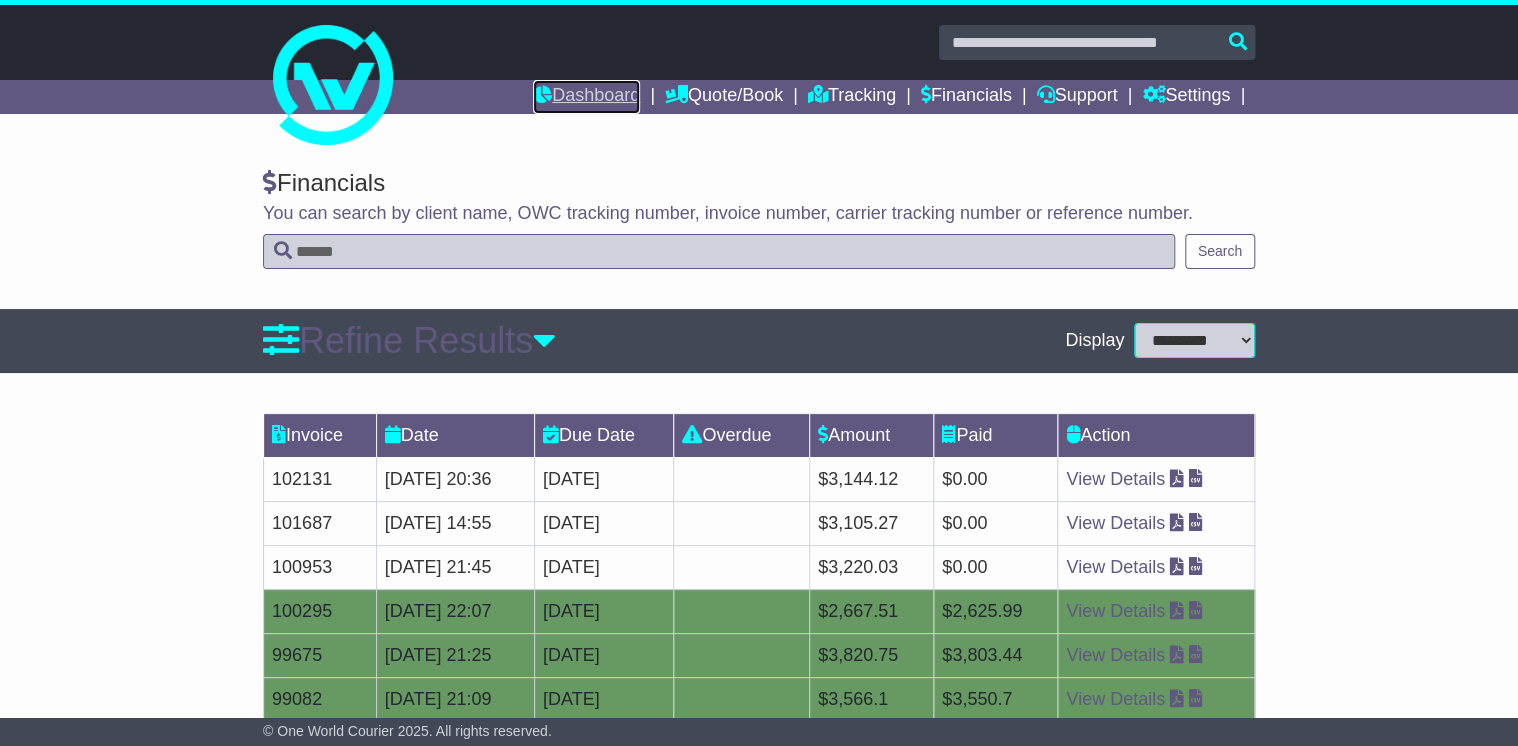 click on "Dashboard" at bounding box center [586, 97] 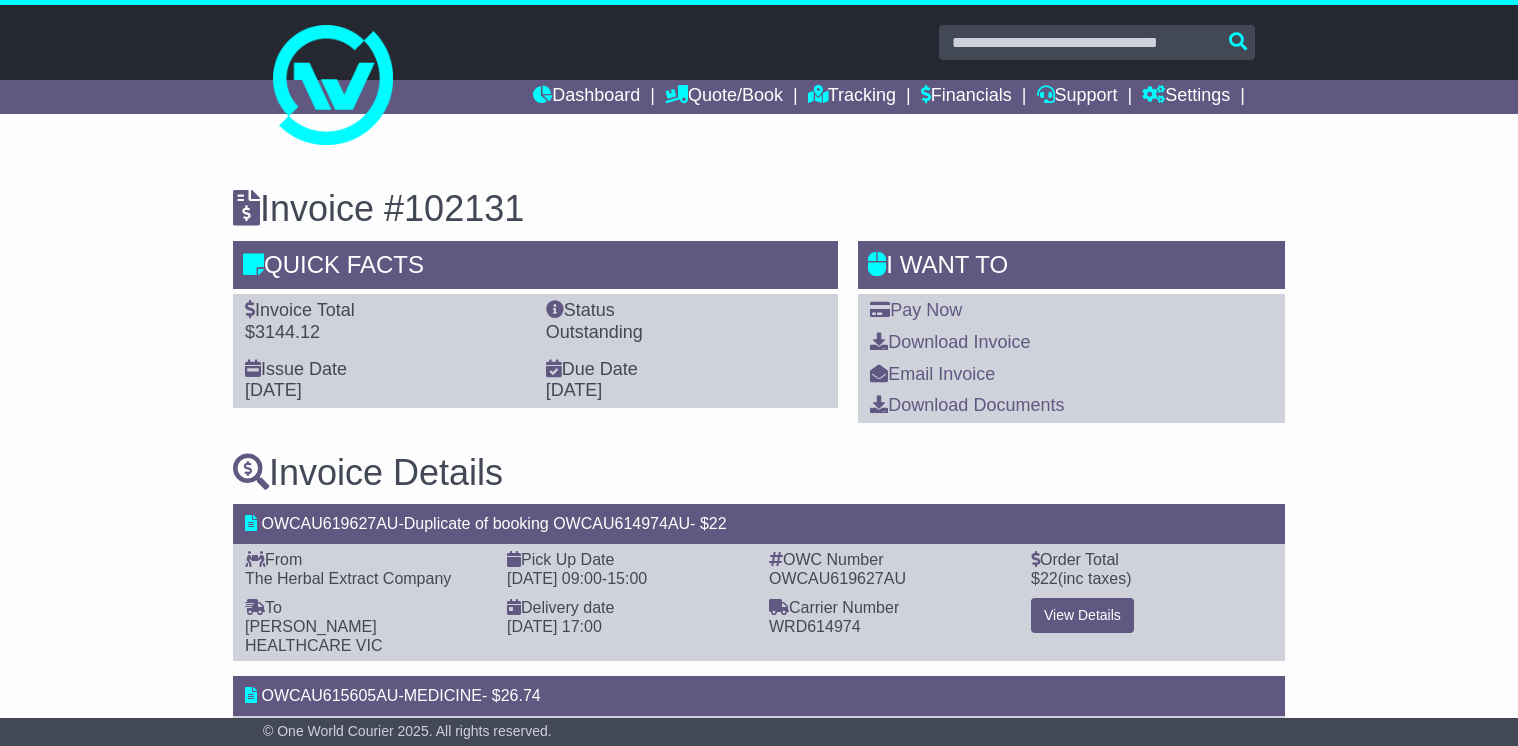 scroll, scrollTop: 0, scrollLeft: 0, axis: both 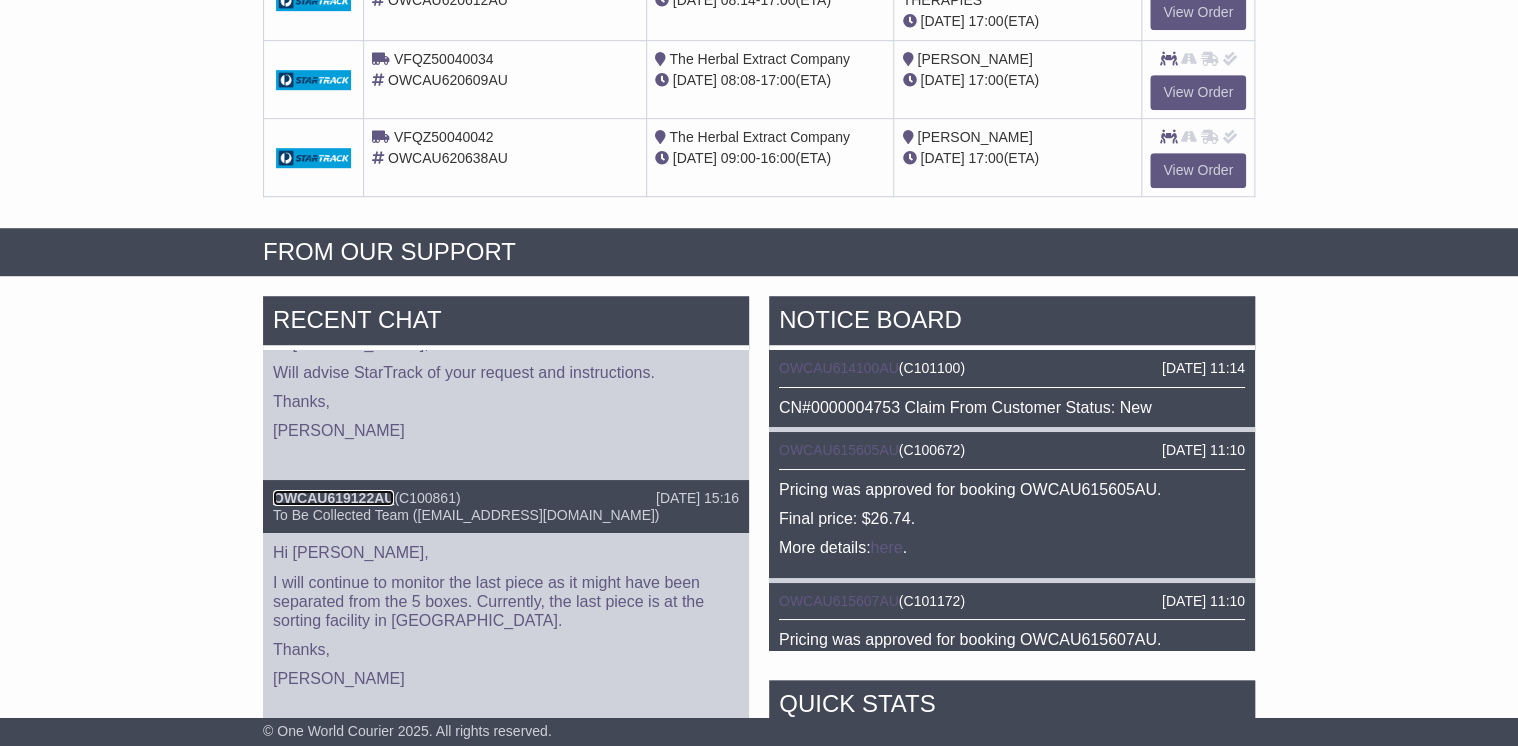 click on "OWCAU619122AU" at bounding box center [333, 498] 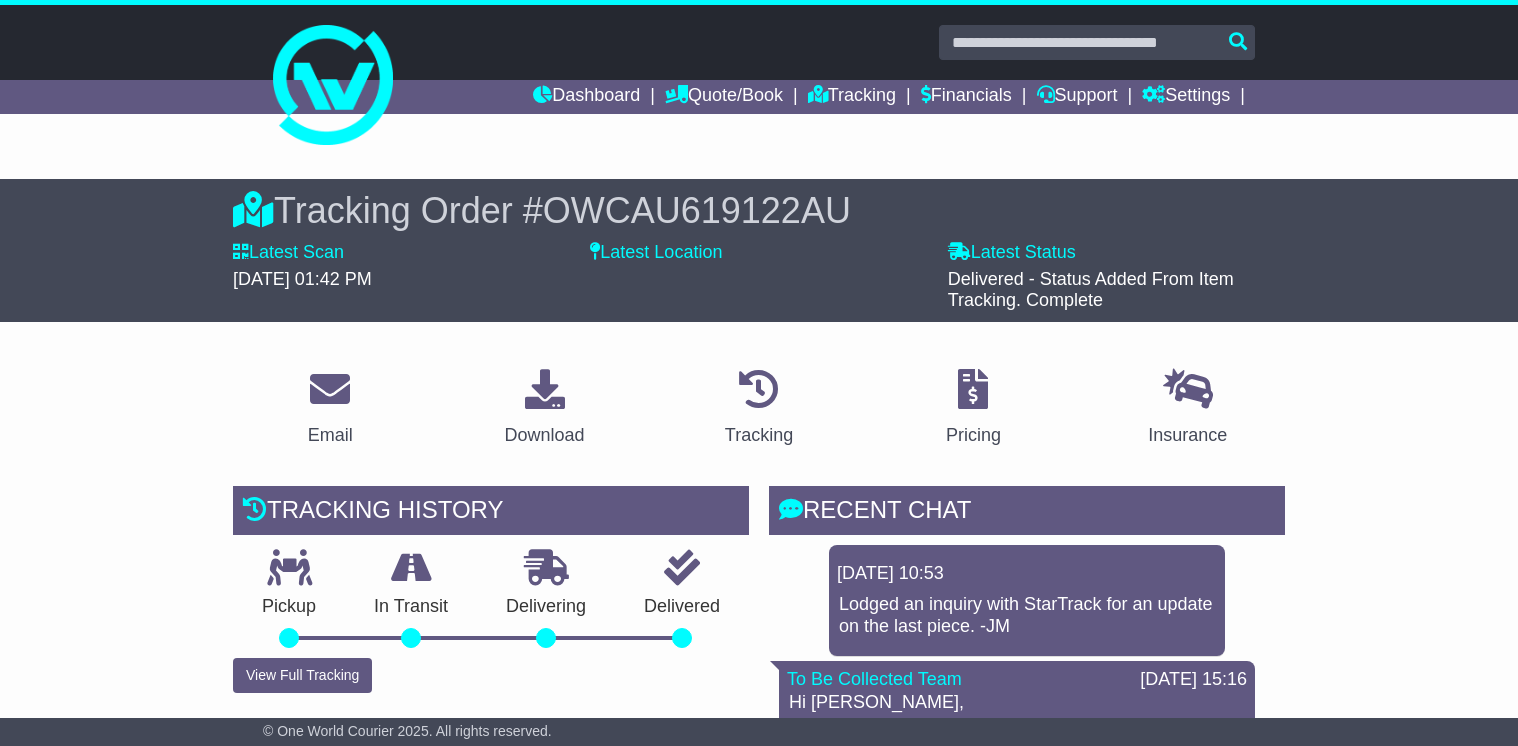 scroll, scrollTop: 0, scrollLeft: 0, axis: both 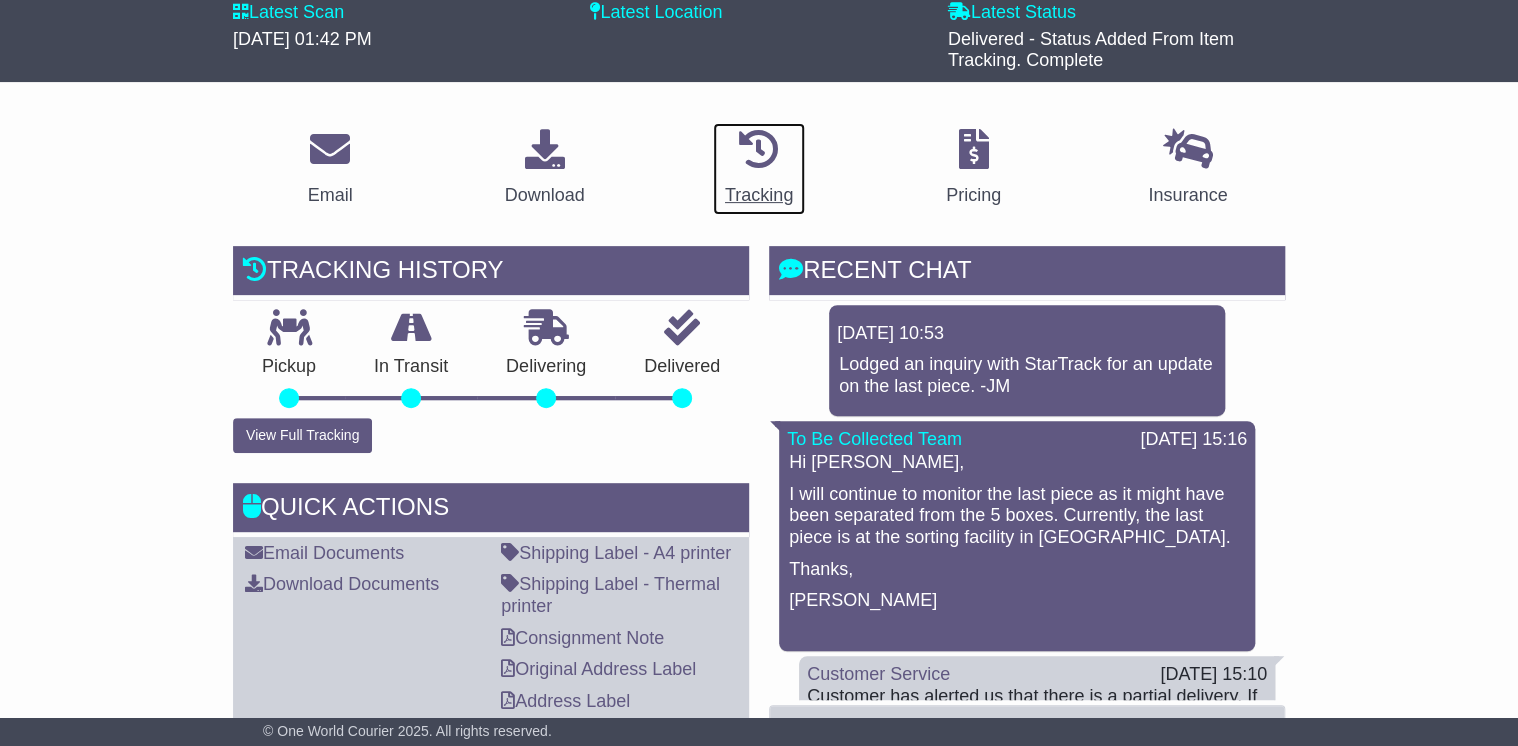 click at bounding box center (759, 149) 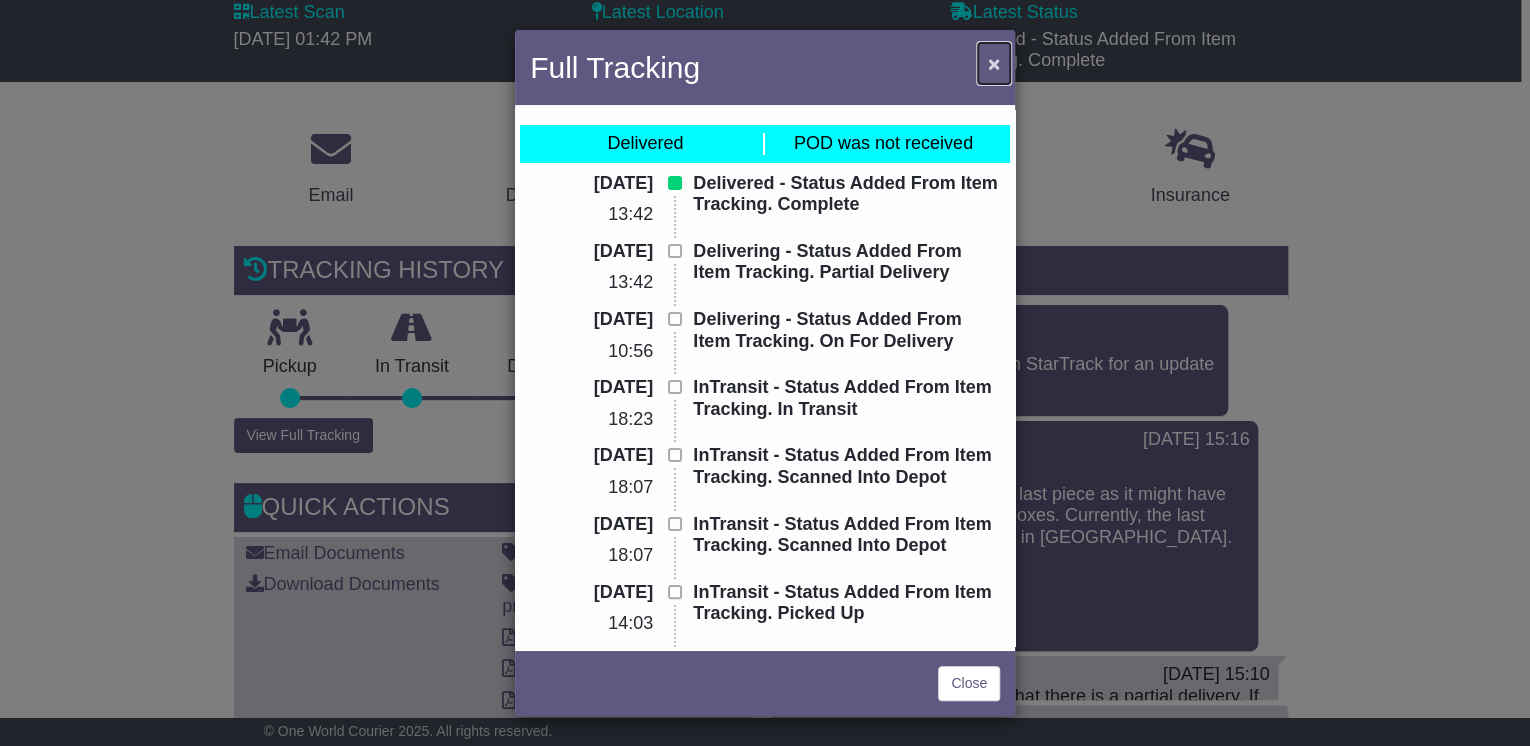 click on "×" at bounding box center [994, 63] 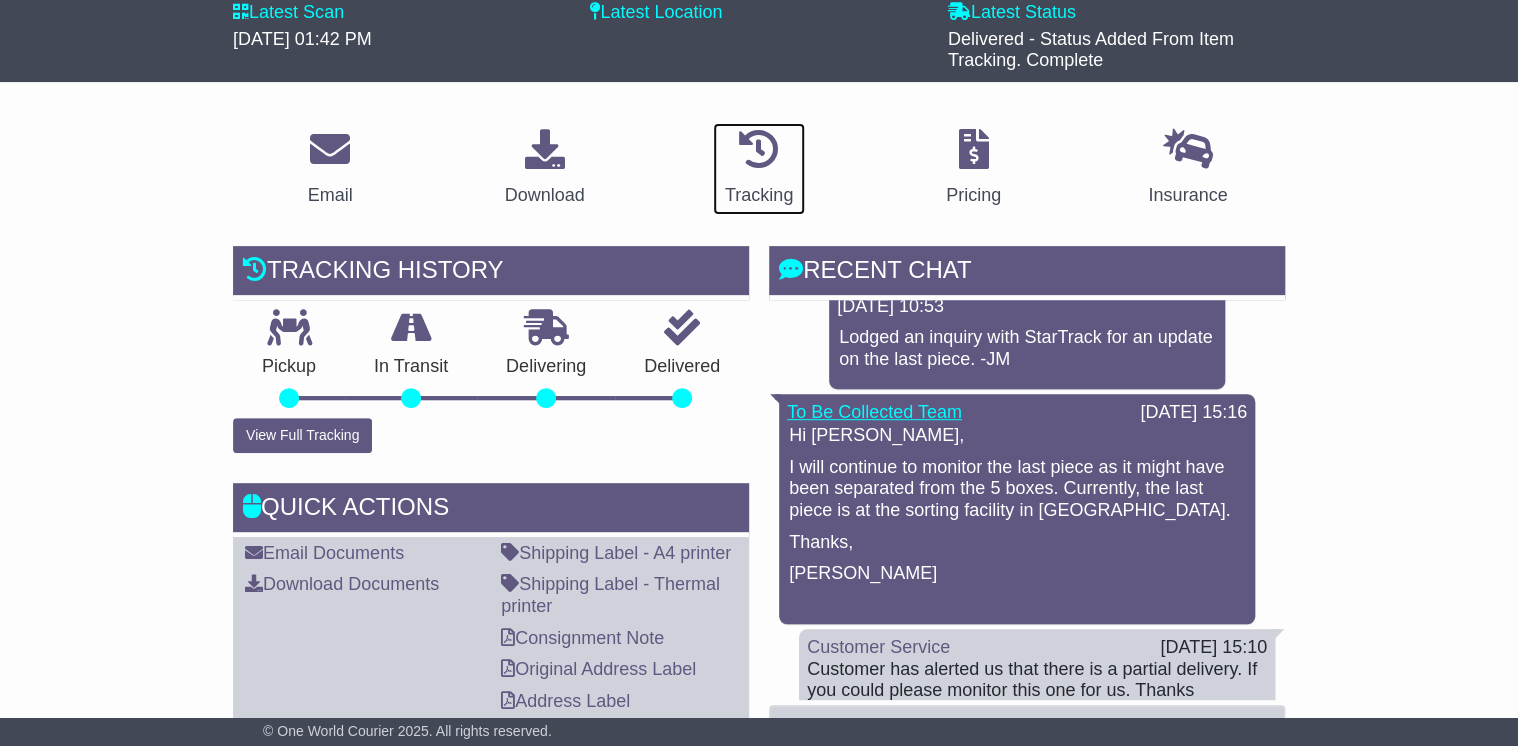 scroll, scrollTop: 42, scrollLeft: 0, axis: vertical 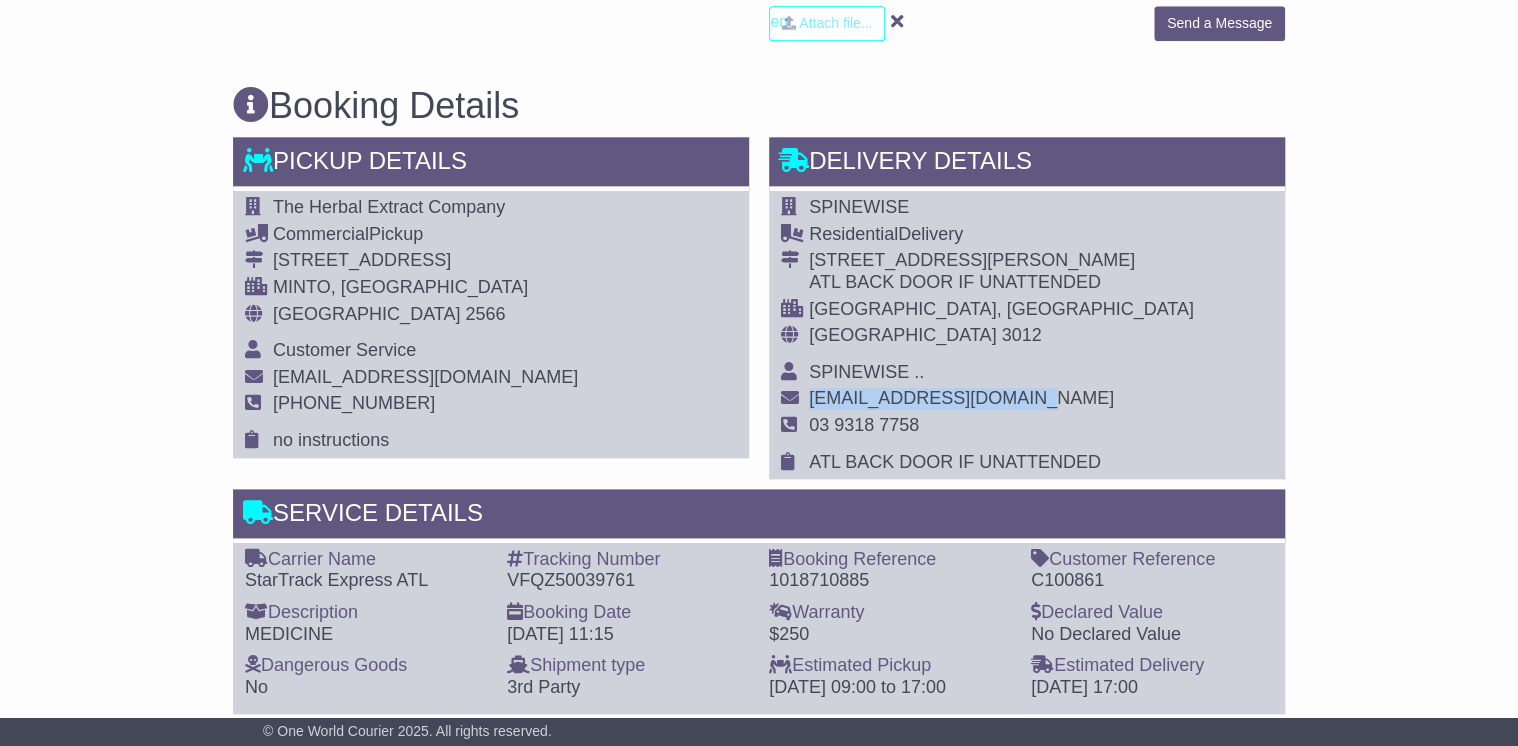 drag, startPoint x: 1013, startPoint y: 392, endPoint x: 808, endPoint y: 400, distance: 205.15604 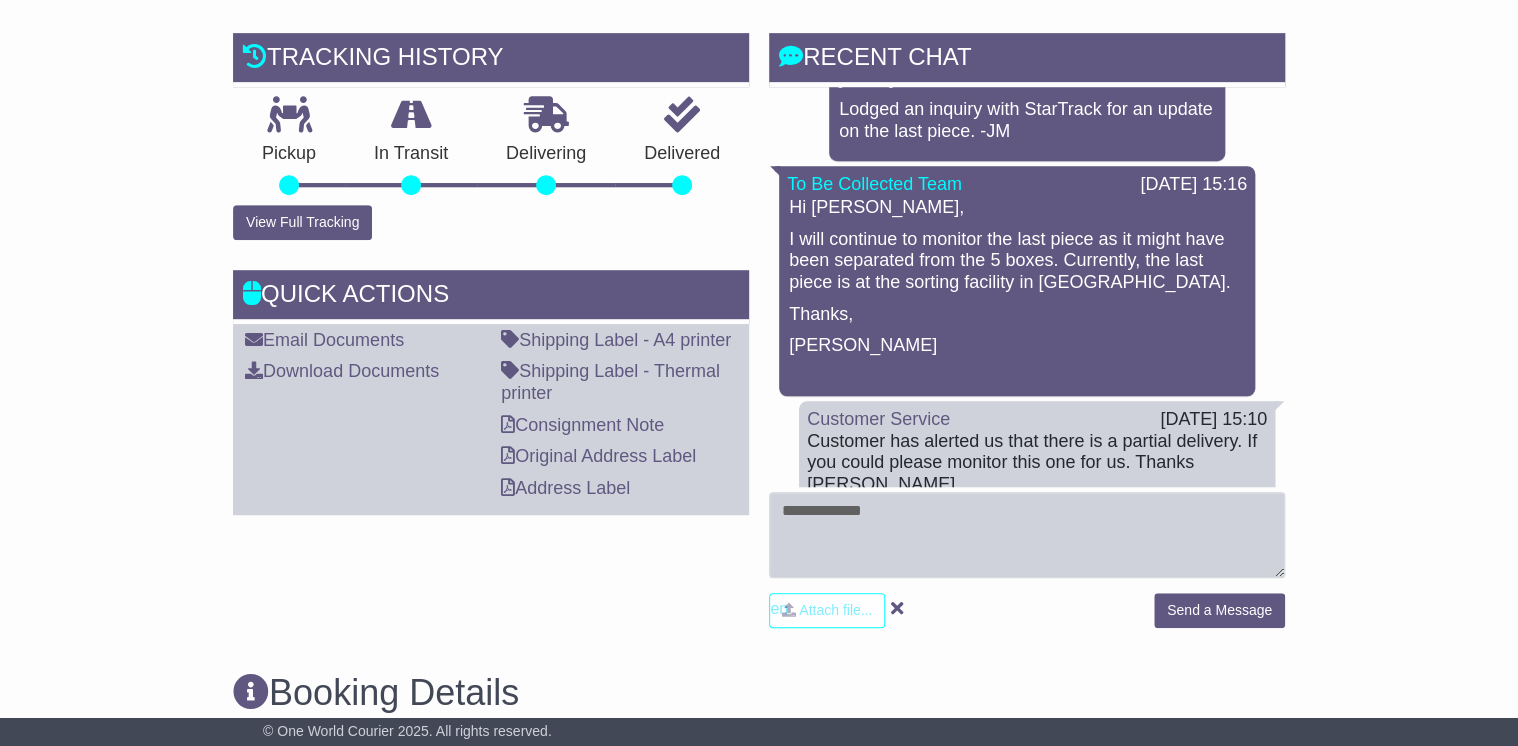scroll, scrollTop: 400, scrollLeft: 0, axis: vertical 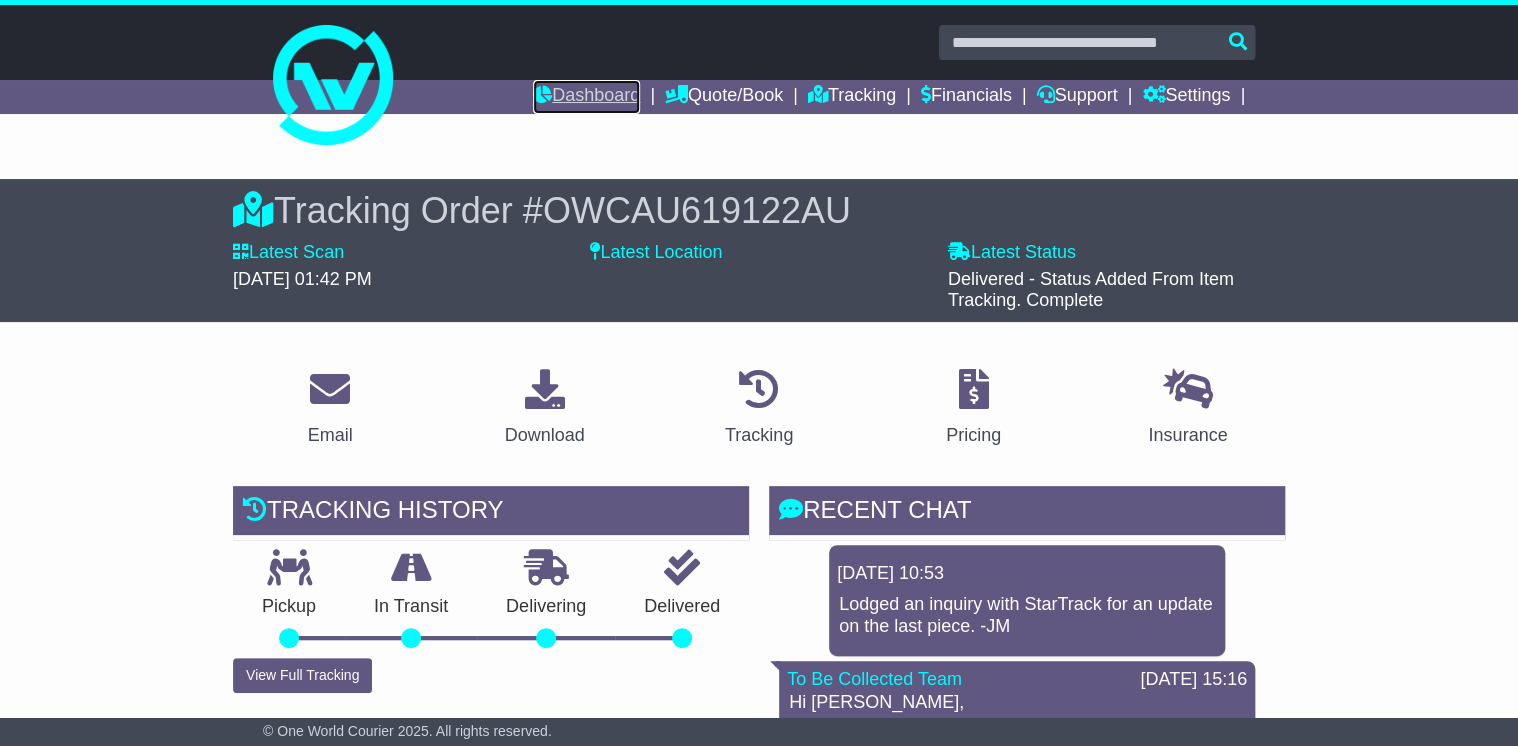 click on "Dashboard" at bounding box center (586, 97) 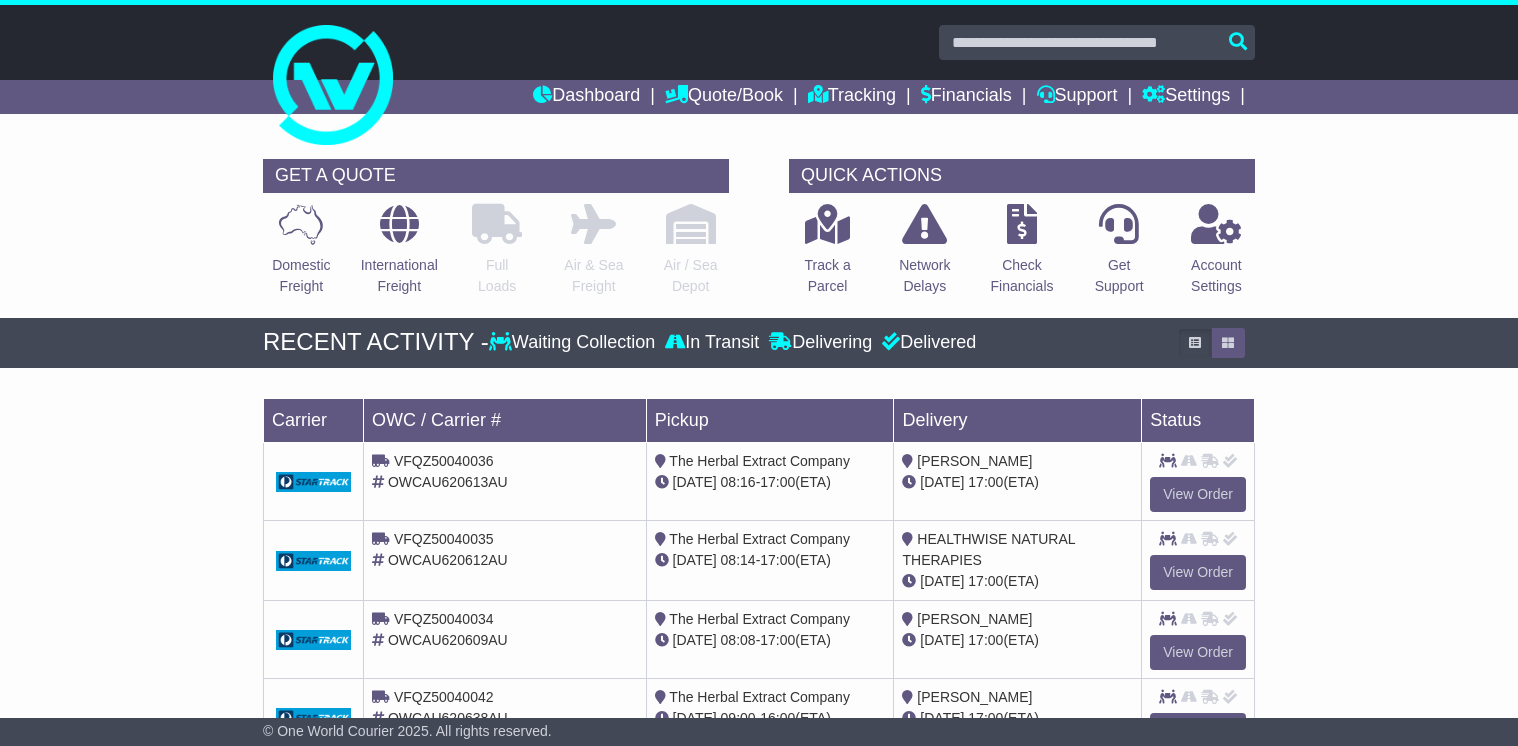 scroll, scrollTop: 0, scrollLeft: 0, axis: both 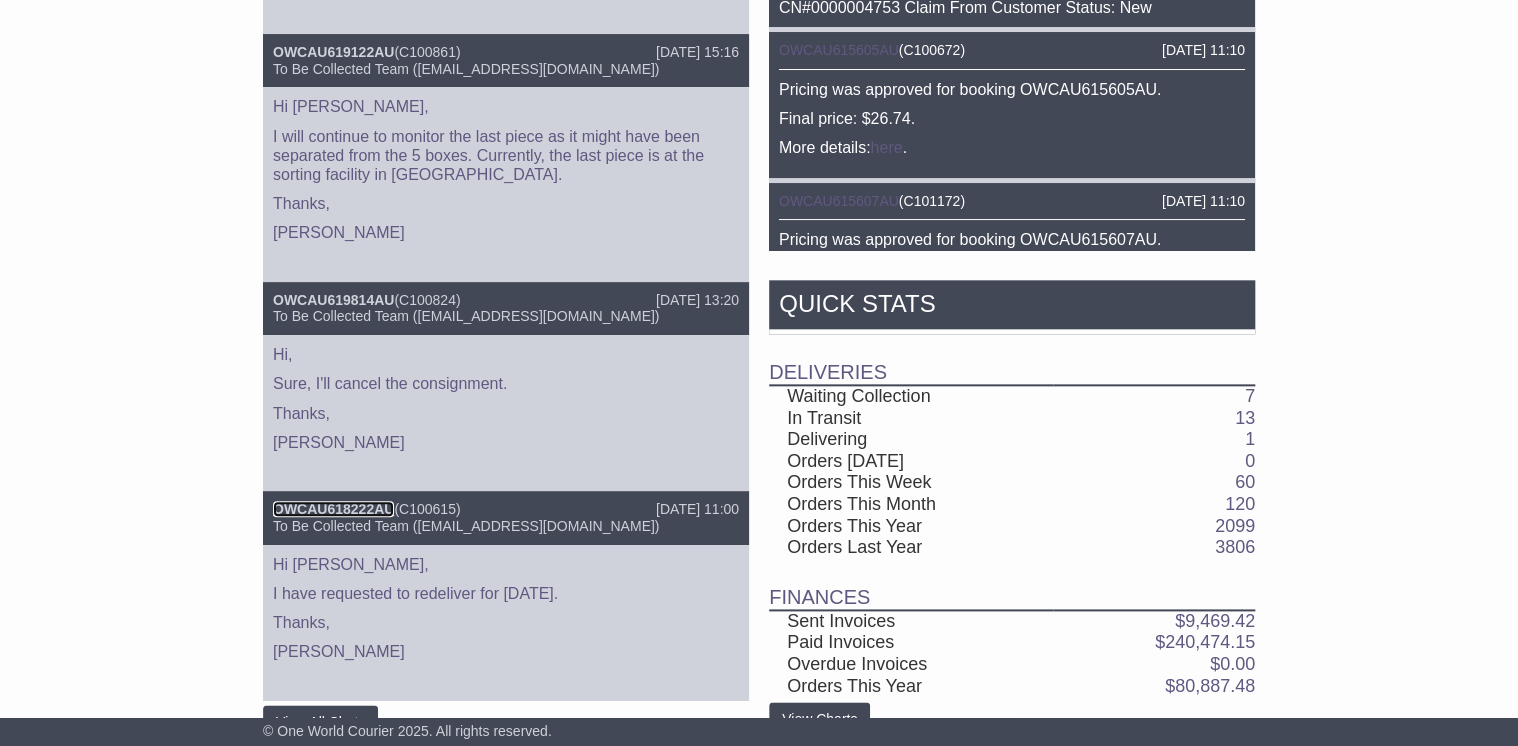 drag, startPoint x: 328, startPoint y: 508, endPoint x: 420, endPoint y: 515, distance: 92.26592 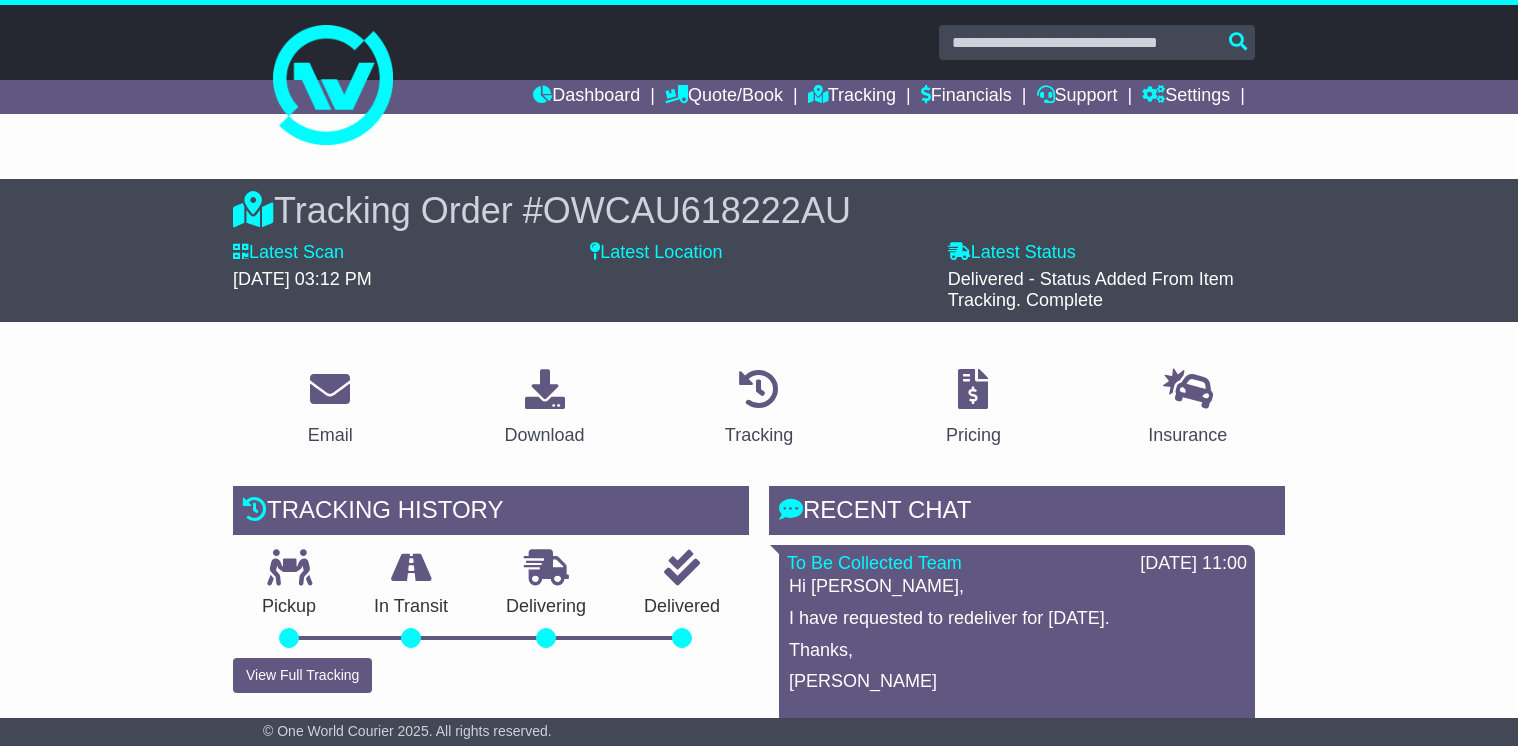 scroll, scrollTop: 0, scrollLeft: 0, axis: both 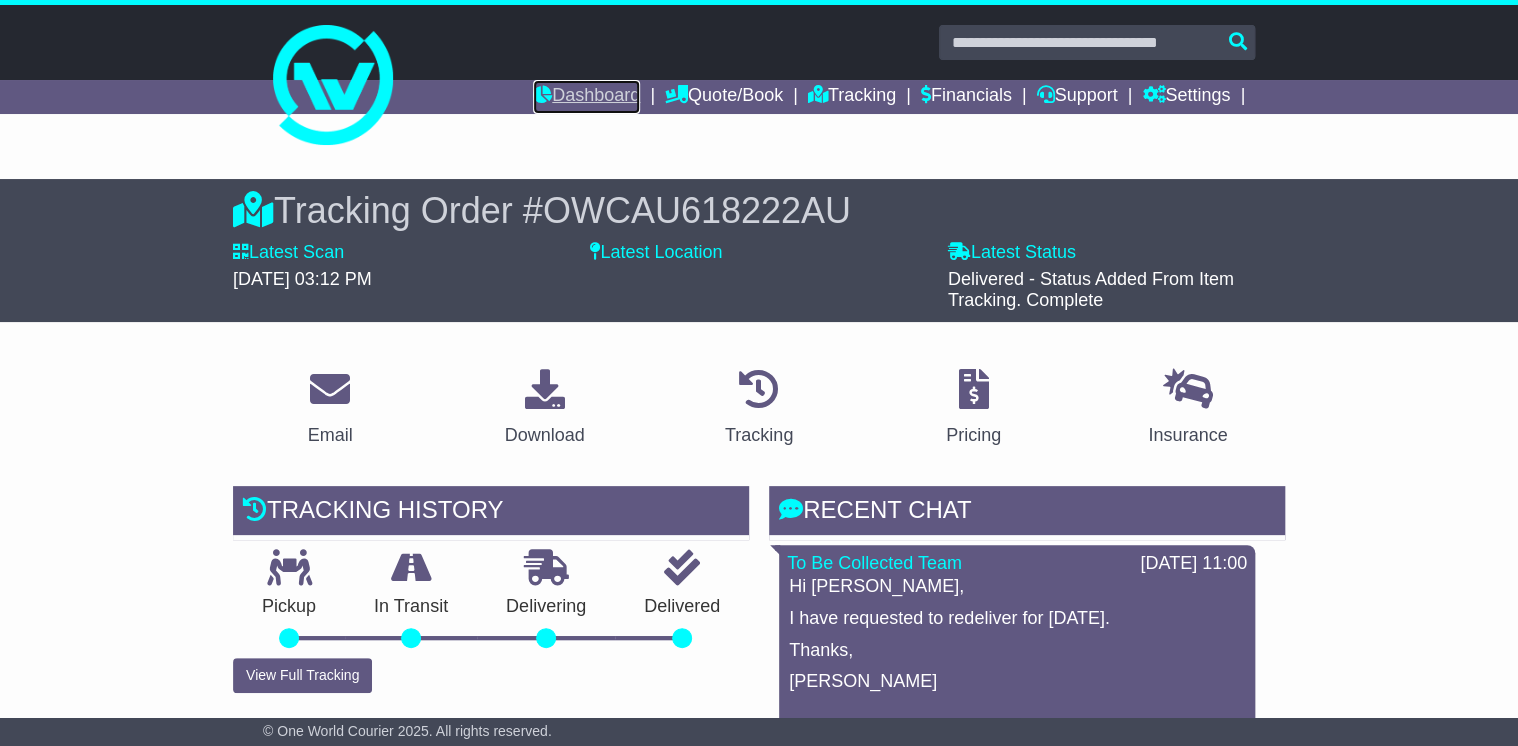 click on "Dashboard" at bounding box center [586, 97] 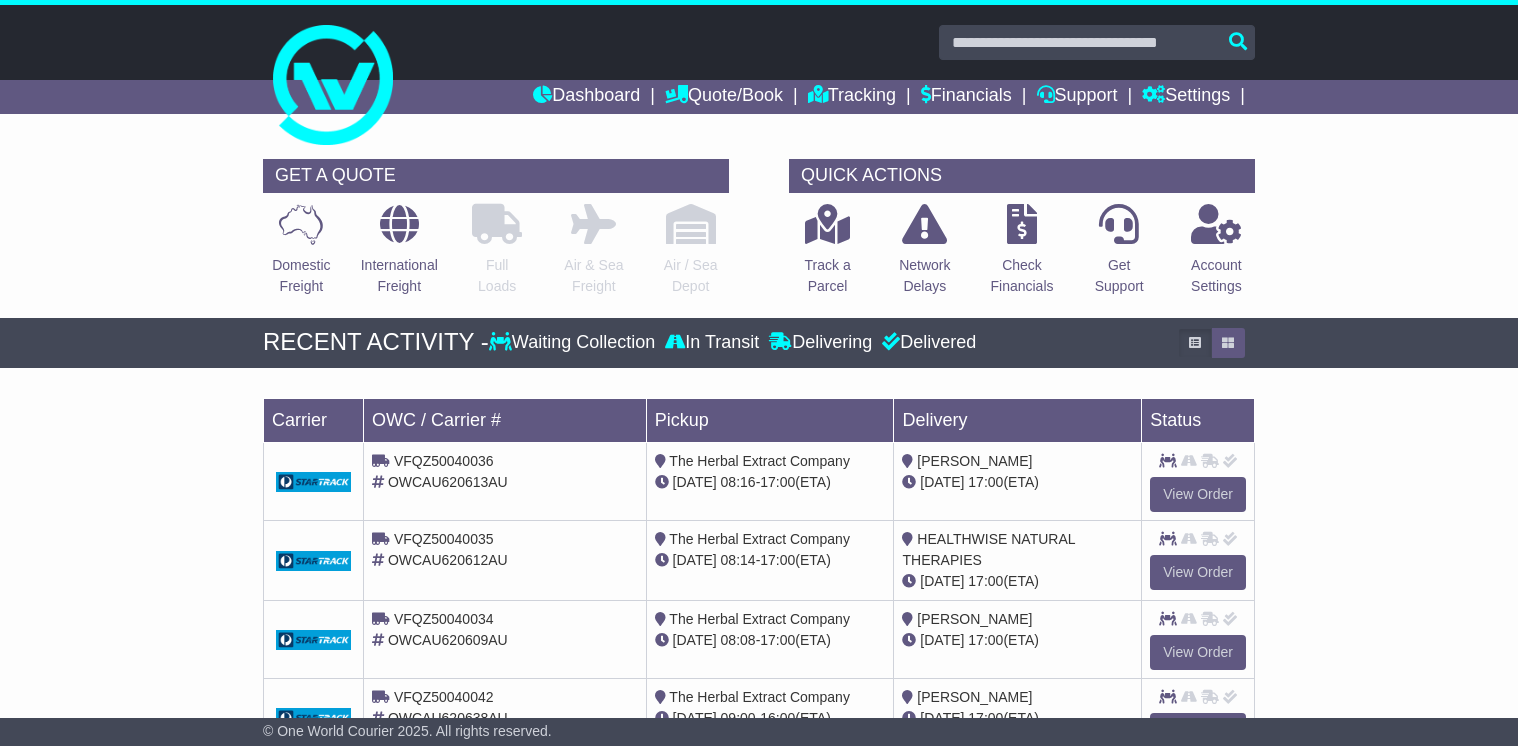 scroll, scrollTop: 0, scrollLeft: 0, axis: both 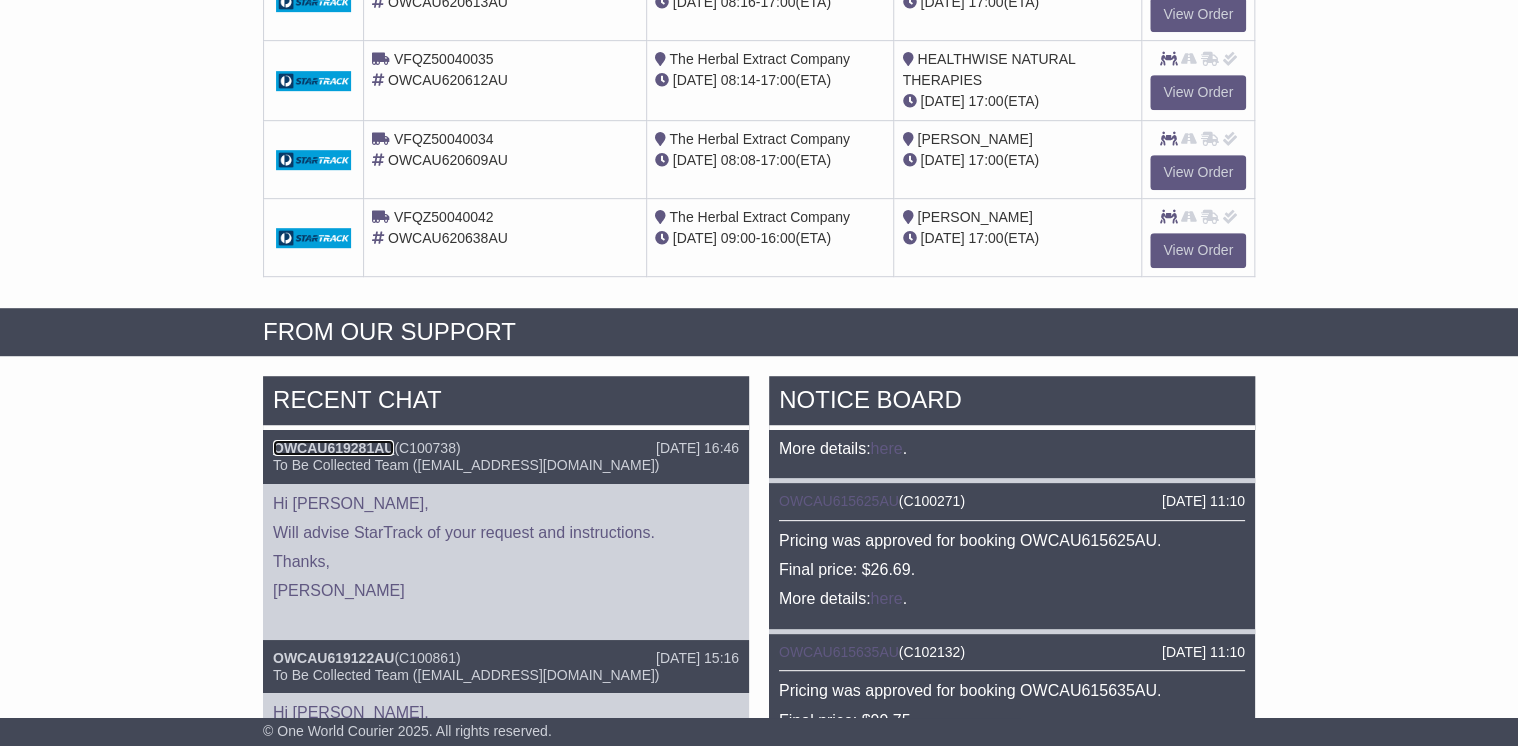 click on "OWCAU619281AU" at bounding box center (333, 448) 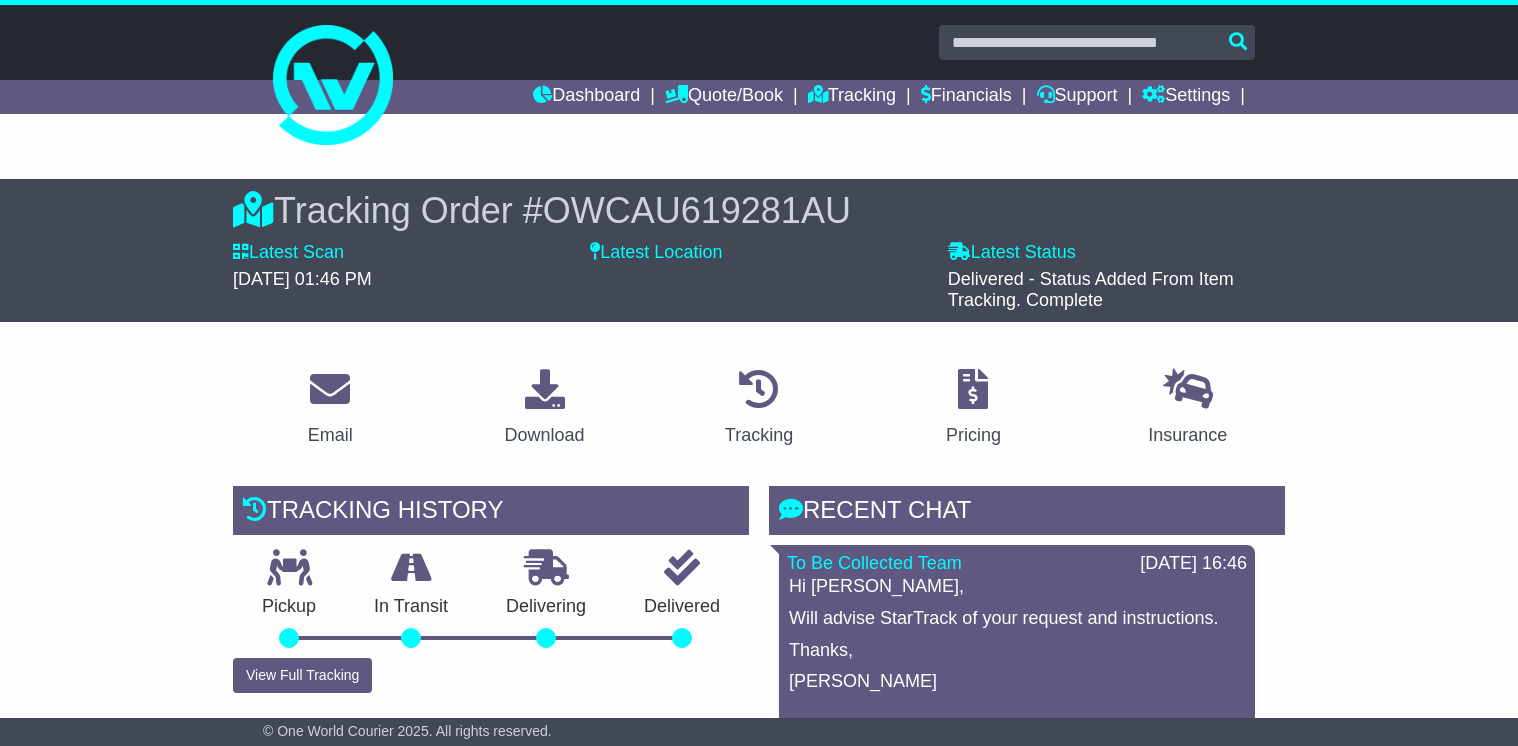 scroll, scrollTop: 0, scrollLeft: 0, axis: both 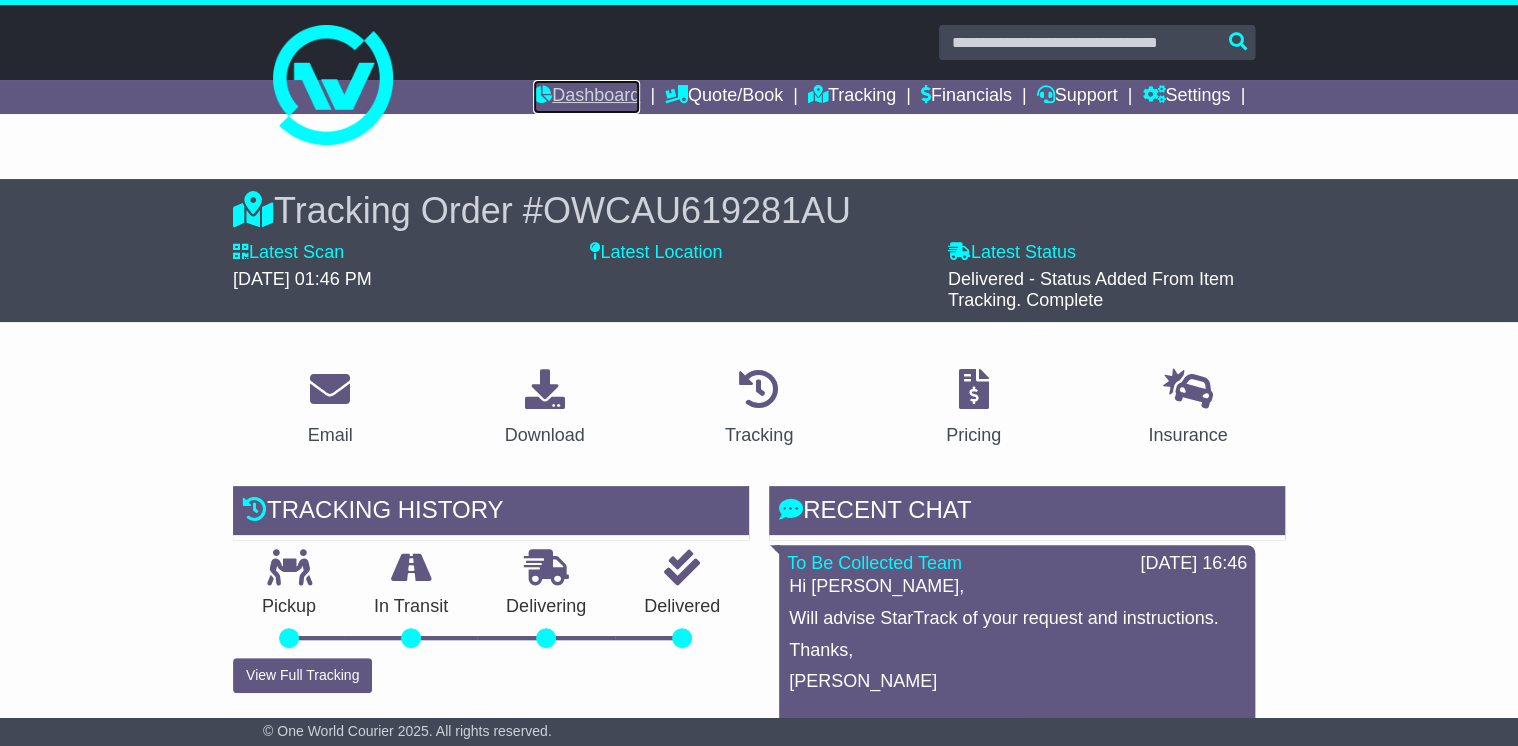click on "Dashboard" at bounding box center (586, 97) 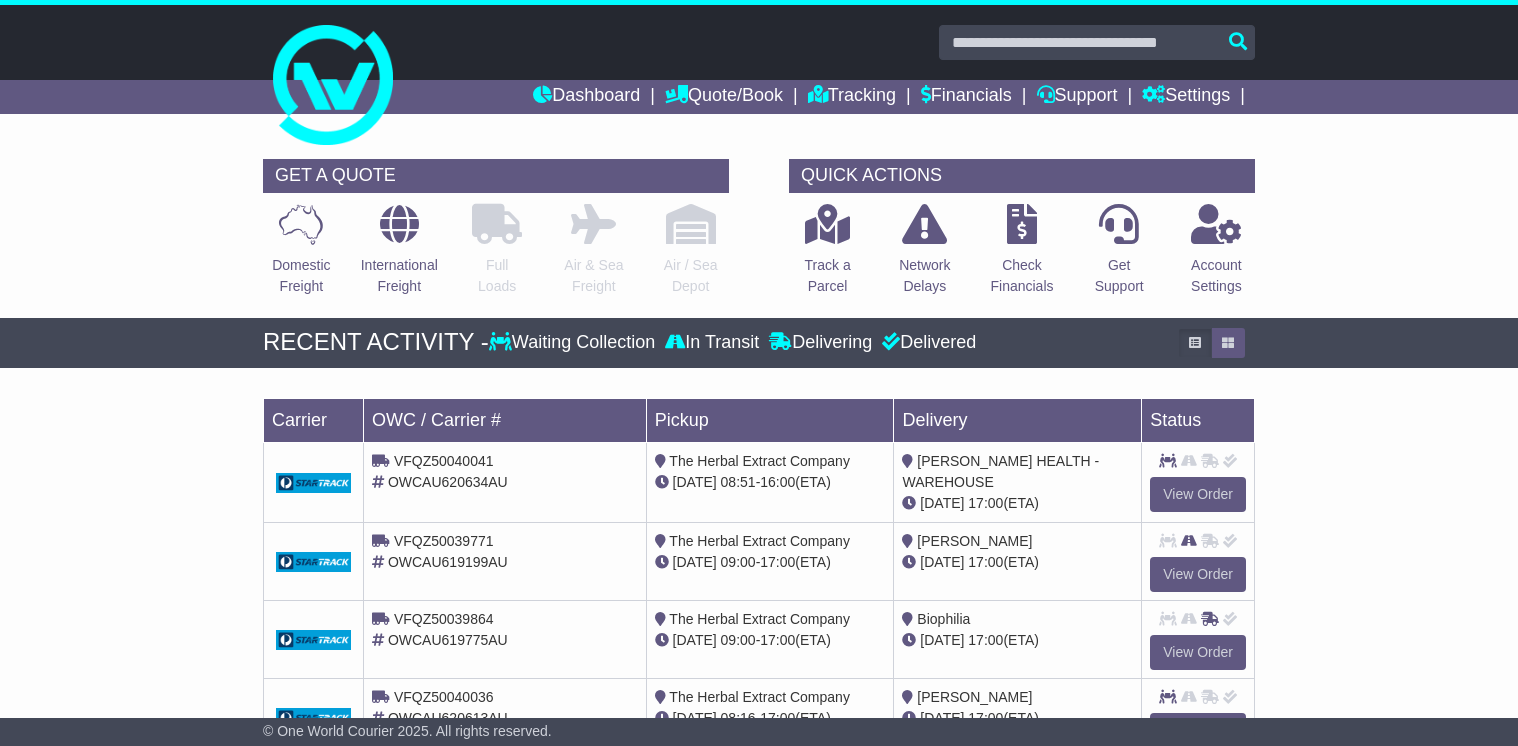 scroll, scrollTop: 0, scrollLeft: 0, axis: both 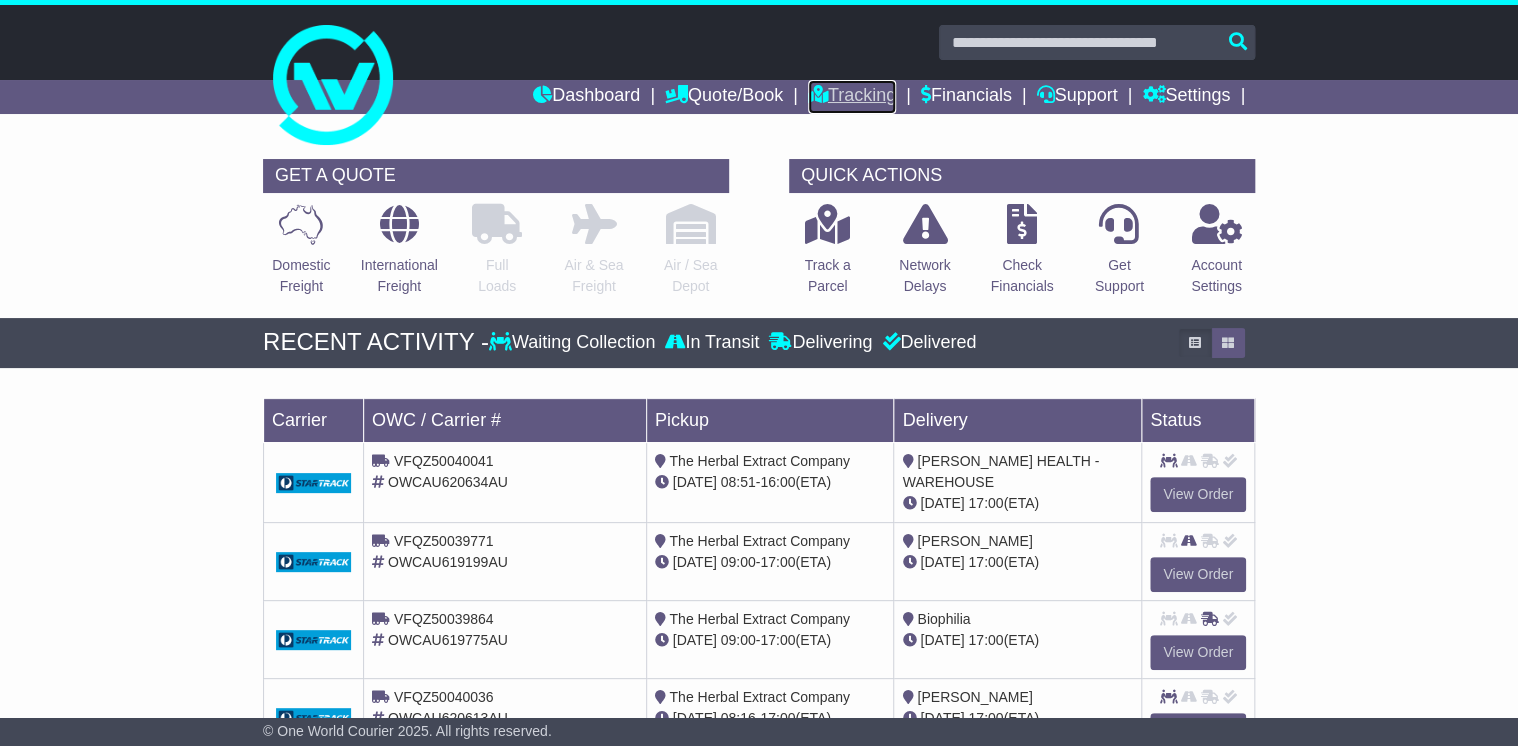 click on "Tracking" at bounding box center (852, 97) 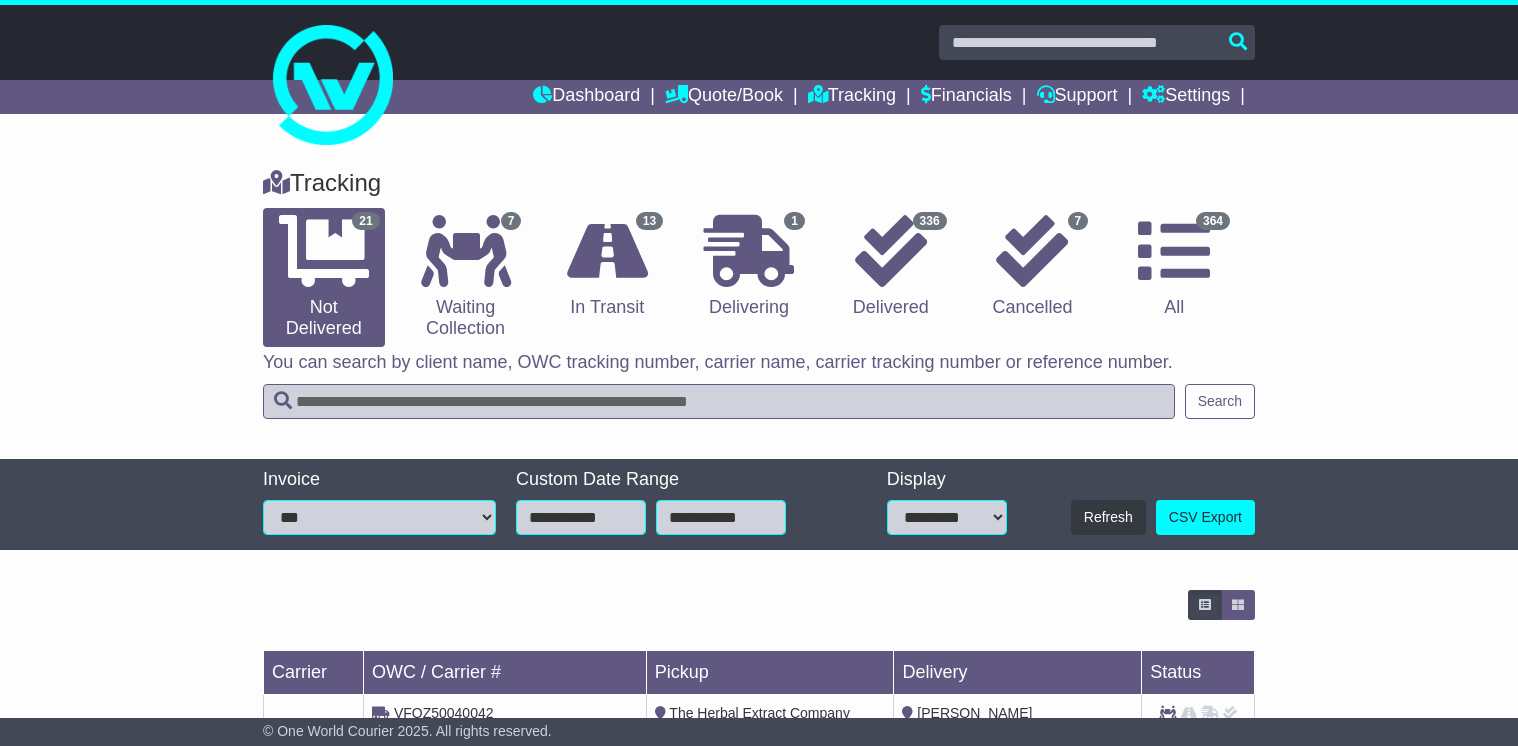 scroll, scrollTop: 0, scrollLeft: 0, axis: both 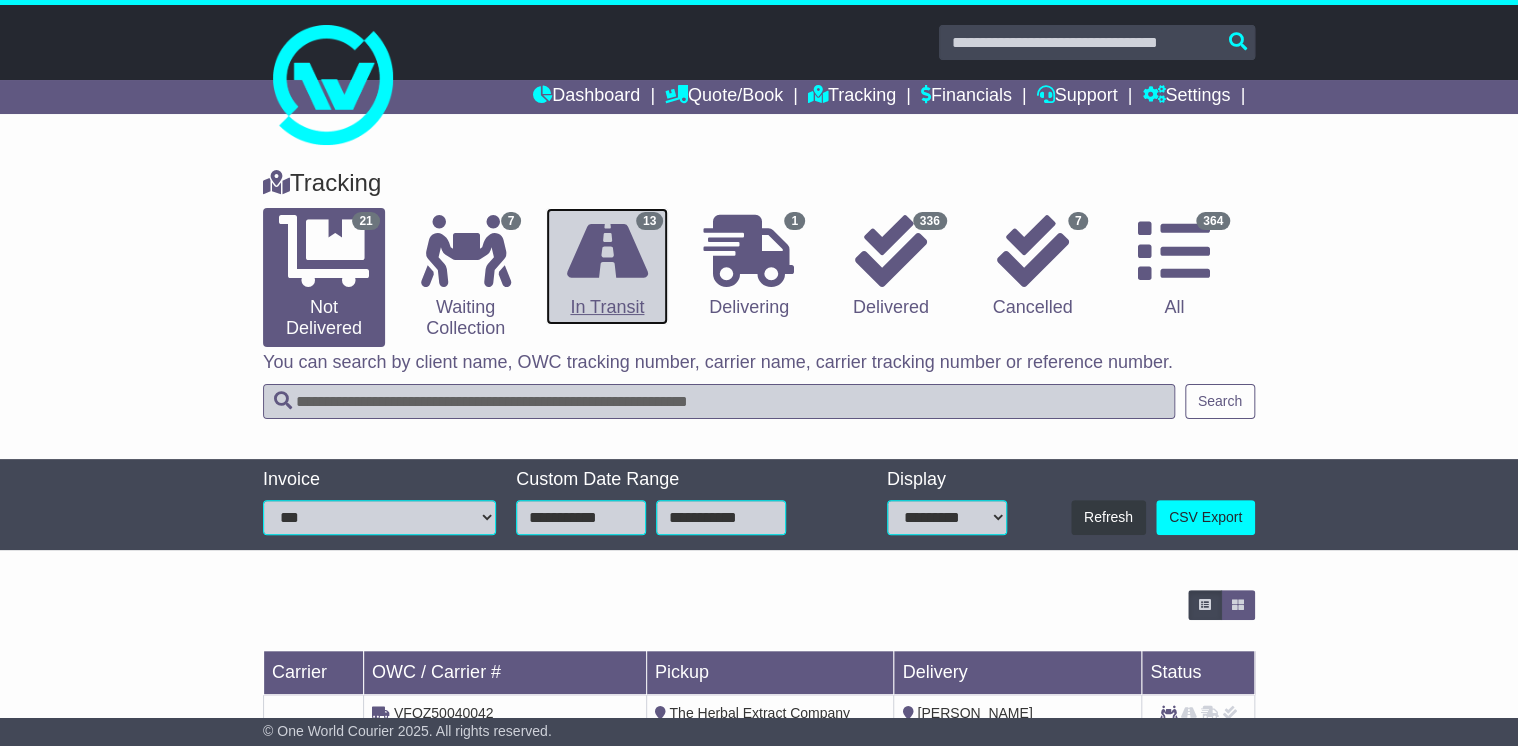 click on "13
In Transit" at bounding box center (607, 267) 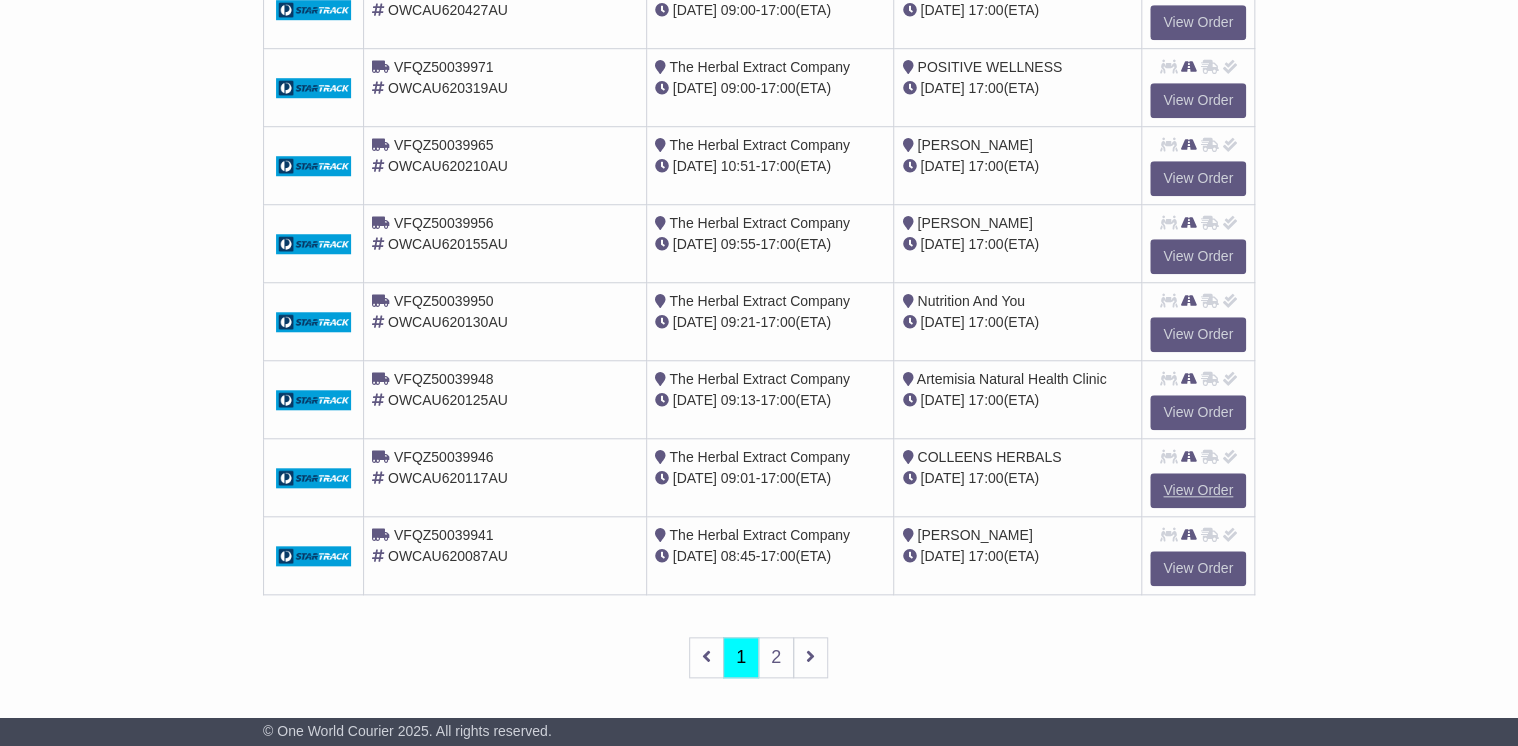 scroll, scrollTop: 726, scrollLeft: 0, axis: vertical 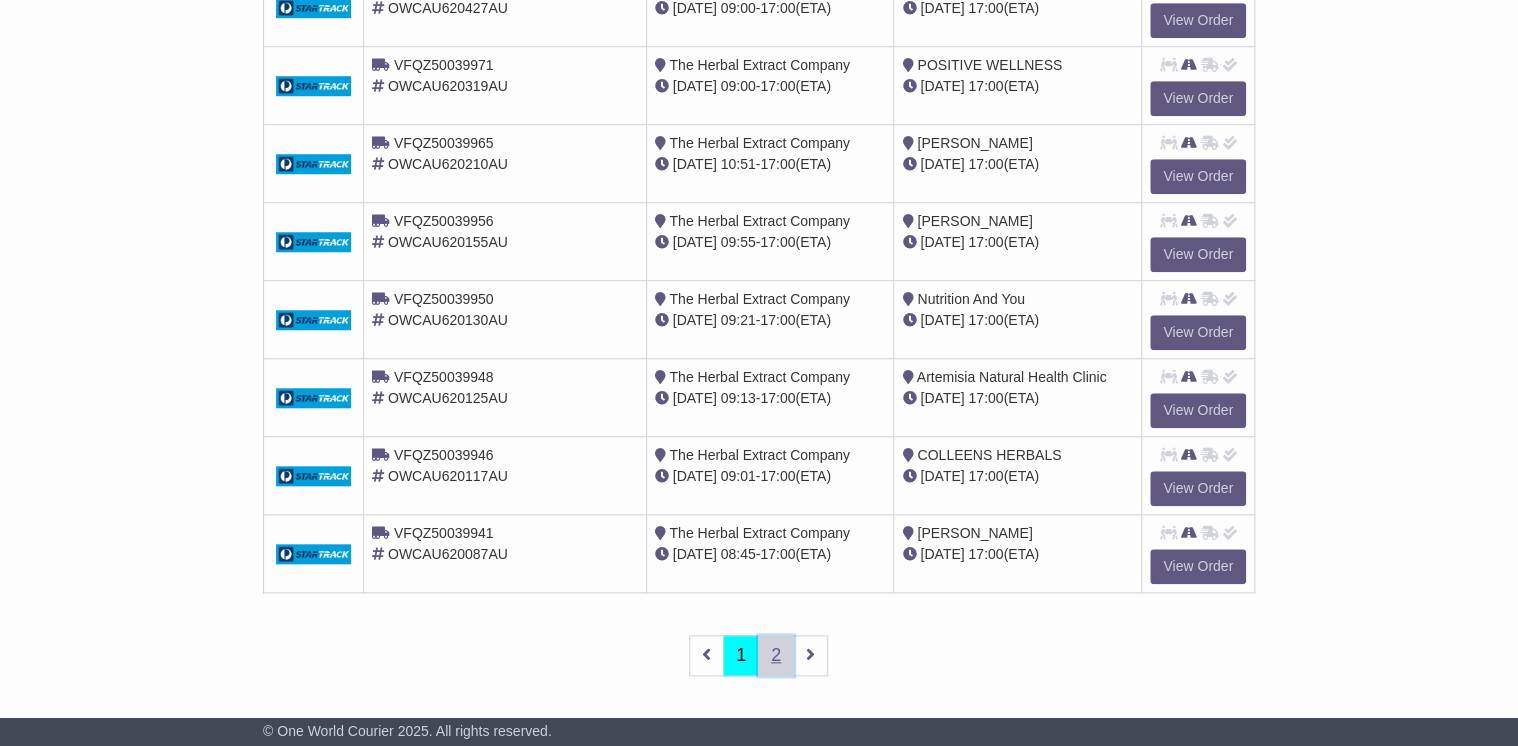 click on "2" at bounding box center [776, 655] 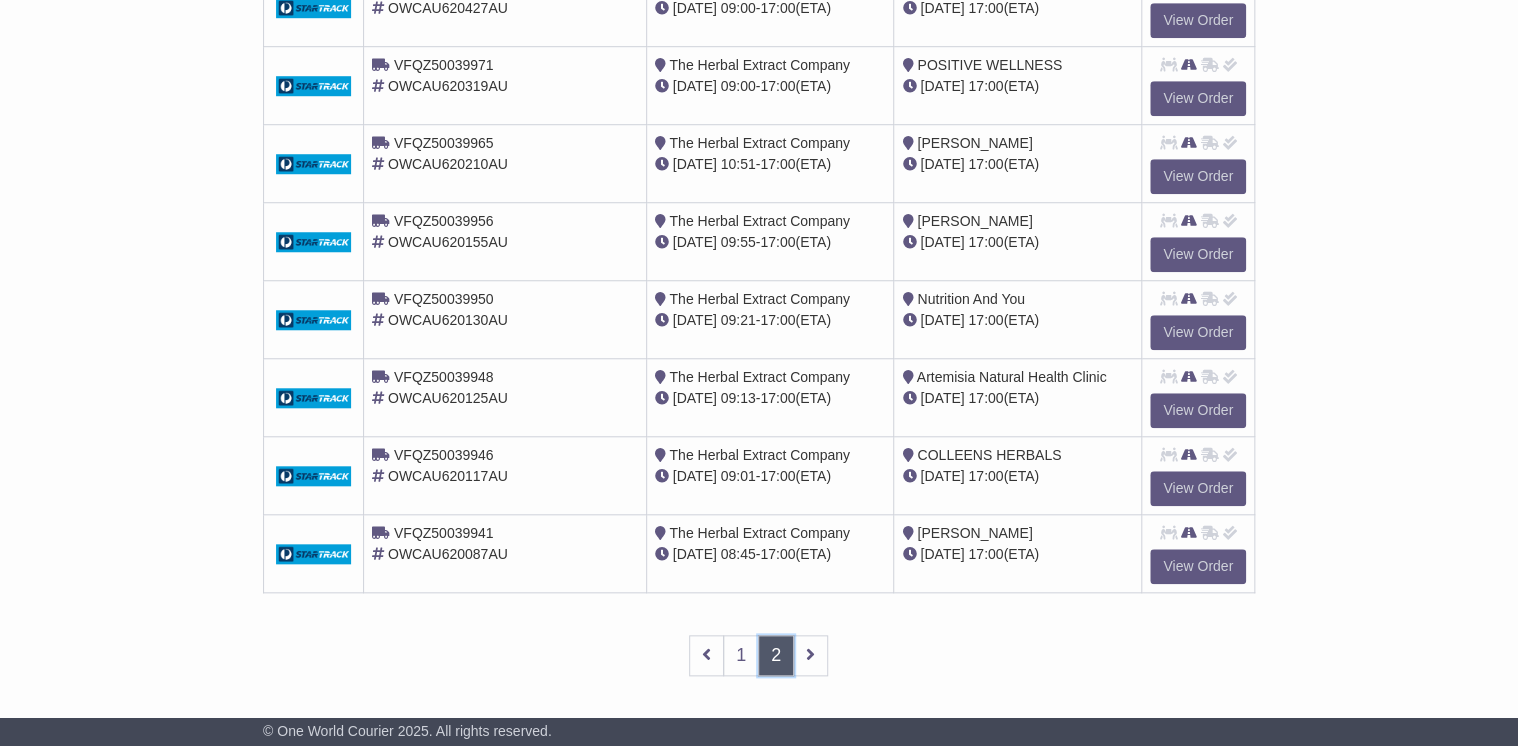 scroll, scrollTop: 496, scrollLeft: 0, axis: vertical 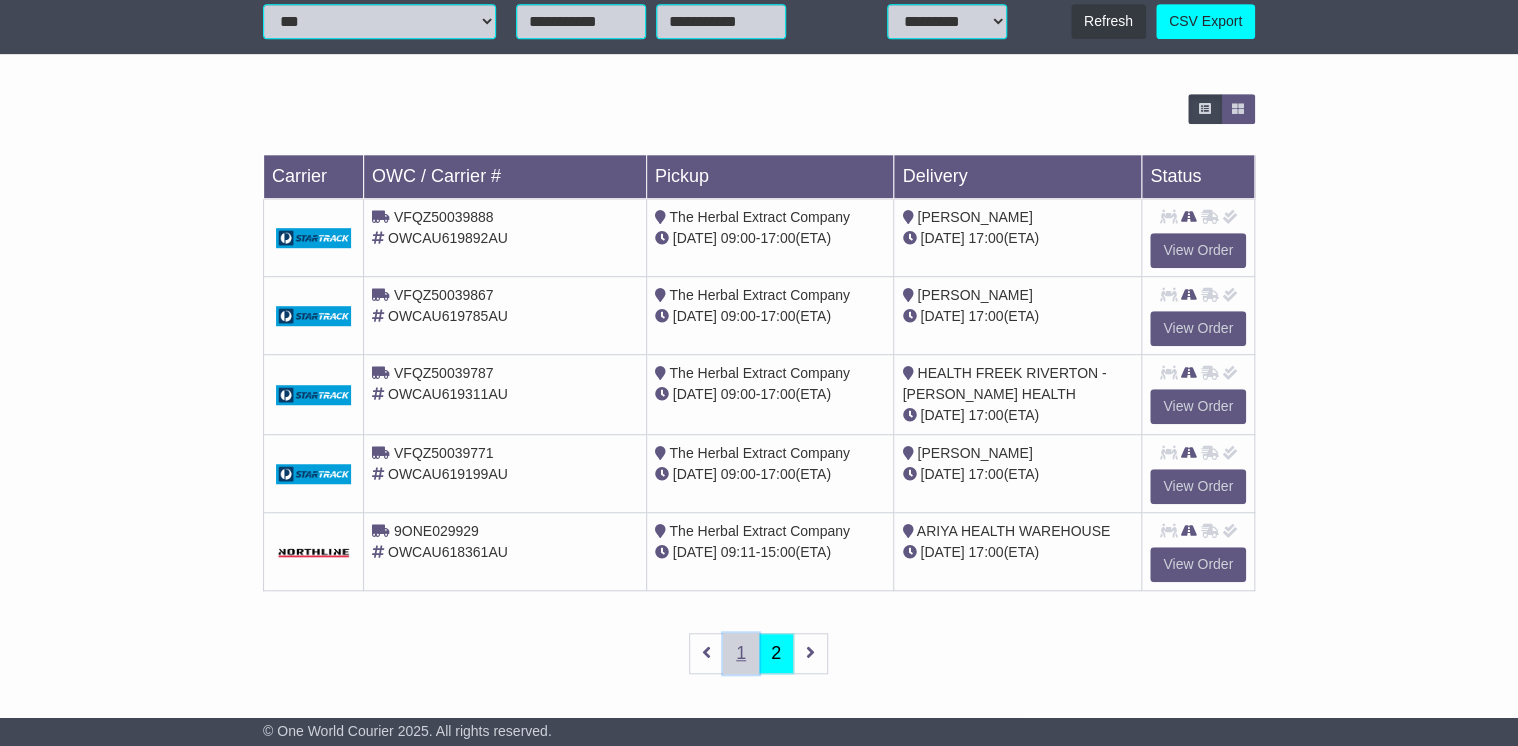 click on "1" at bounding box center [741, 653] 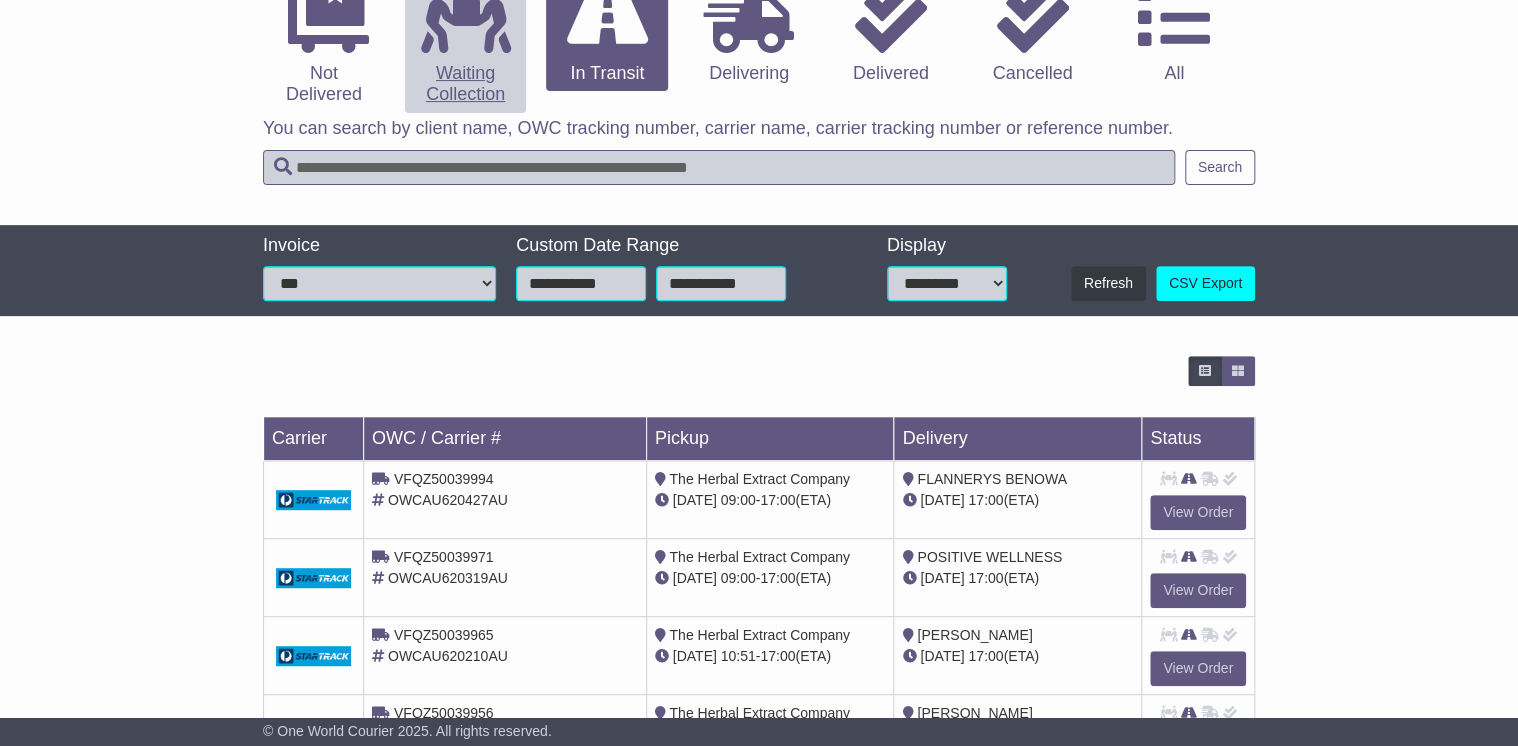 scroll, scrollTop: 0, scrollLeft: 0, axis: both 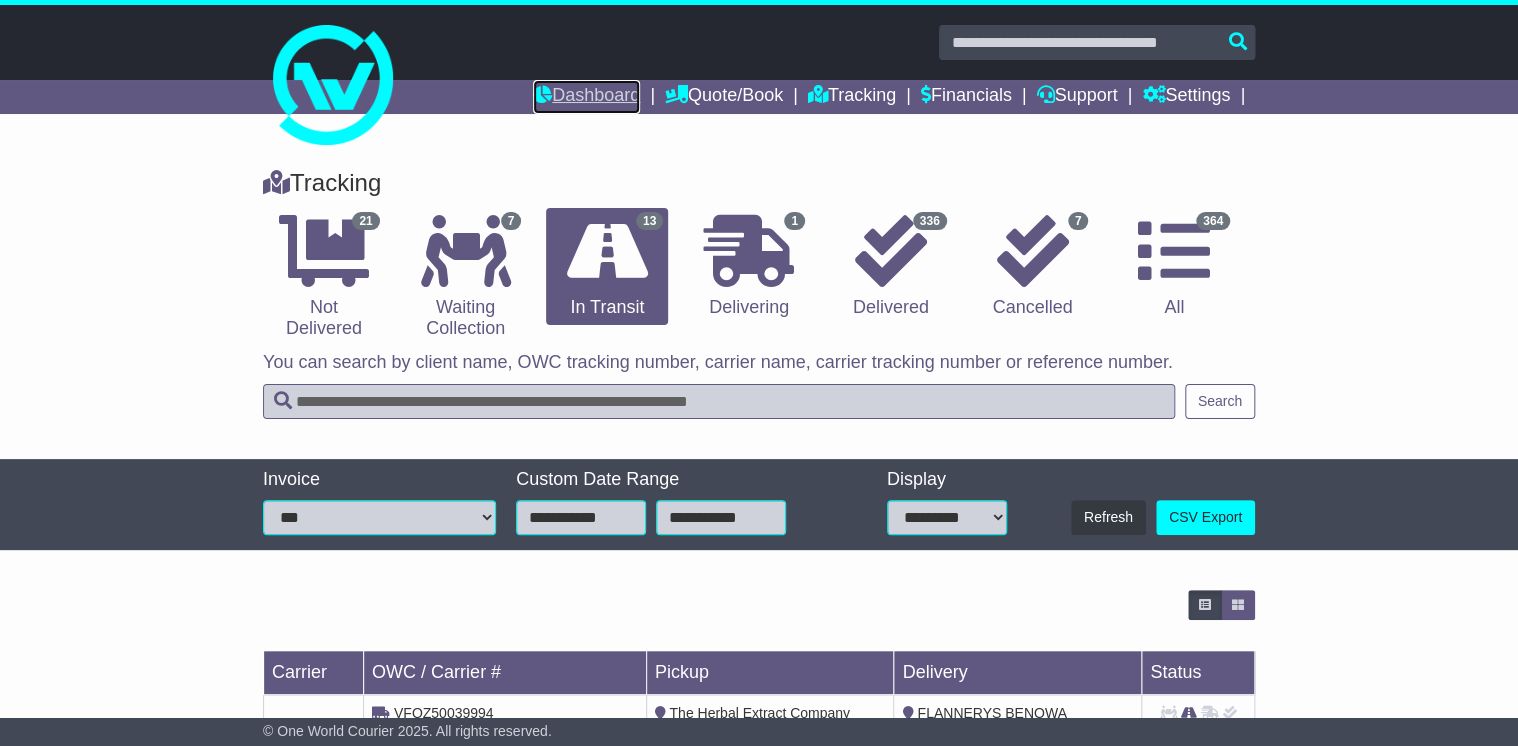 click on "Dashboard" at bounding box center [586, 97] 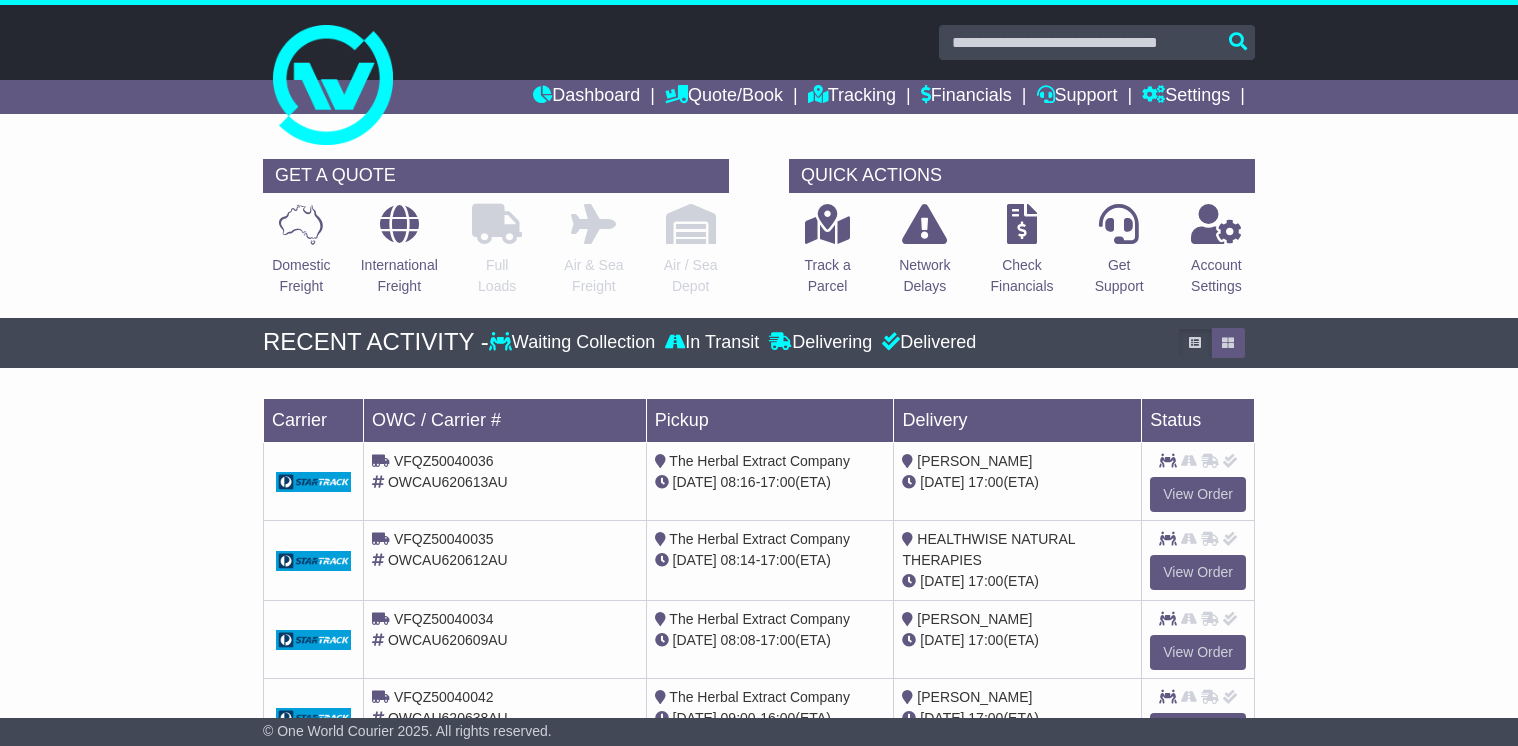 scroll, scrollTop: 0, scrollLeft: 0, axis: both 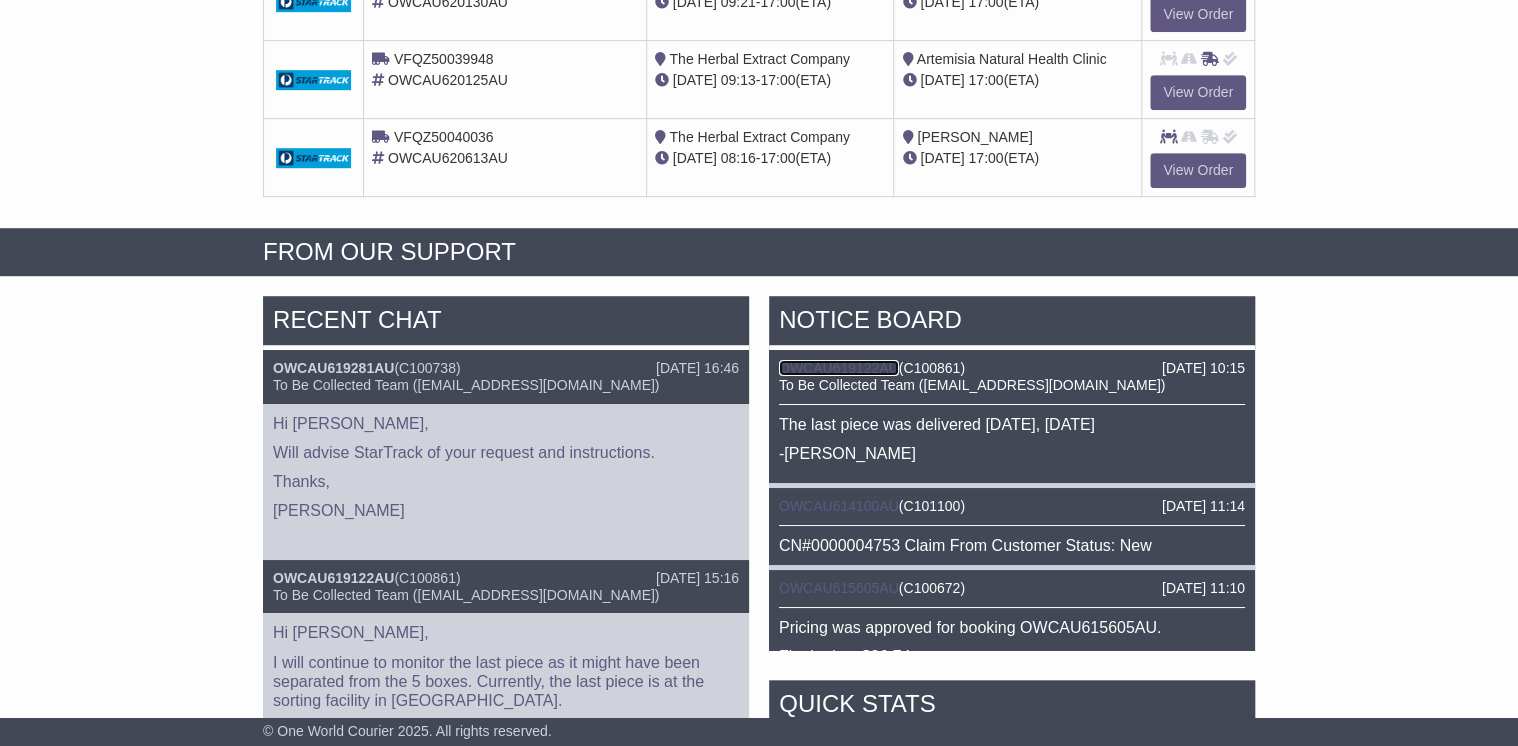 click on "OWCAU619122AU" at bounding box center [839, 368] 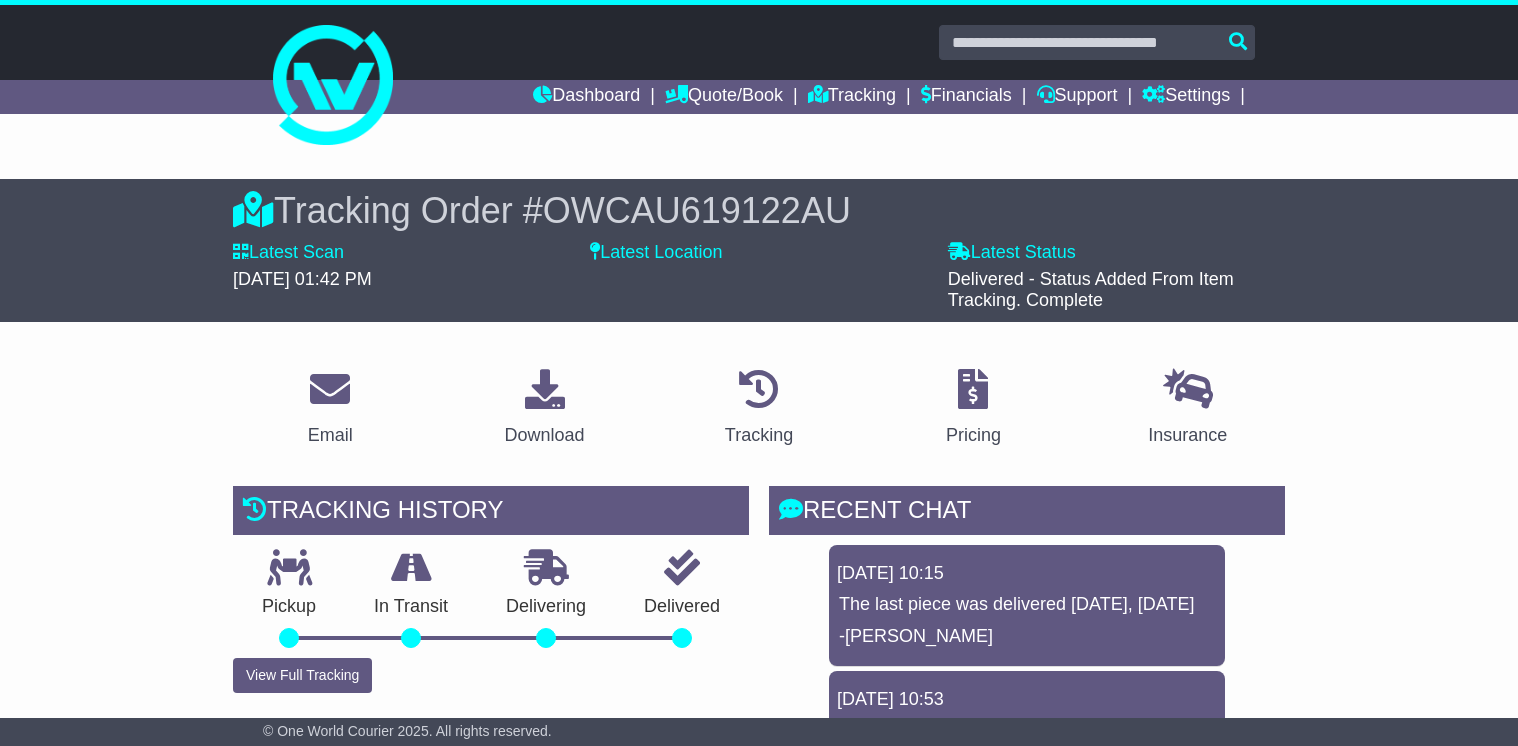 scroll, scrollTop: 0, scrollLeft: 0, axis: both 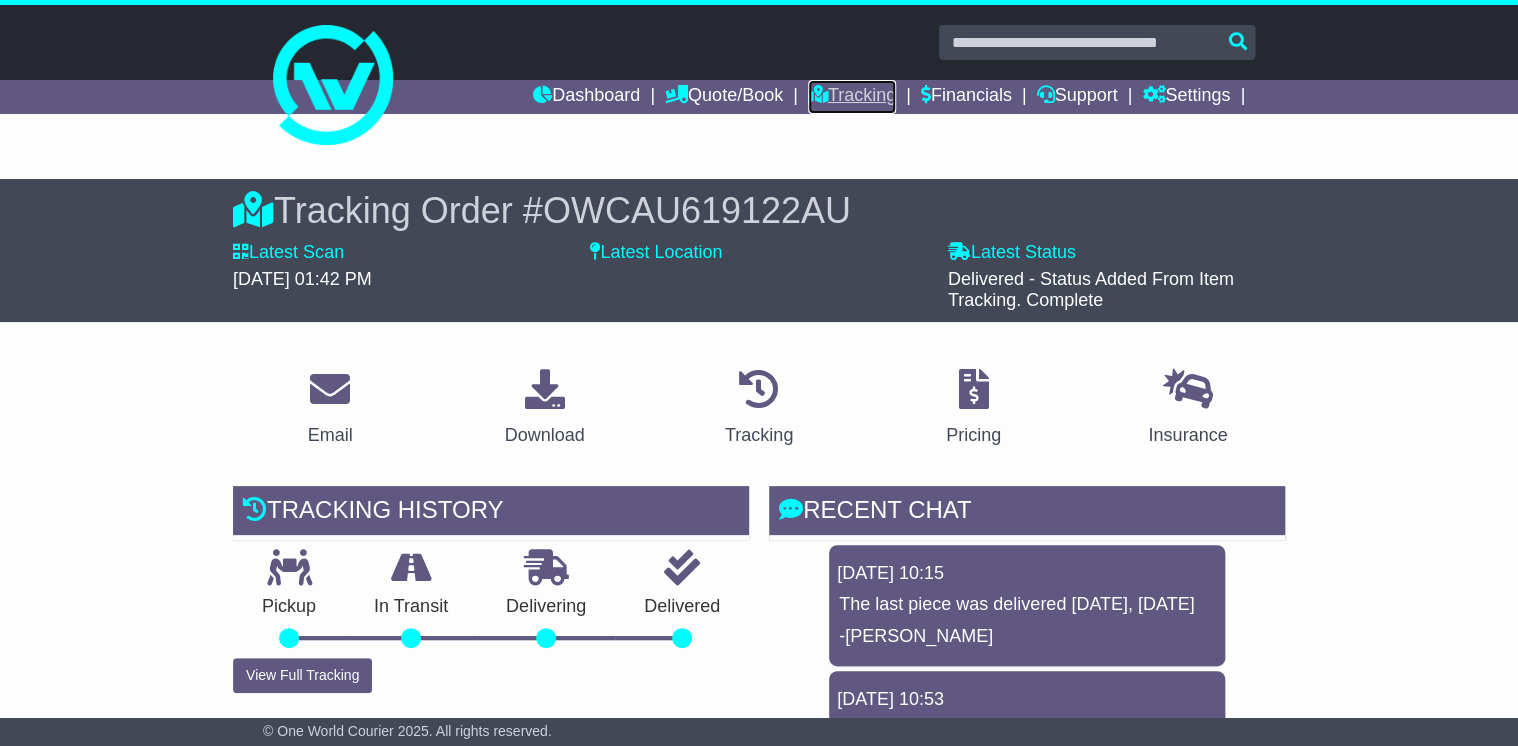 click on "Tracking" at bounding box center (852, 97) 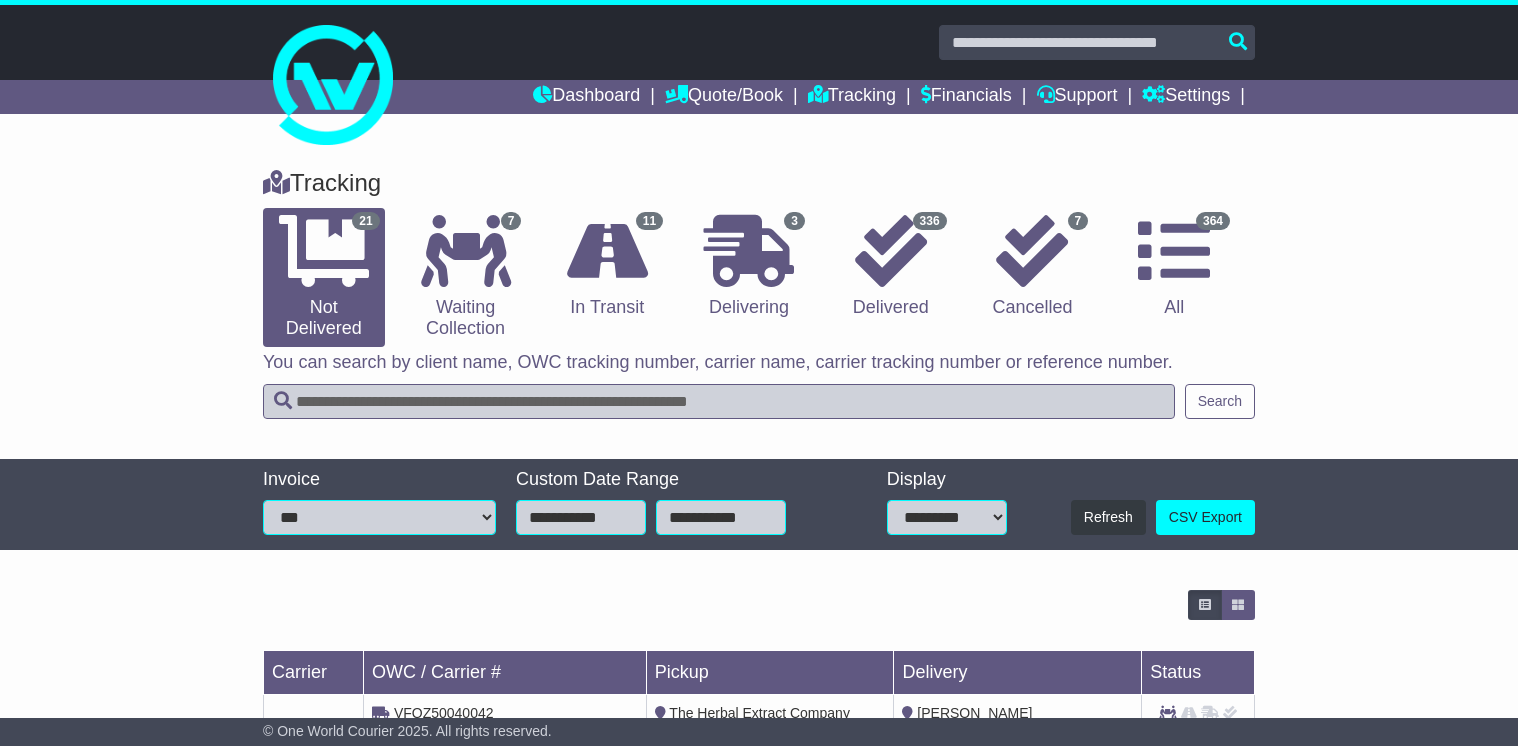 scroll, scrollTop: 0, scrollLeft: 0, axis: both 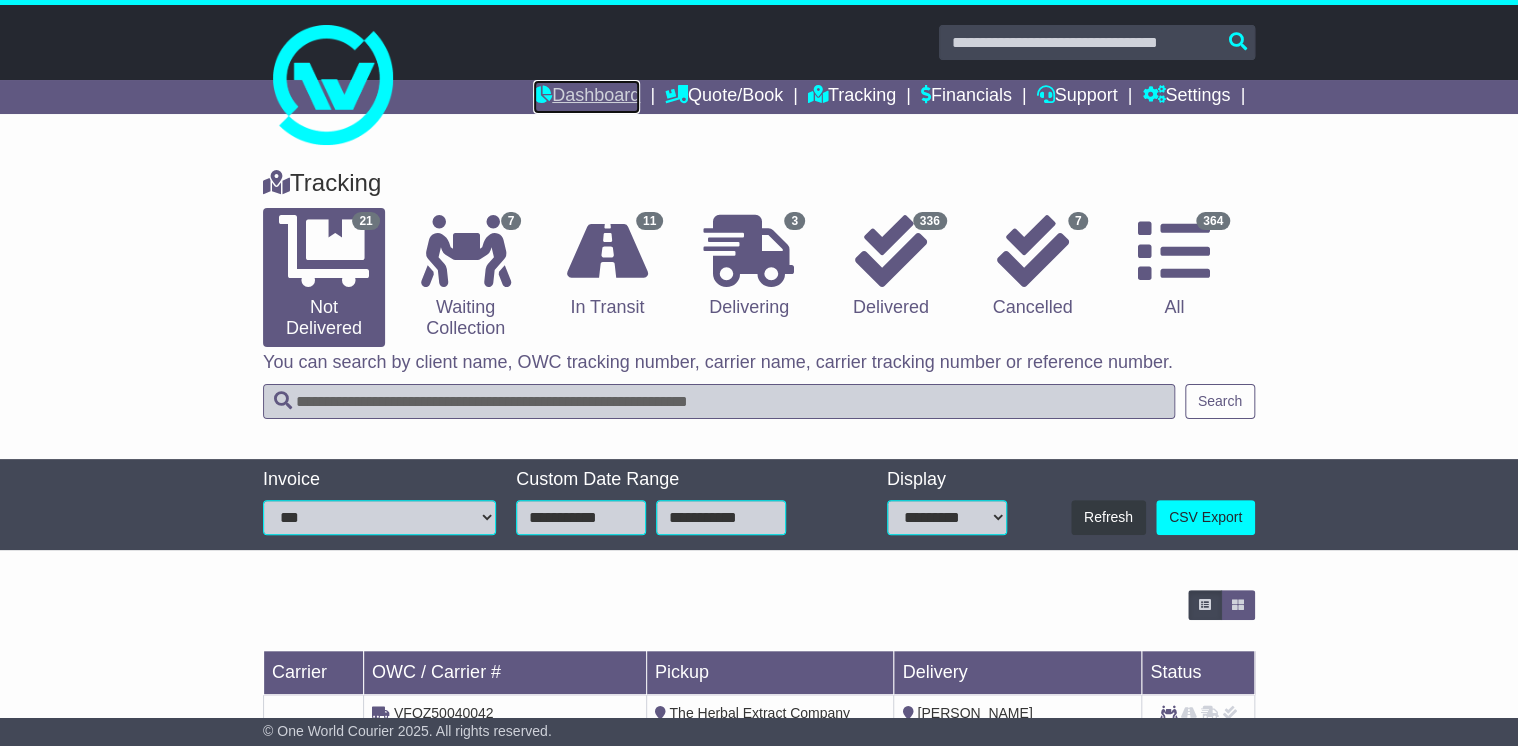 click on "Dashboard" at bounding box center (586, 97) 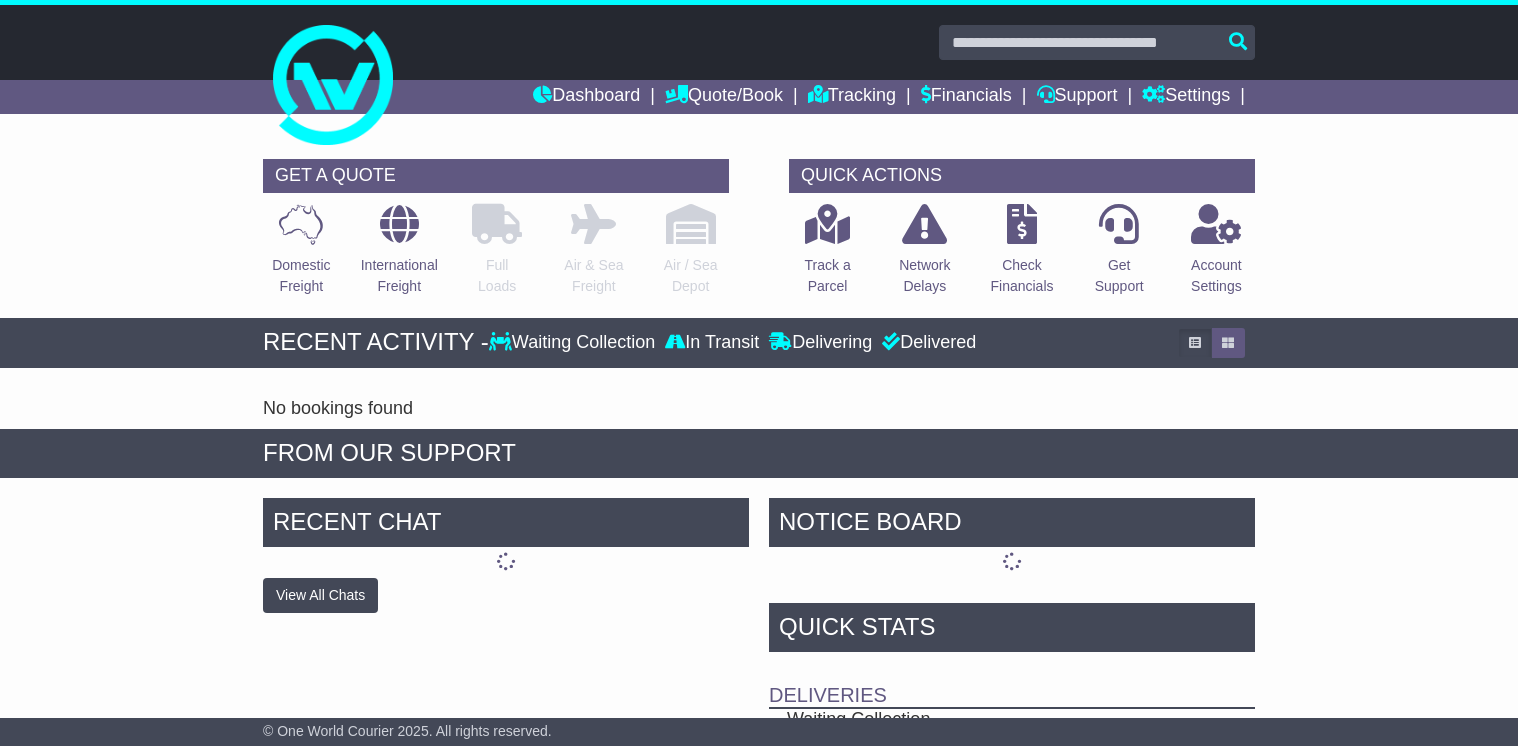 scroll, scrollTop: 0, scrollLeft: 0, axis: both 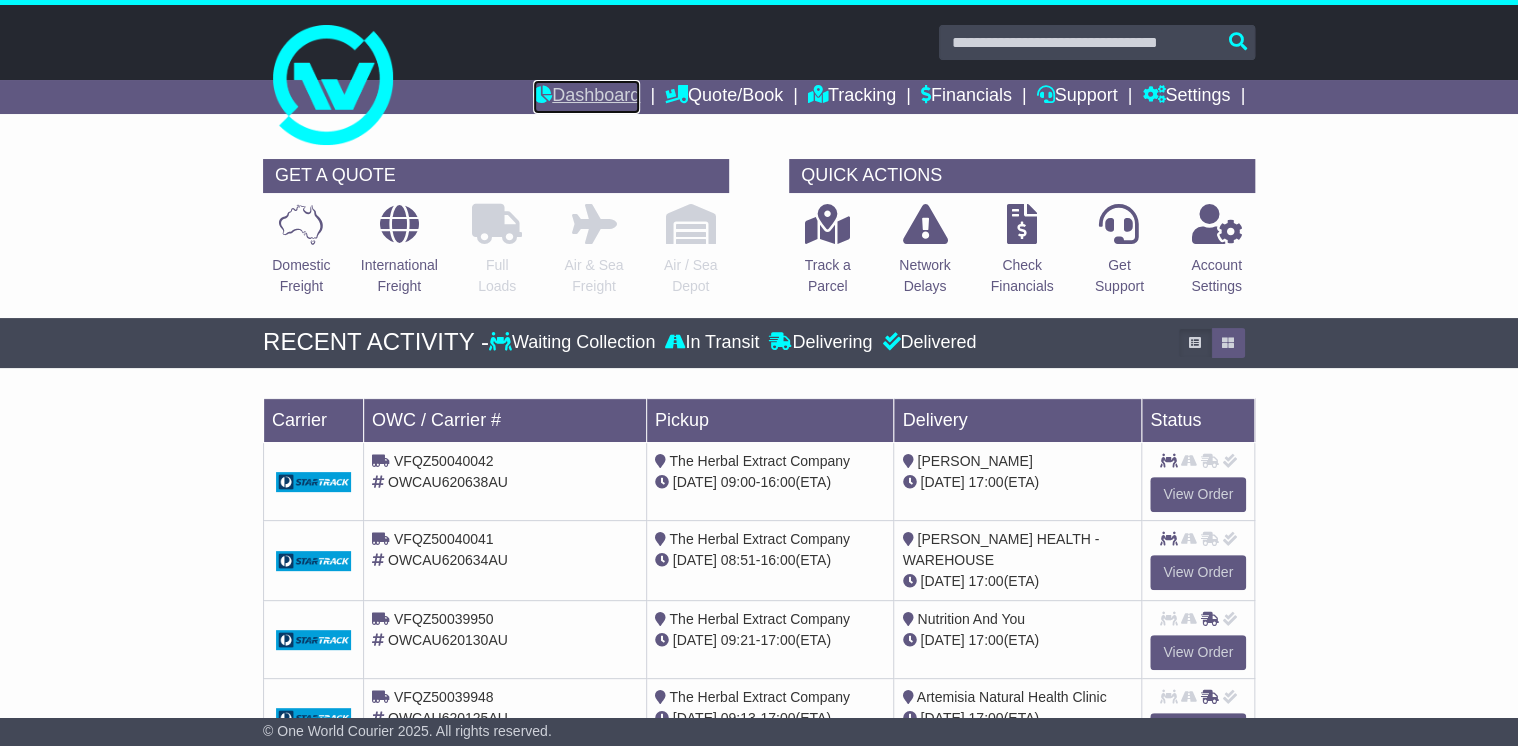 click on "Dashboard" at bounding box center [586, 97] 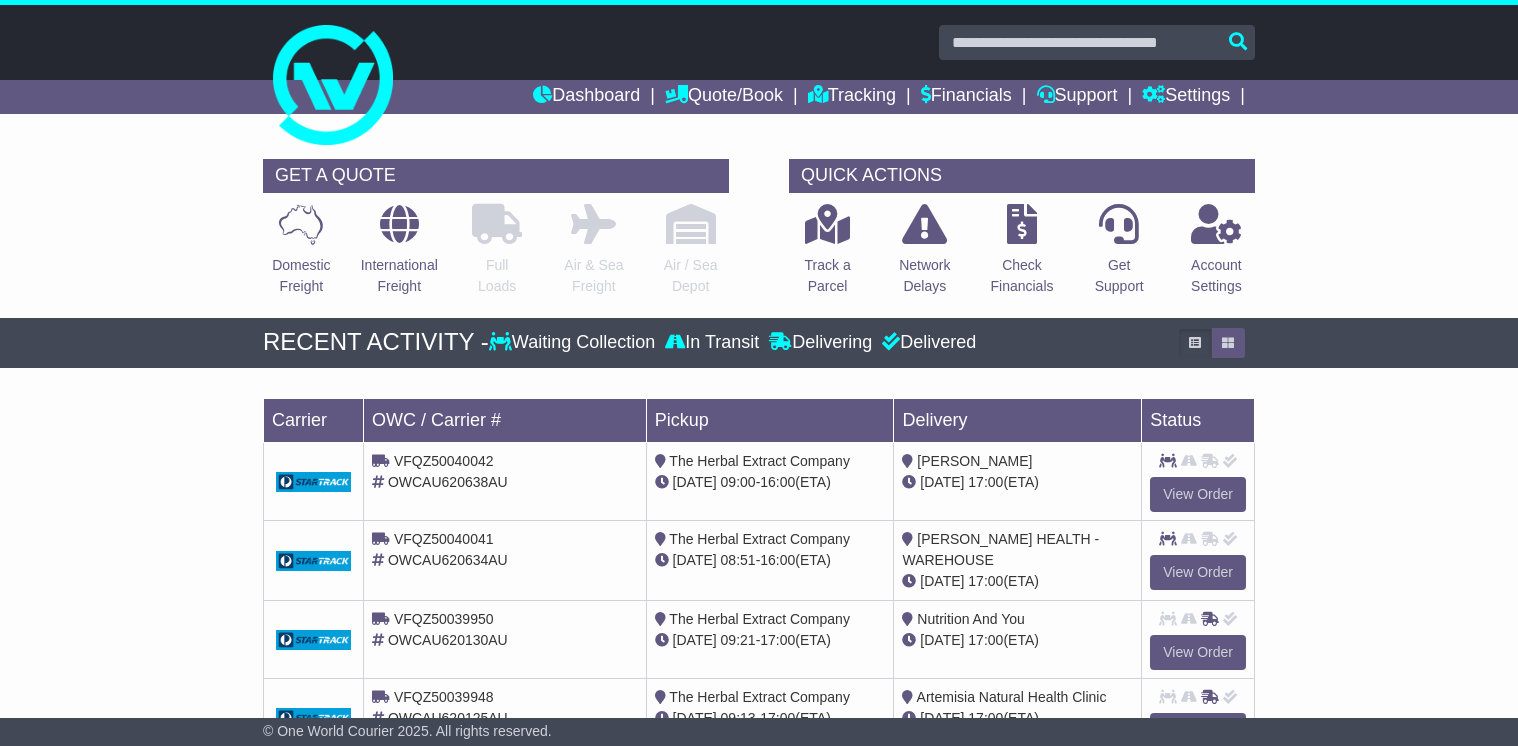 scroll, scrollTop: 0, scrollLeft: 0, axis: both 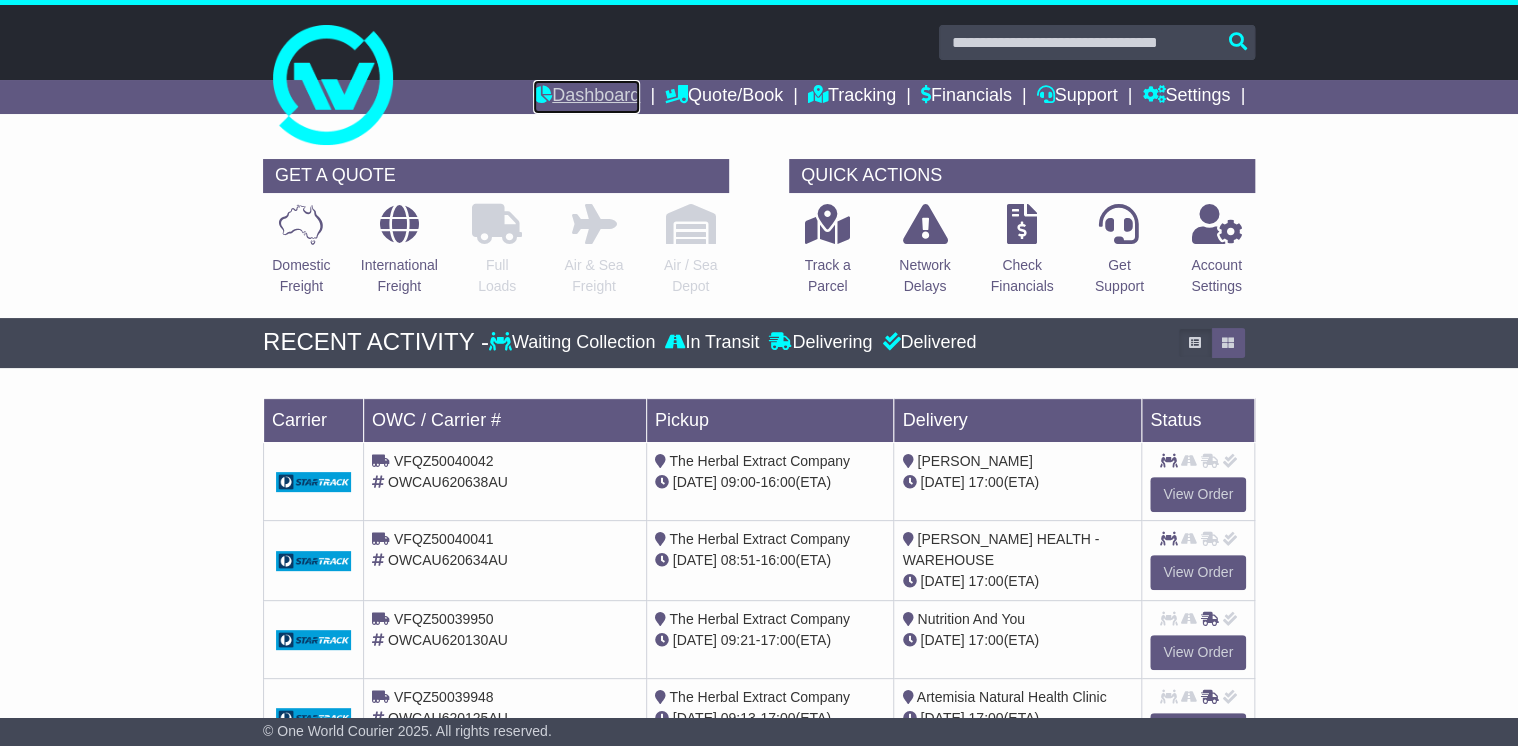 click on "Dashboard" at bounding box center [586, 97] 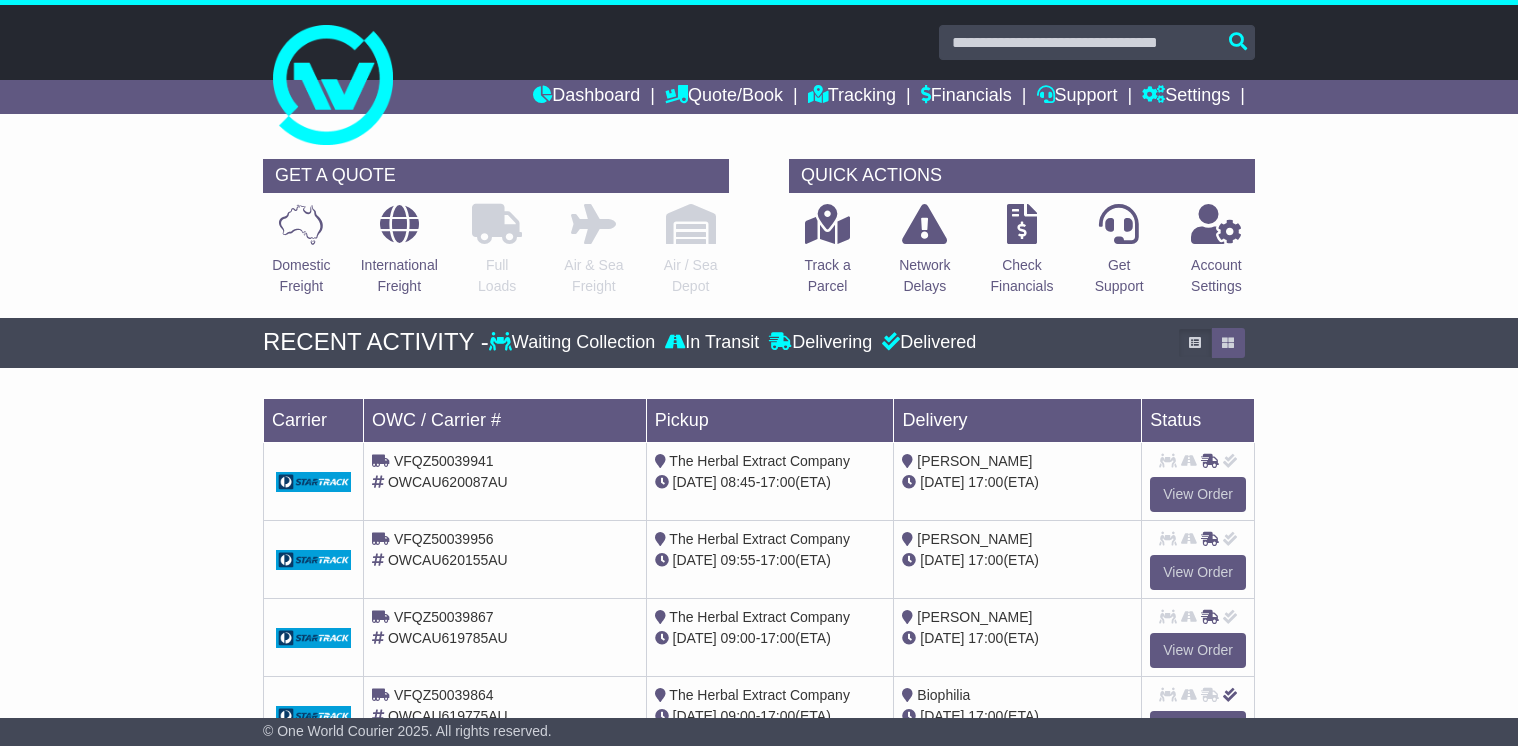scroll, scrollTop: 0, scrollLeft: 0, axis: both 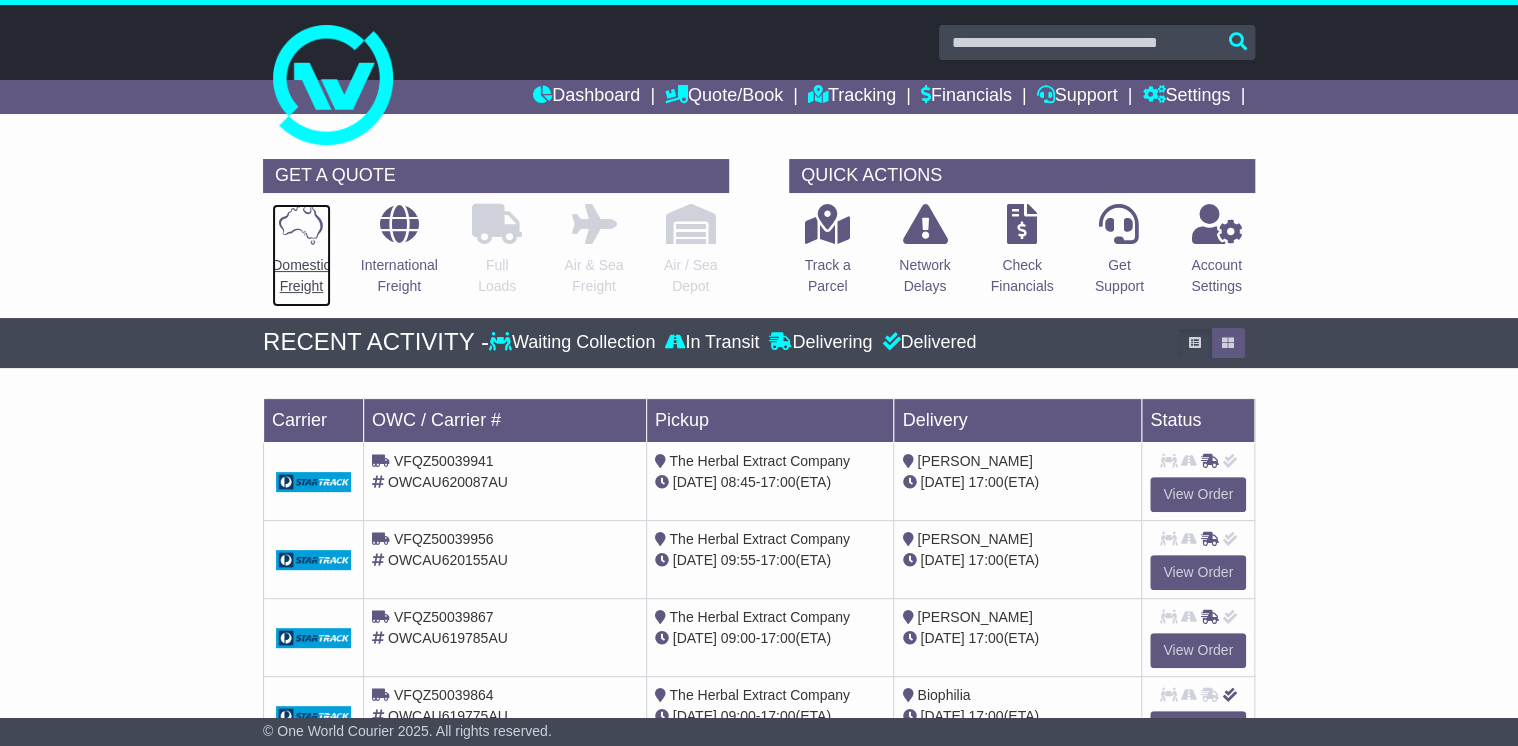 click at bounding box center (301, 224) 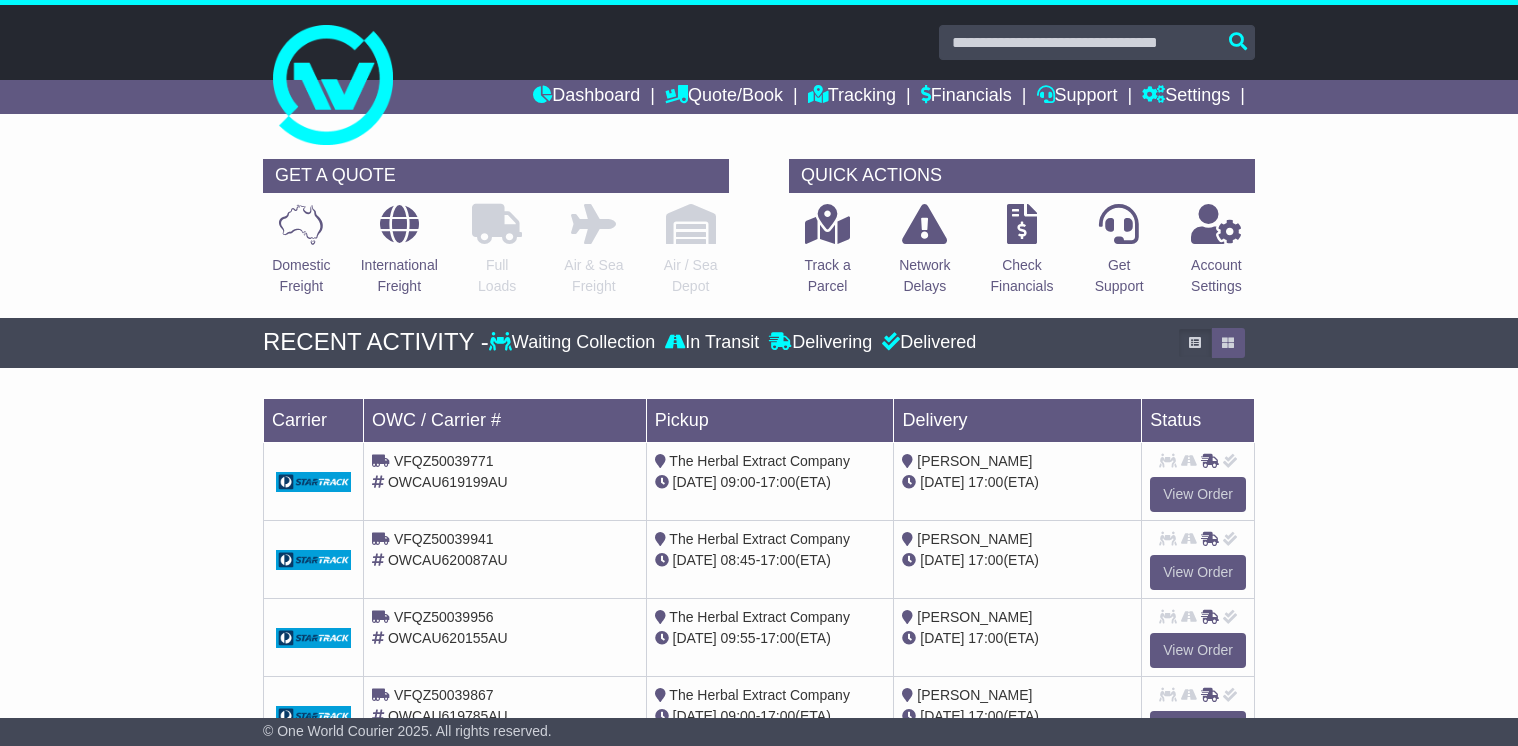 scroll, scrollTop: 0, scrollLeft: 0, axis: both 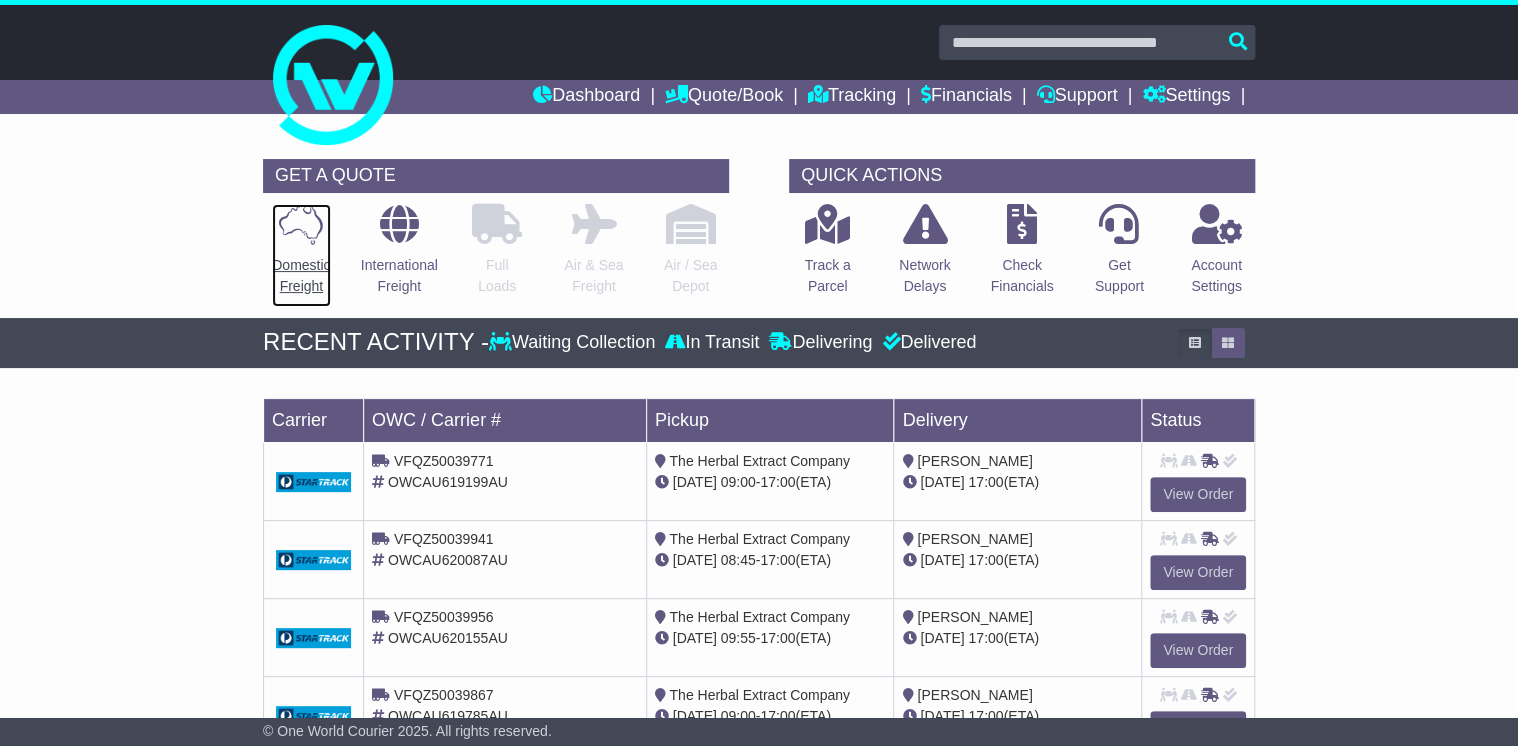 click at bounding box center (301, 224) 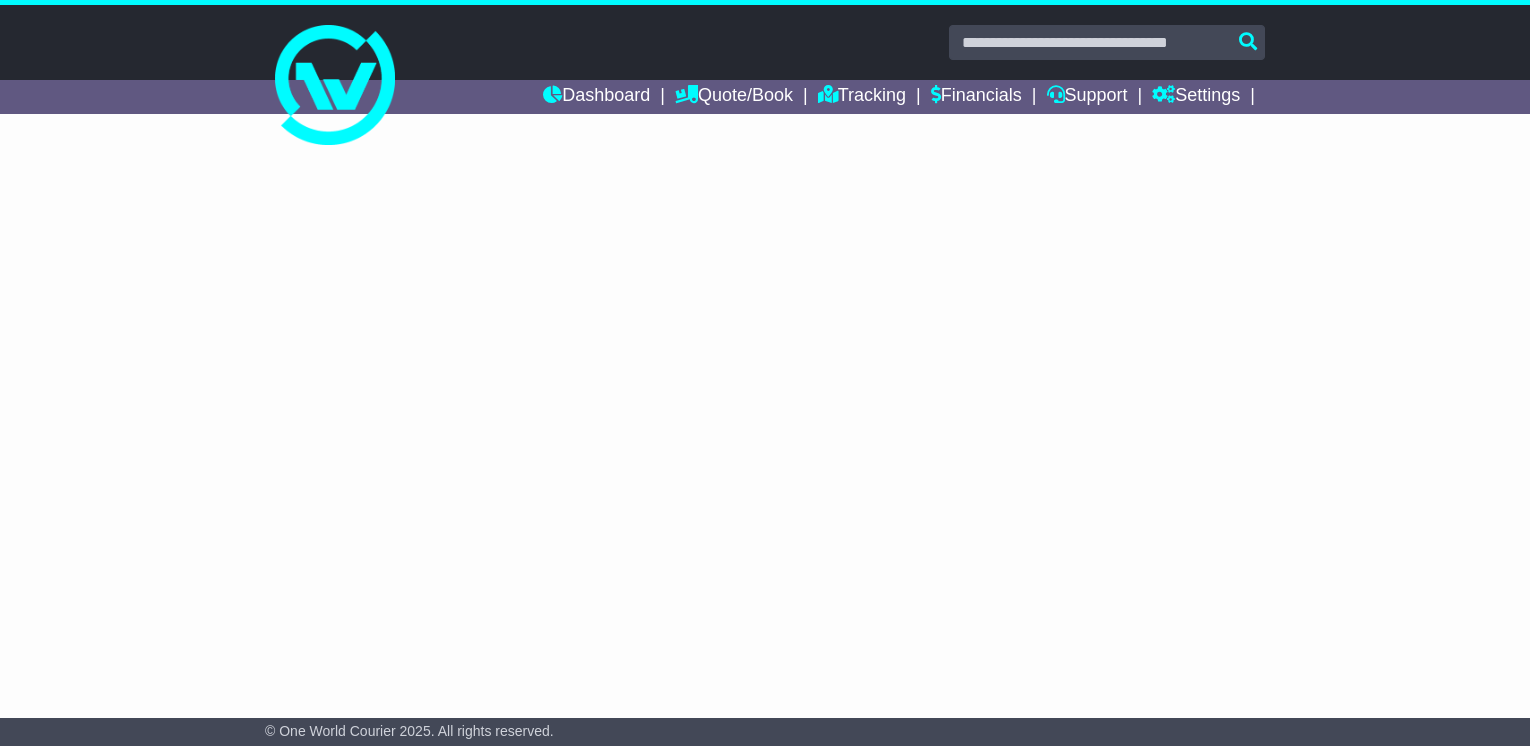 scroll, scrollTop: 0, scrollLeft: 0, axis: both 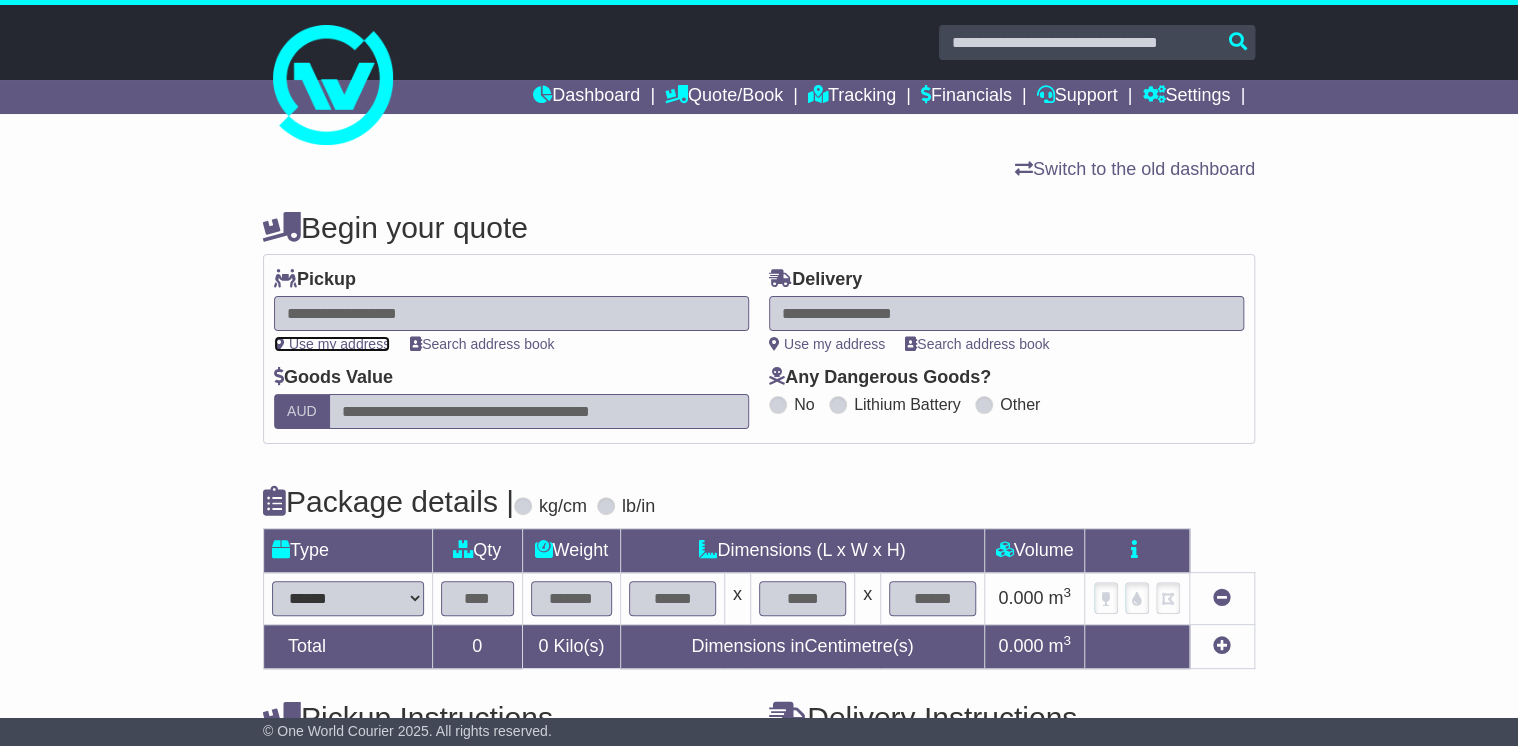 drag, startPoint x: 344, startPoint y: 346, endPoint x: 581, endPoint y: 364, distance: 237.68256 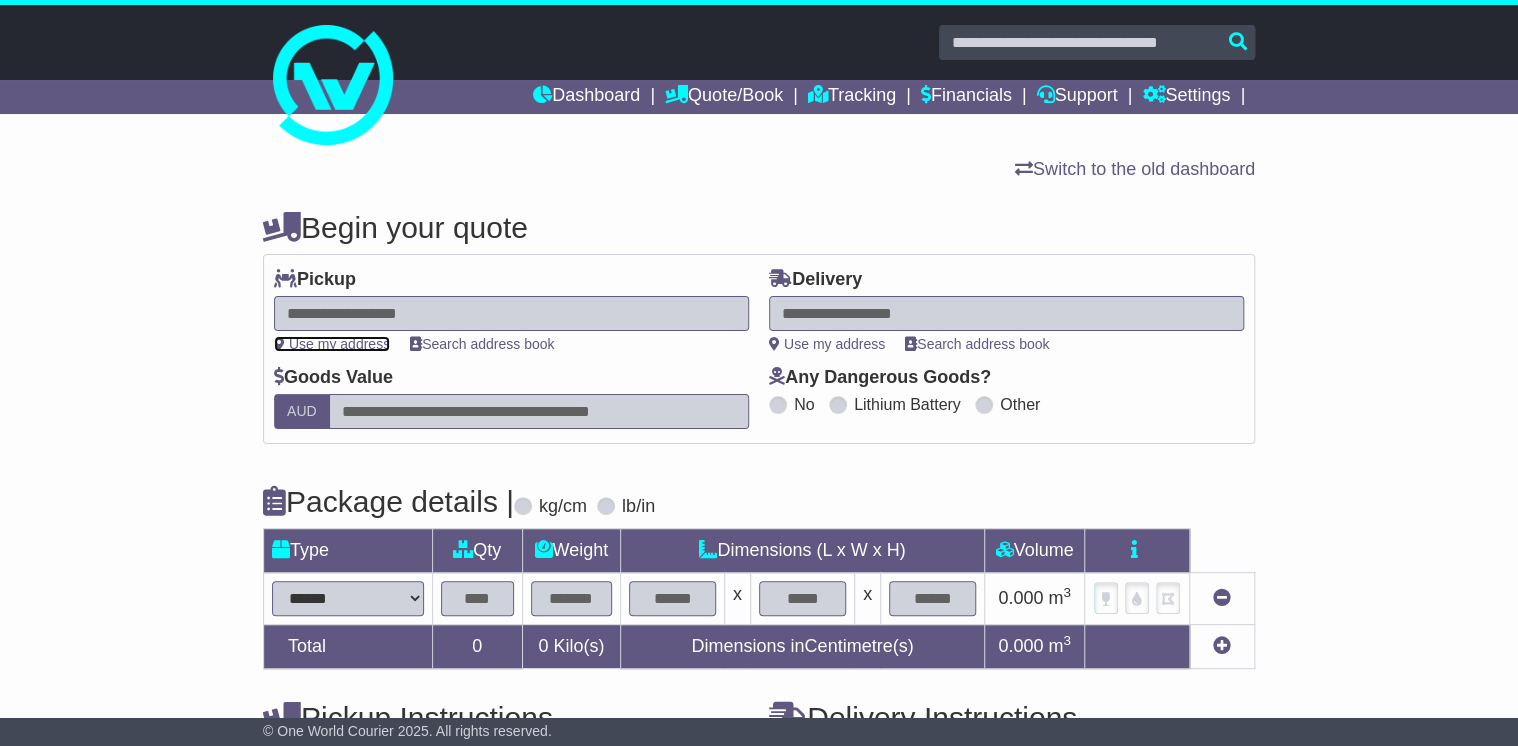click on "Use my address" at bounding box center [332, 344] 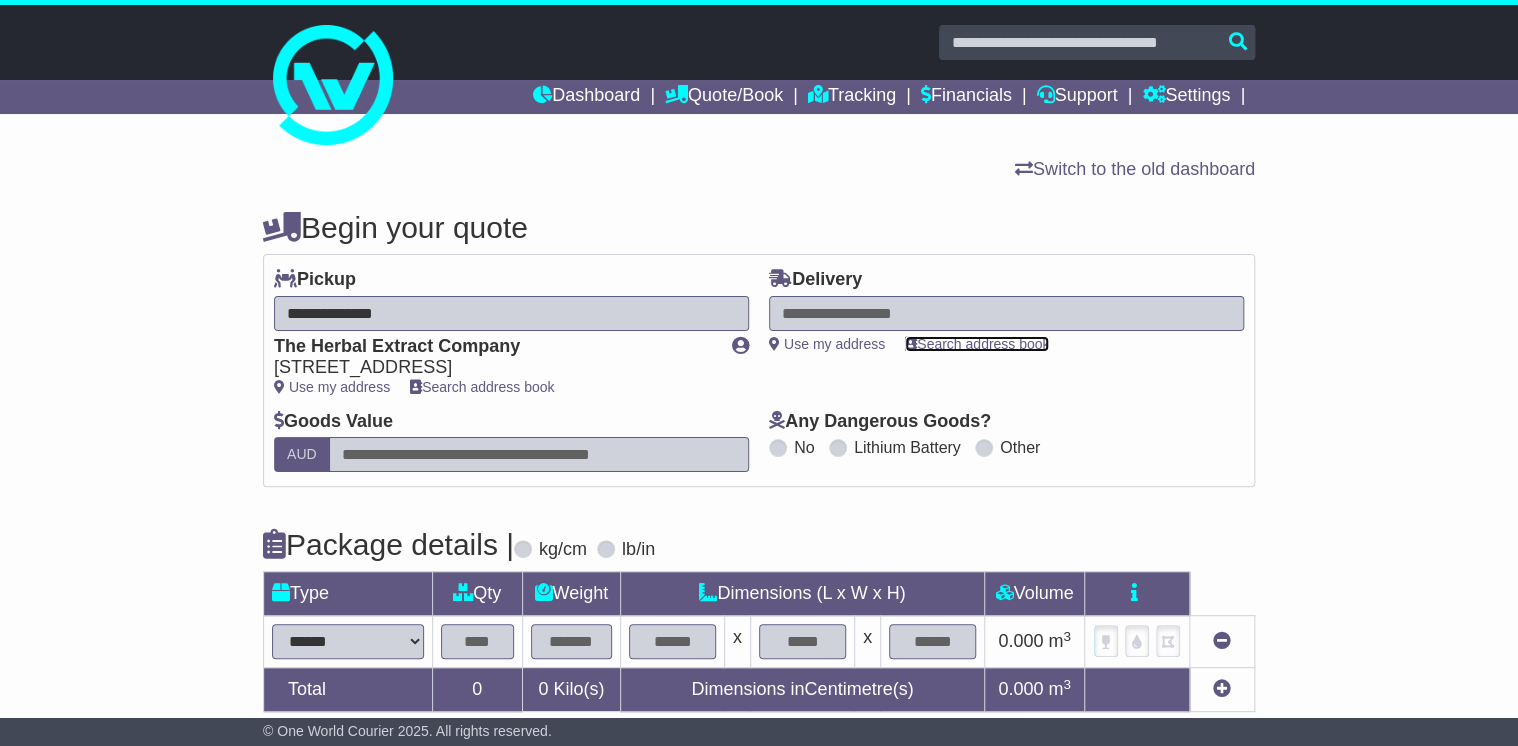 click on "Search address book" at bounding box center [977, 344] 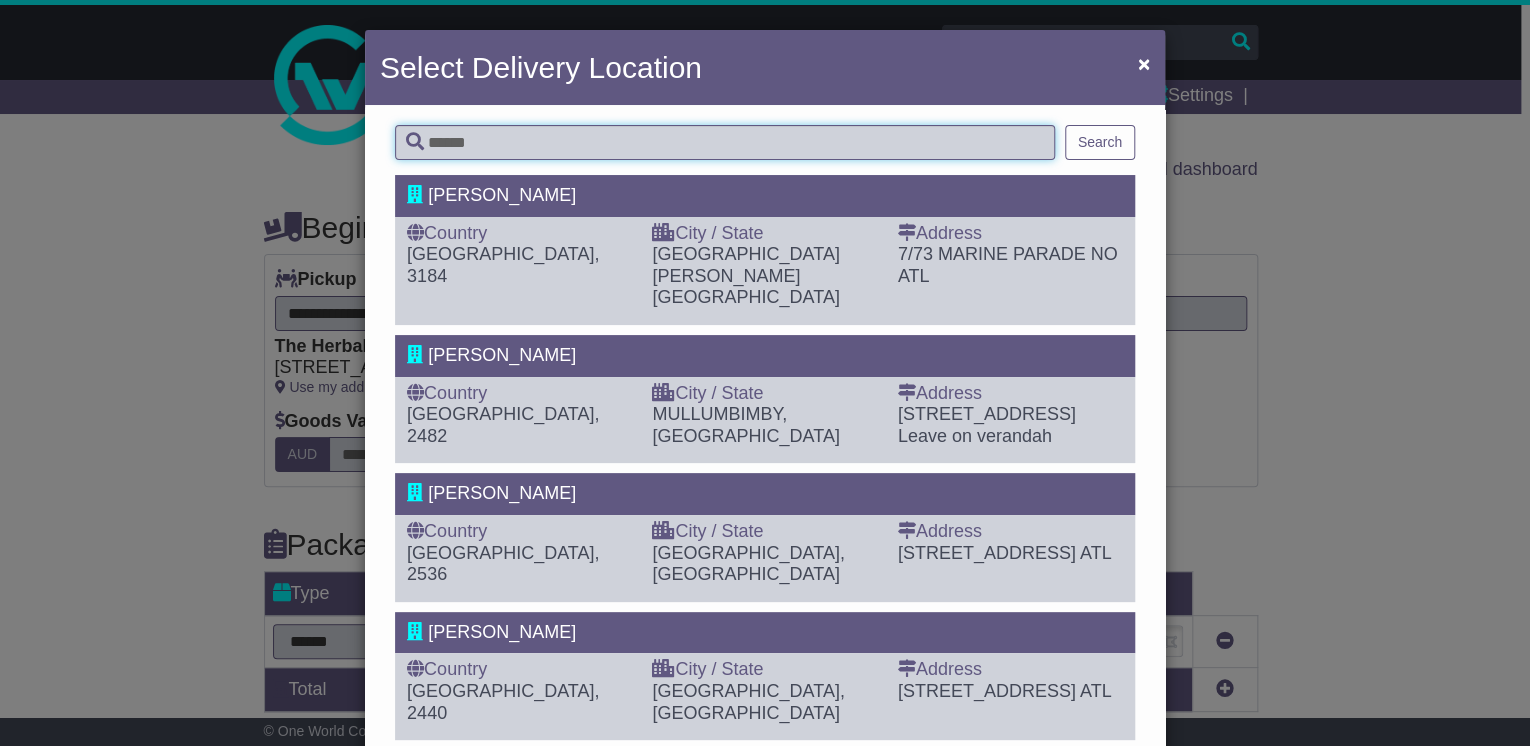 click at bounding box center (725, 142) 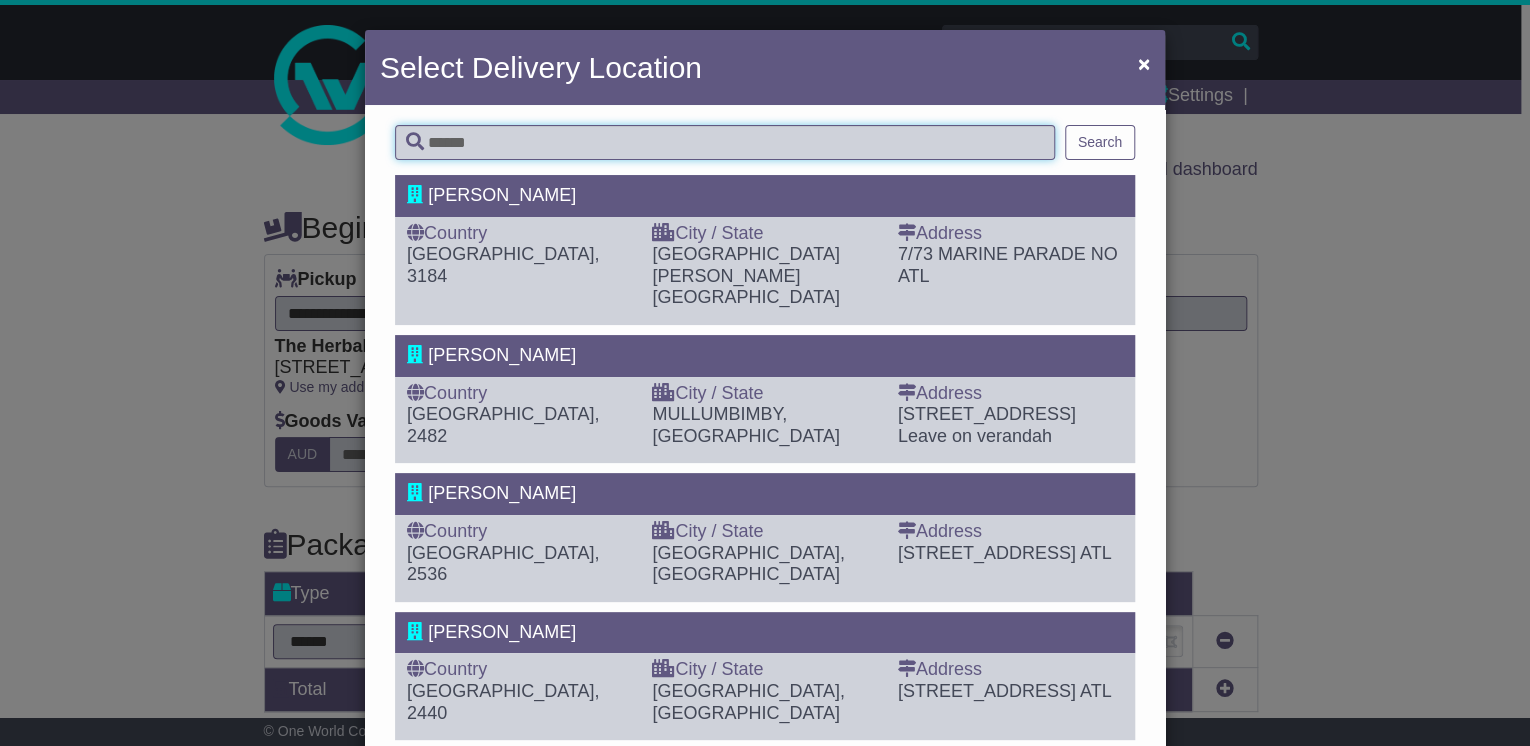 type on "*" 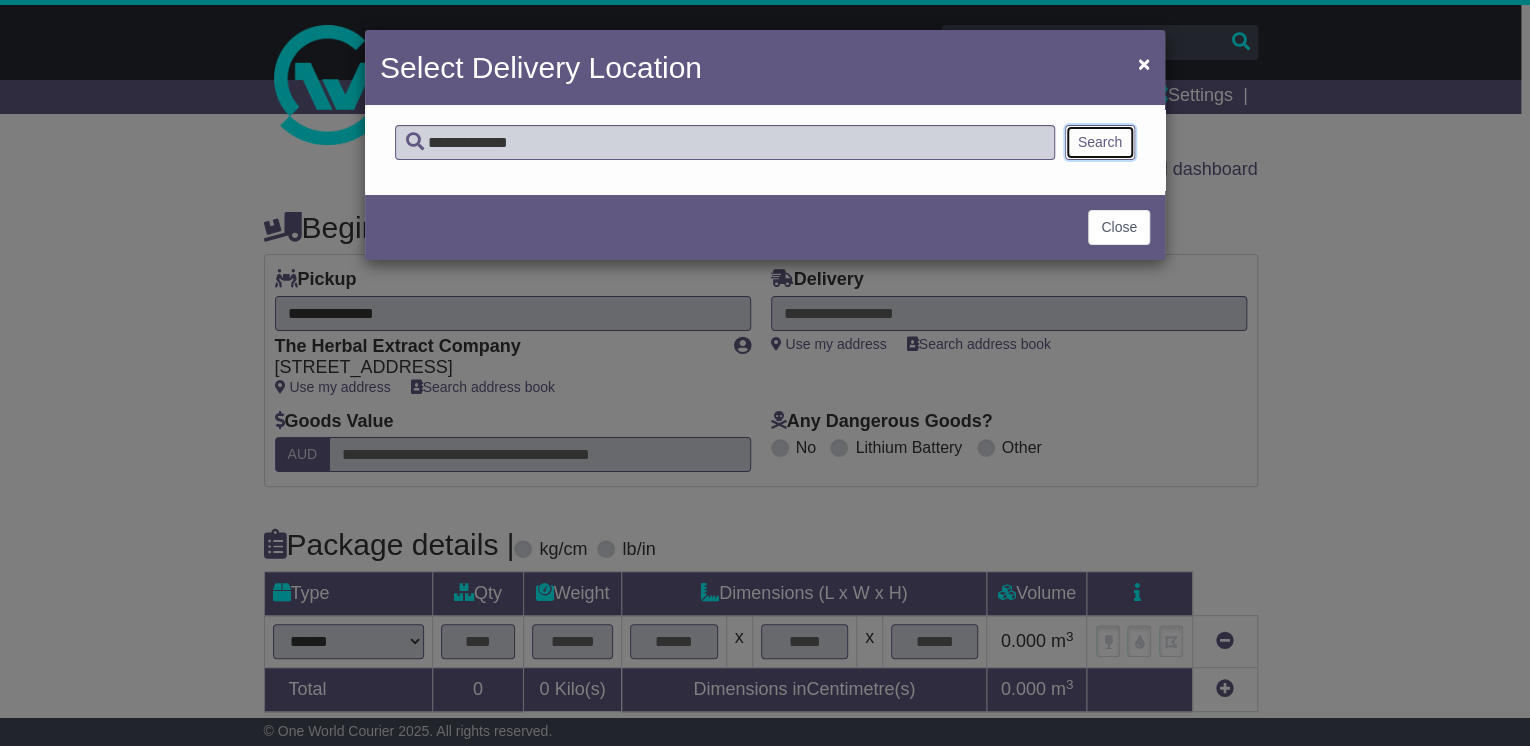 click on "Search" at bounding box center [1100, 142] 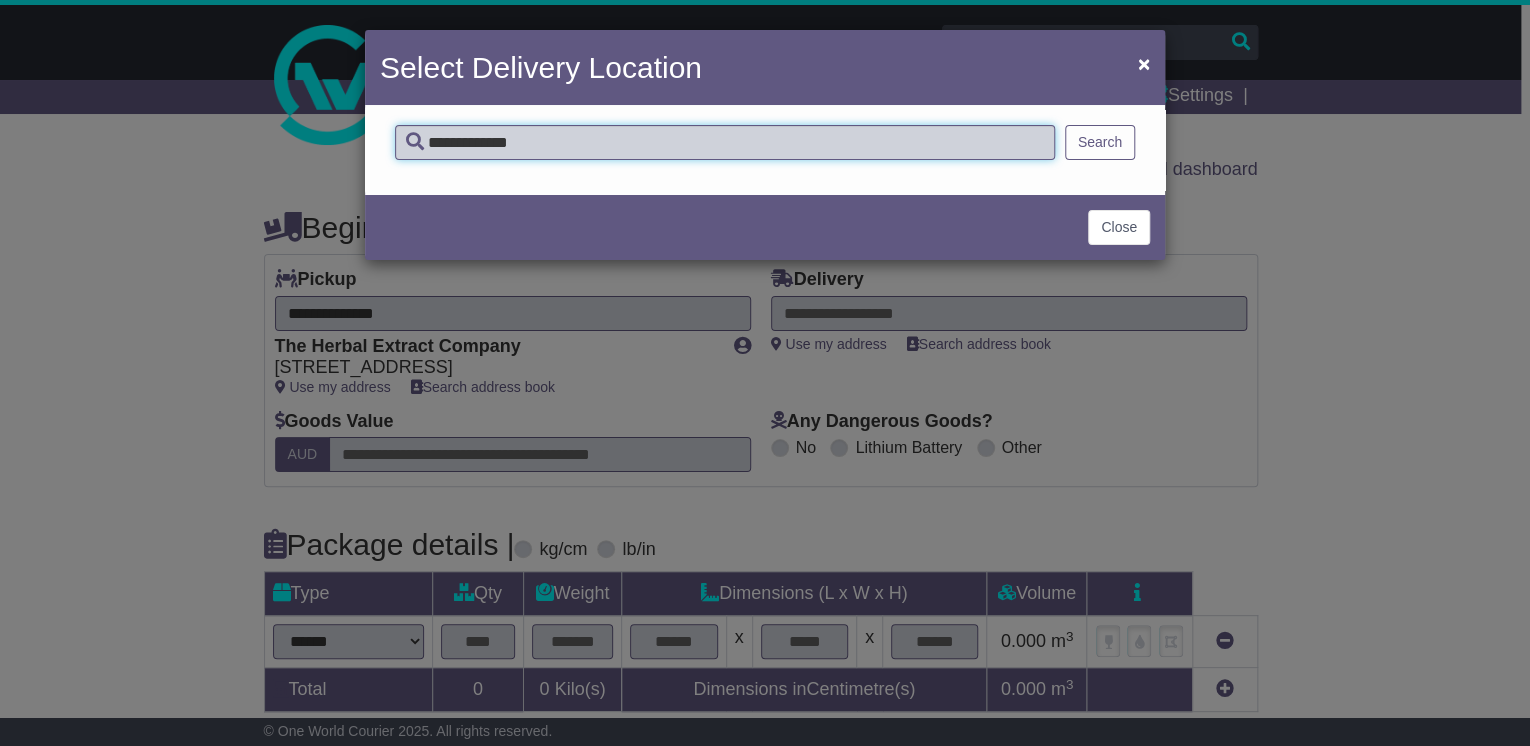 click on "**********" at bounding box center (725, 142) 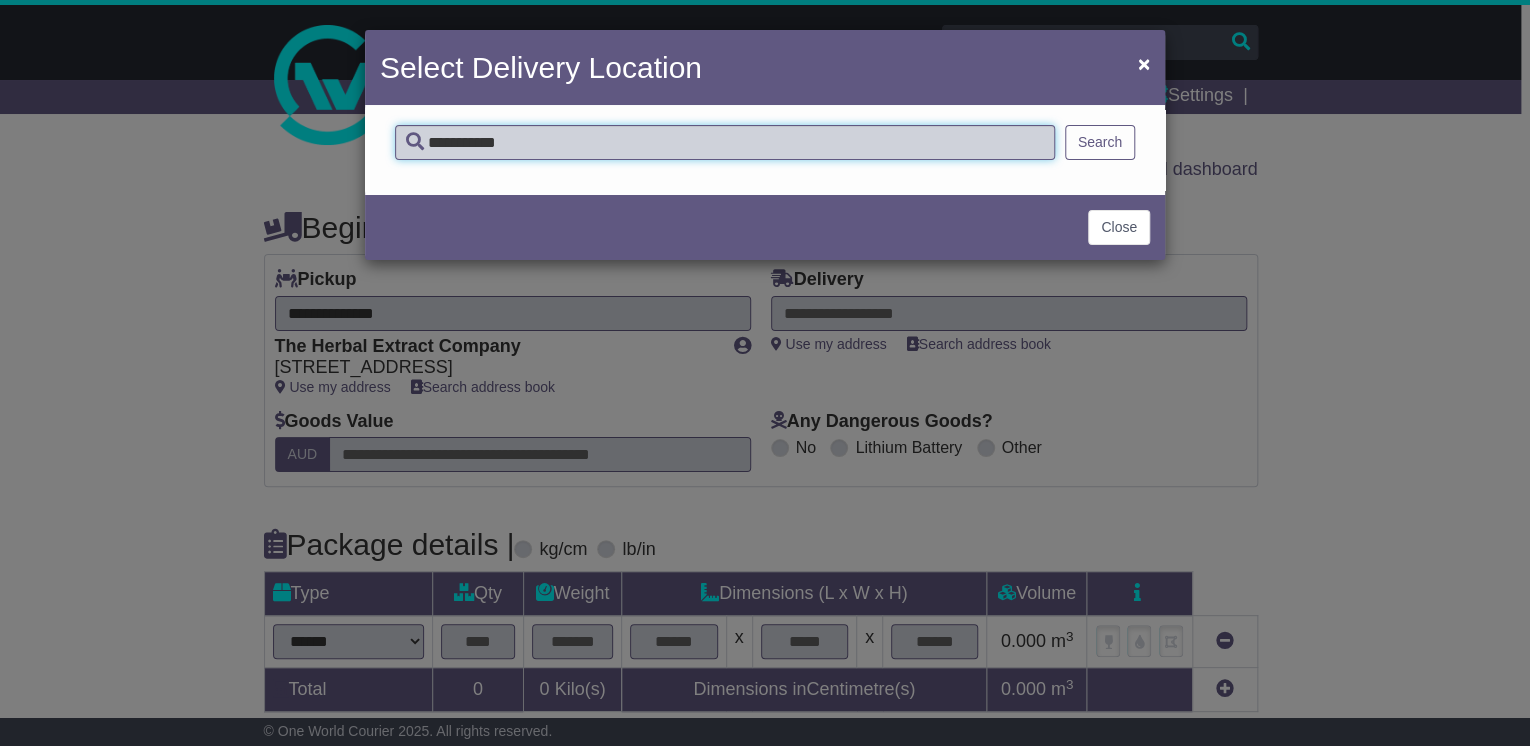 type on "**********" 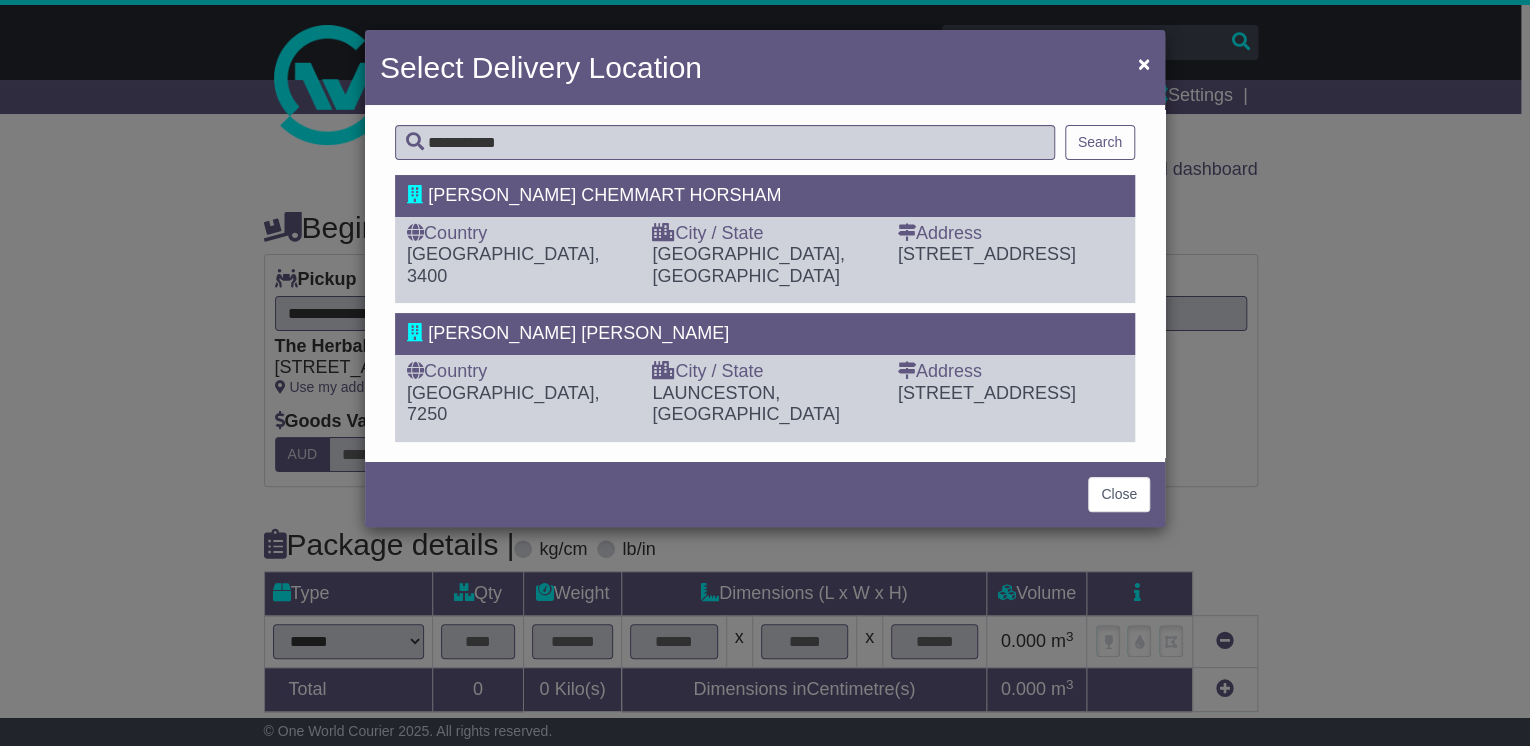 click on "[GEOGRAPHIC_DATA], [GEOGRAPHIC_DATA]" at bounding box center (764, 265) 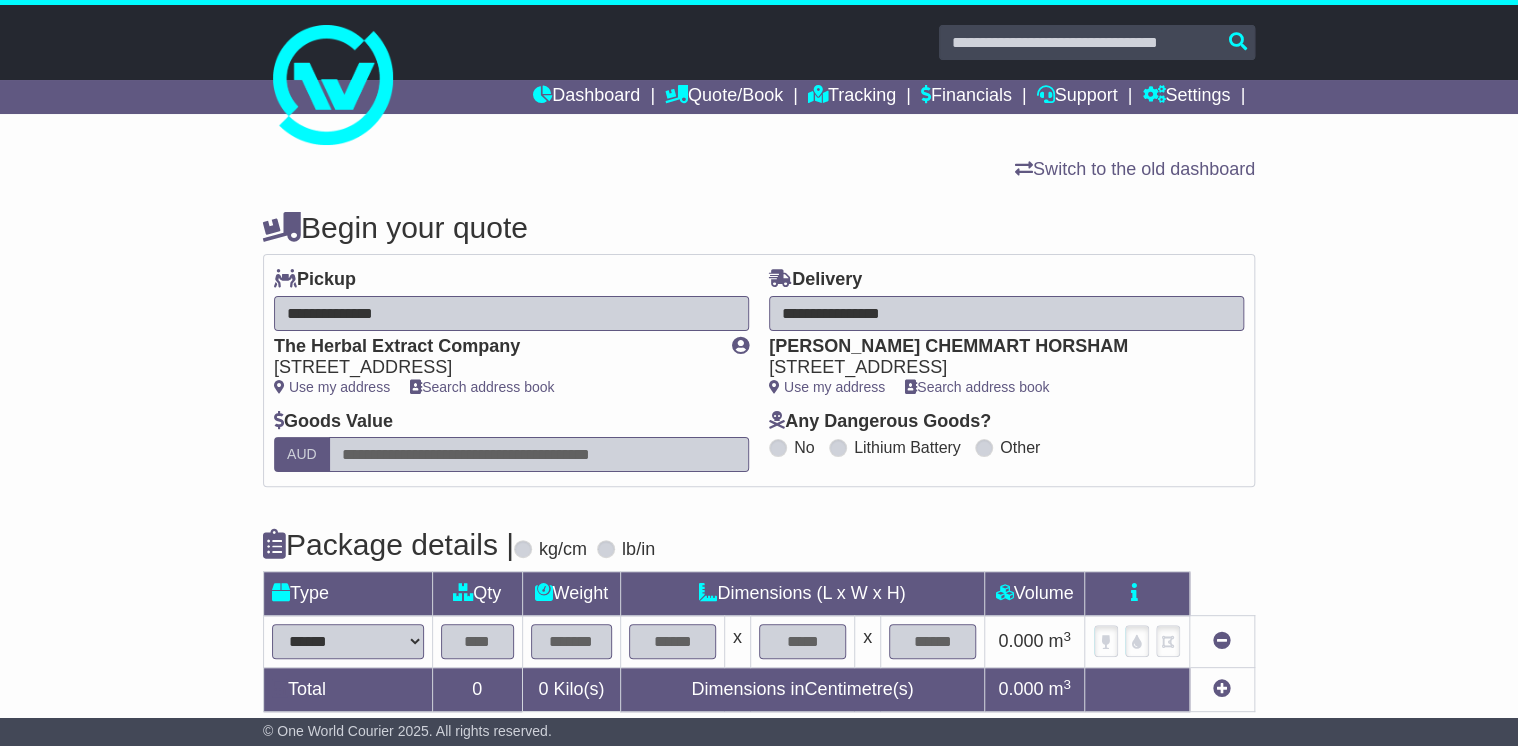 scroll, scrollTop: 160, scrollLeft: 0, axis: vertical 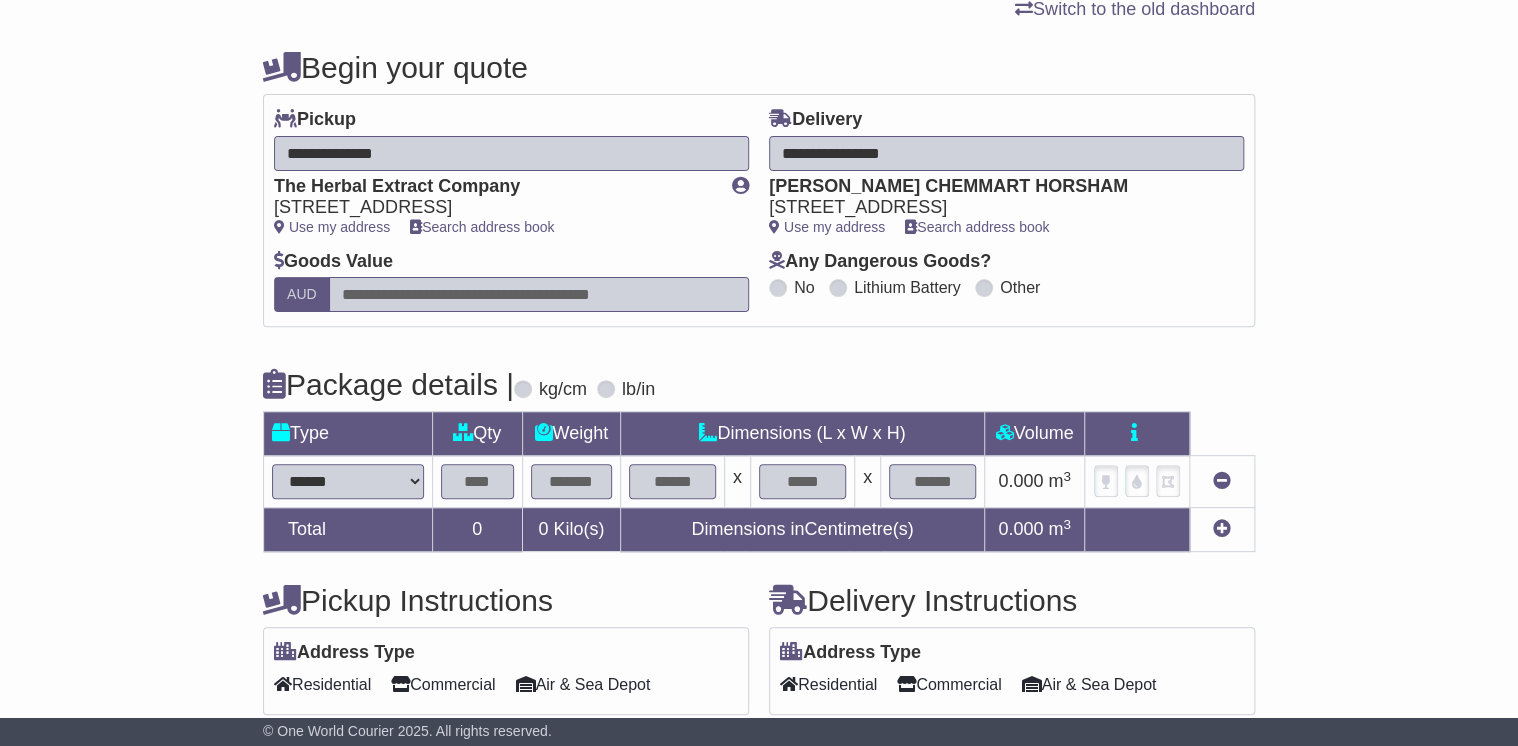 click on "**********" at bounding box center (348, 481) 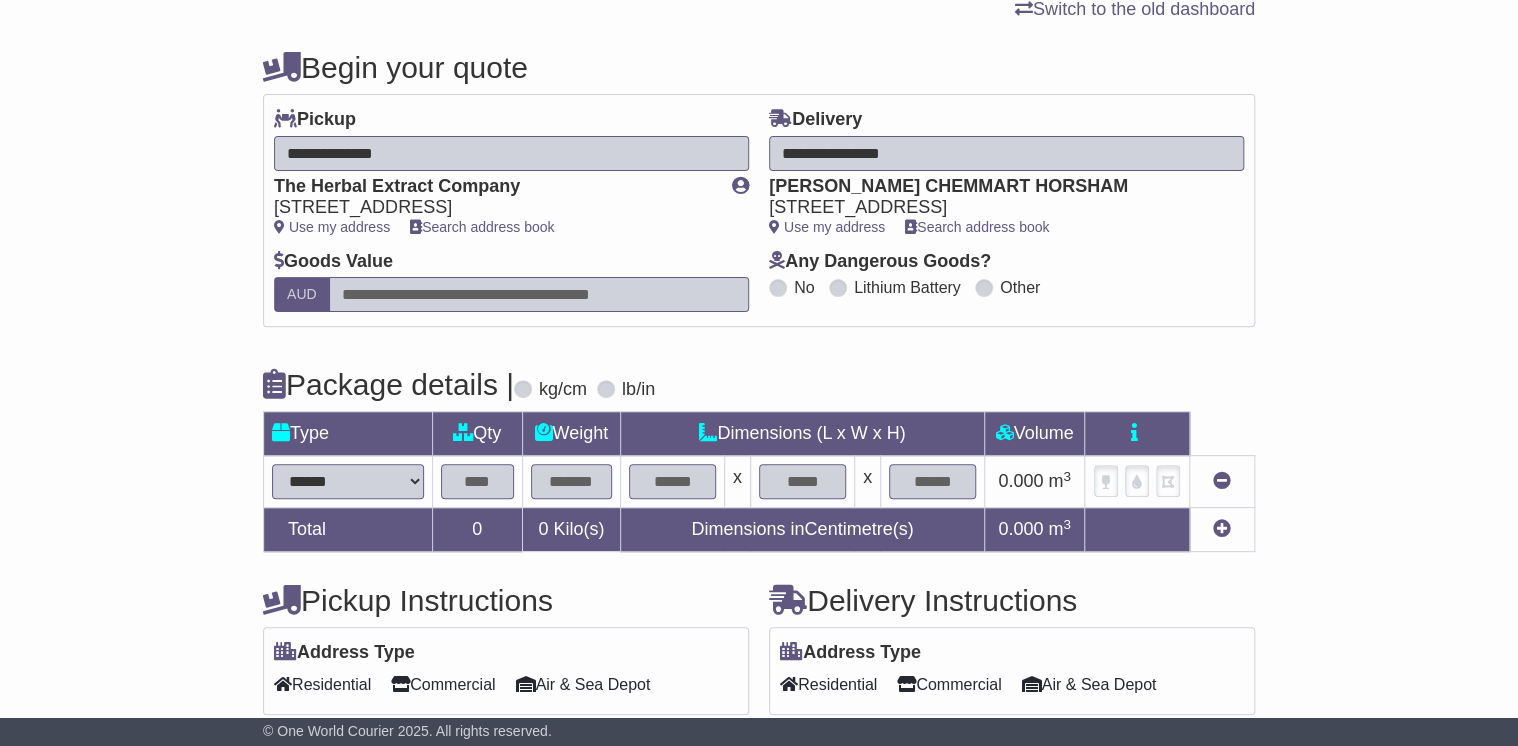 select on "*****" 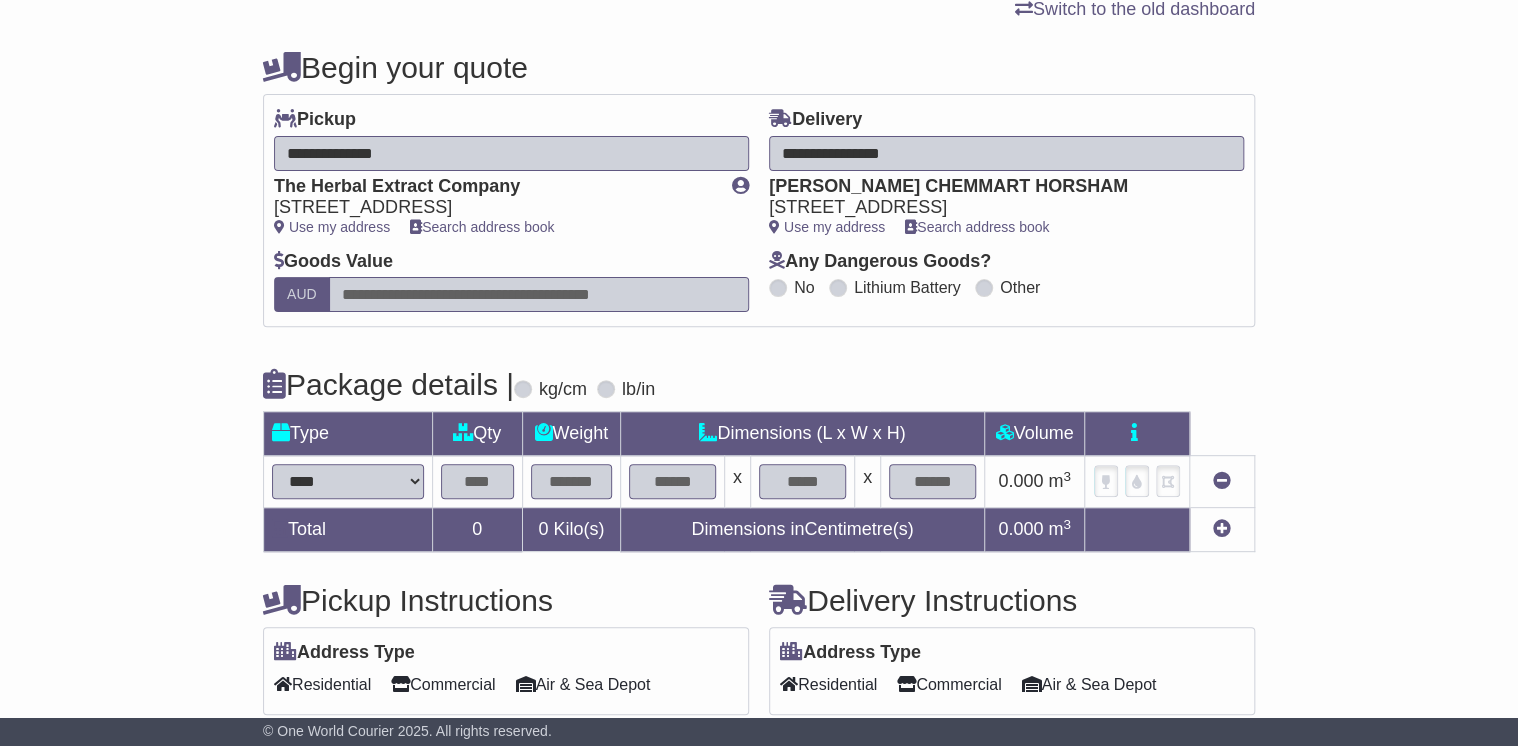 click on "**********" at bounding box center [348, 481] 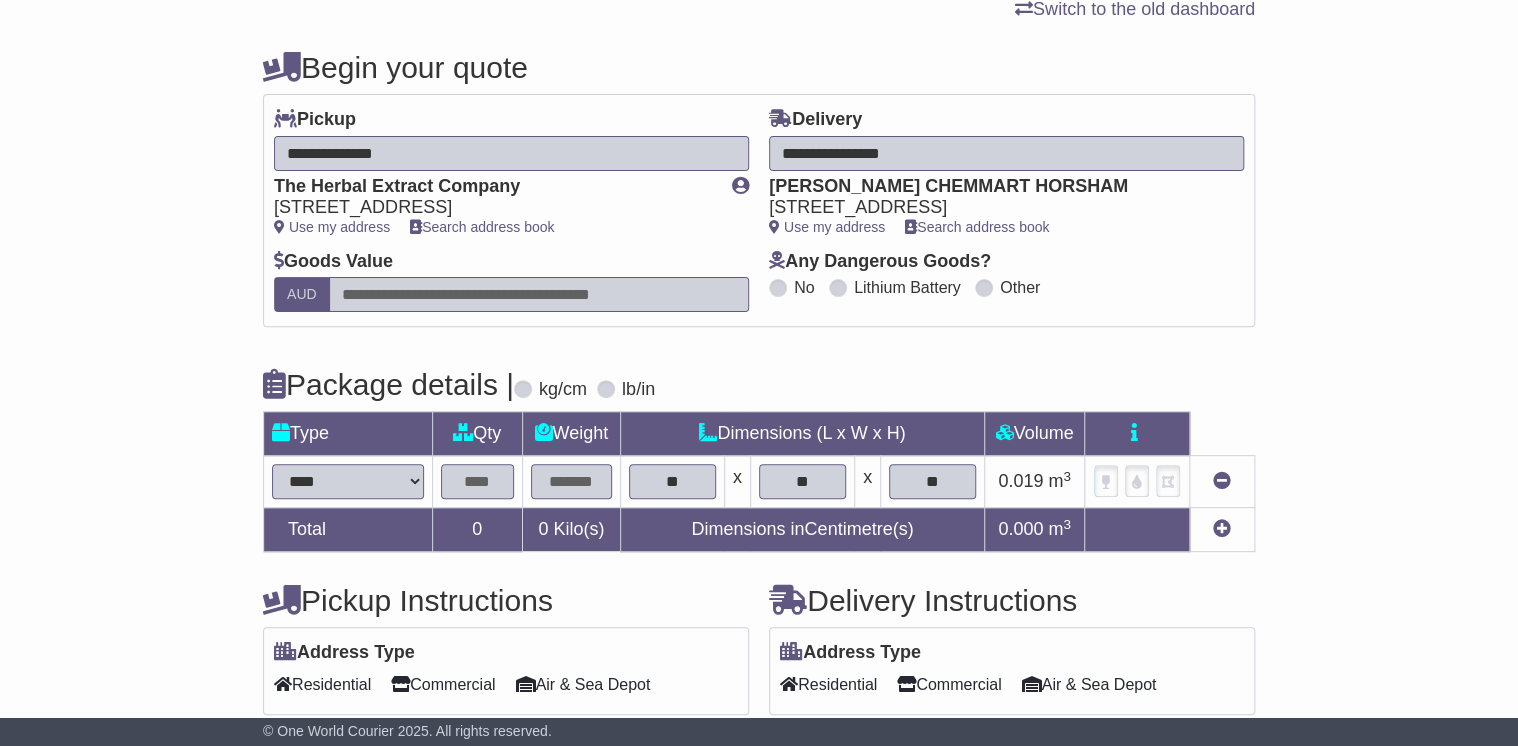 click at bounding box center [477, 481] 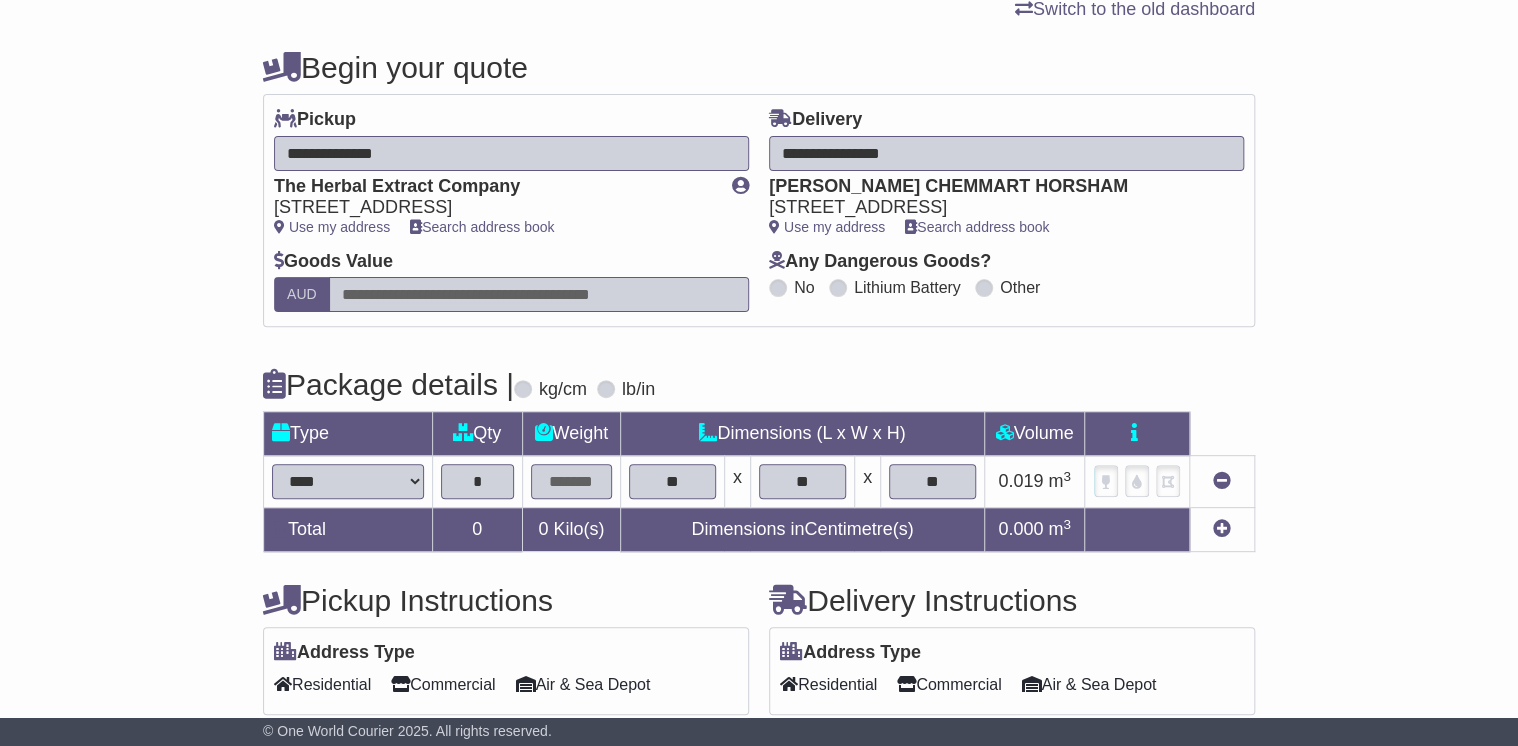 type on "*" 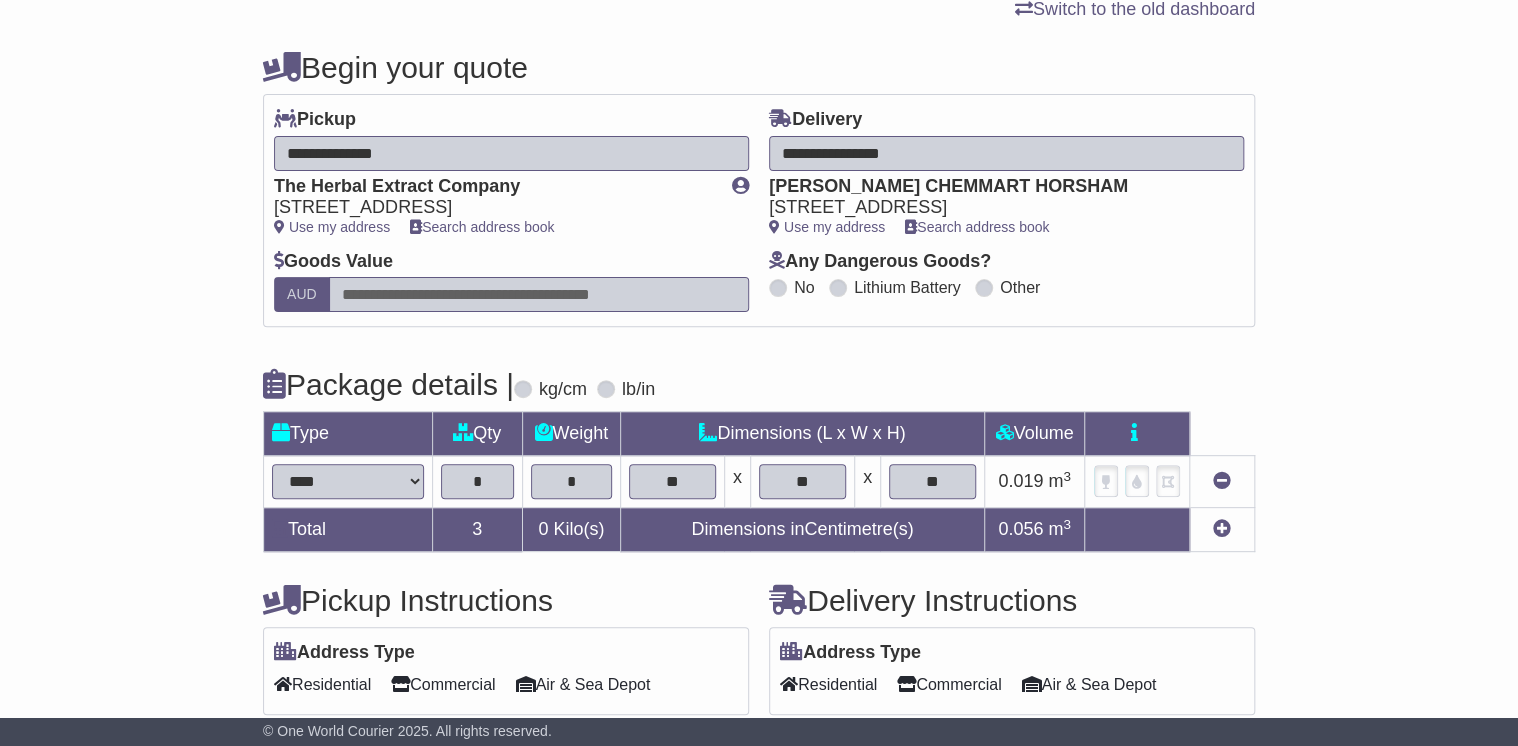 type on "*" 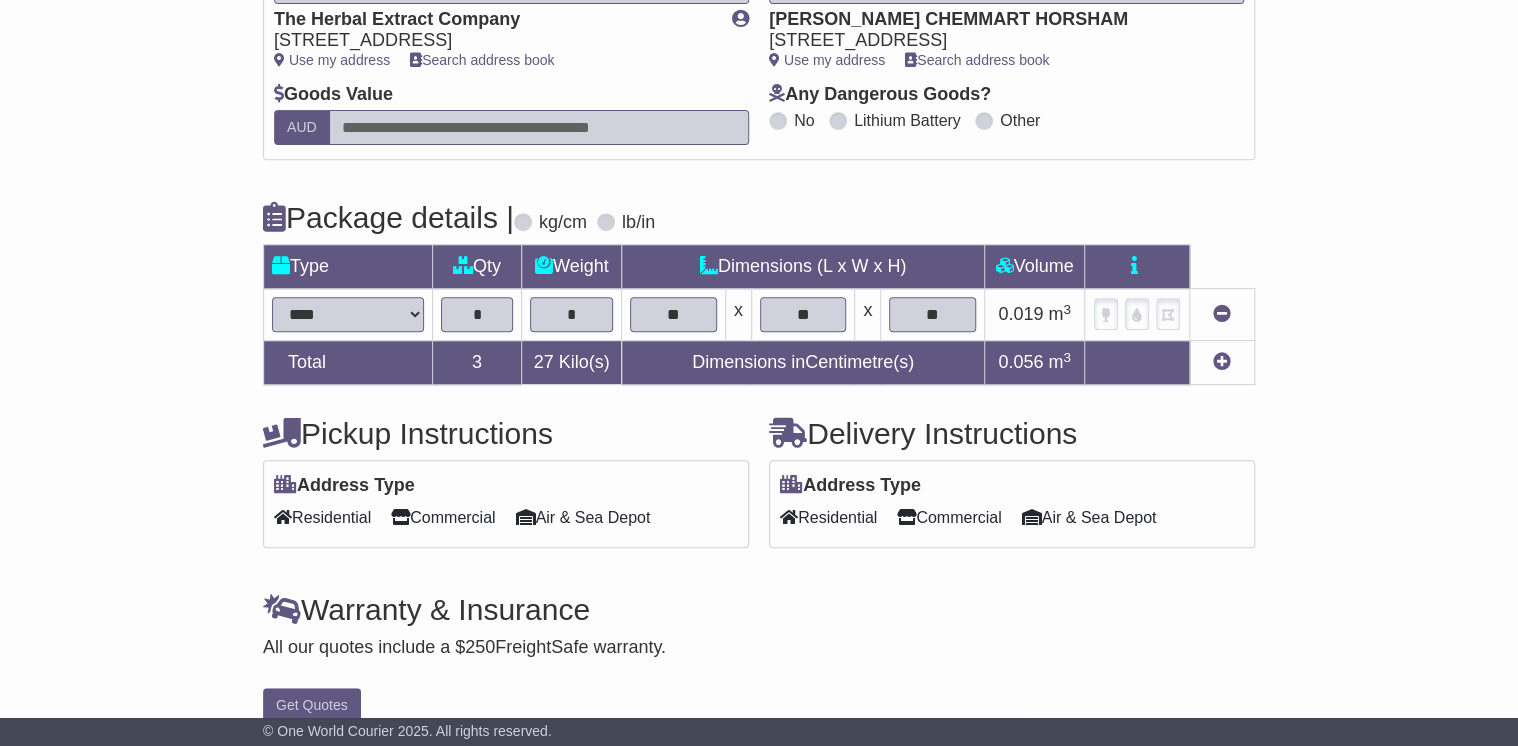 scroll, scrollTop: 354, scrollLeft: 0, axis: vertical 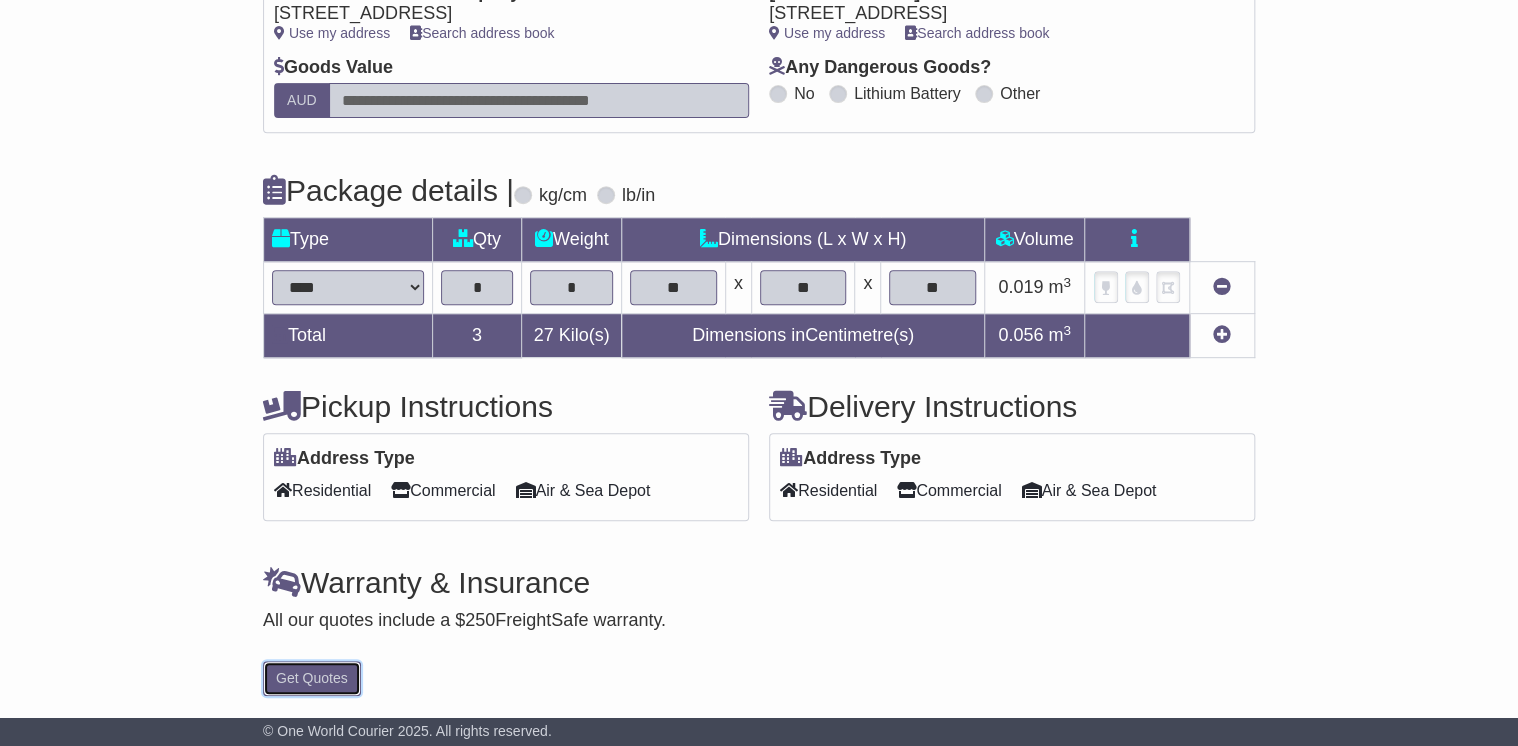 click on "Get Quotes" at bounding box center (312, 678) 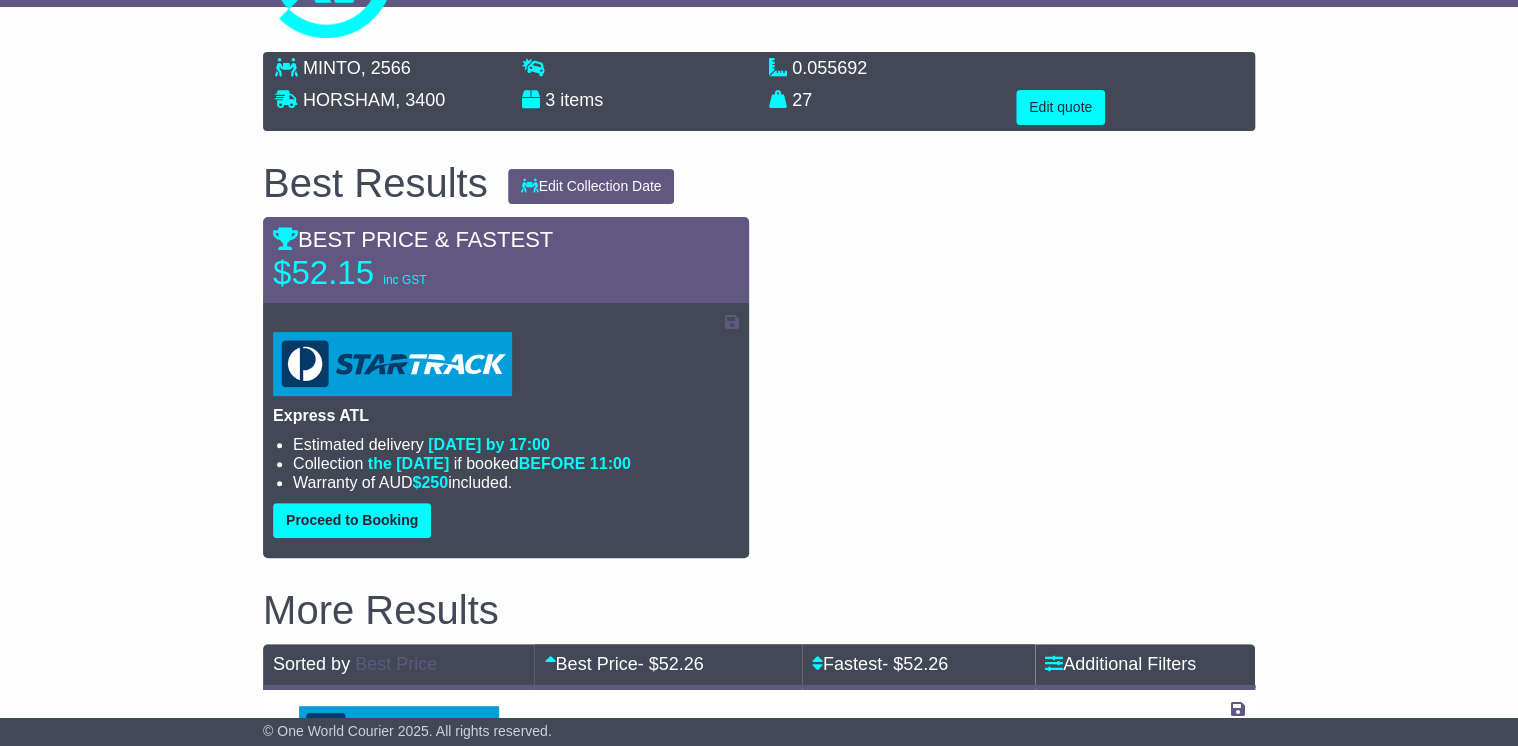 scroll, scrollTop: 240, scrollLeft: 0, axis: vertical 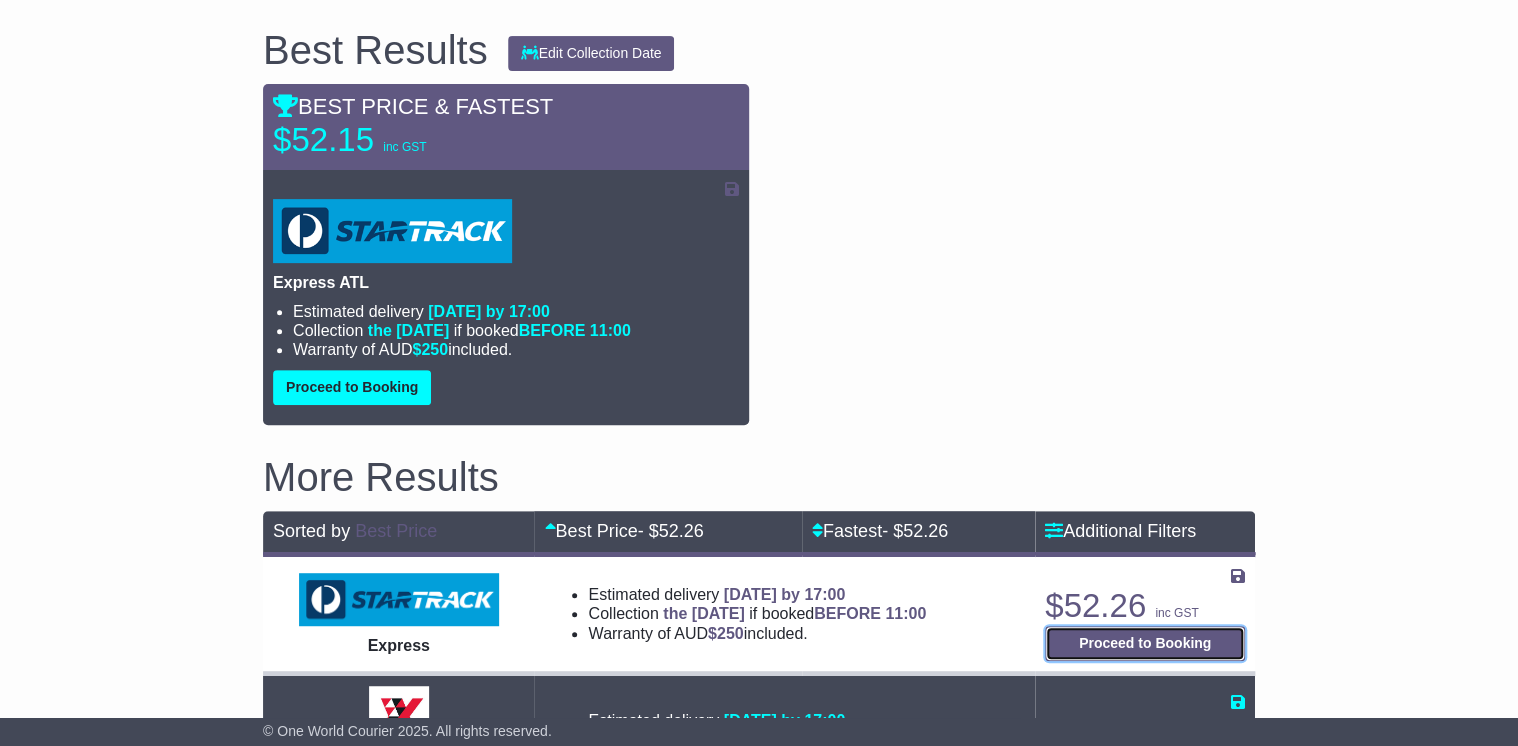 click on "Proceed to Booking" at bounding box center (1145, 643) 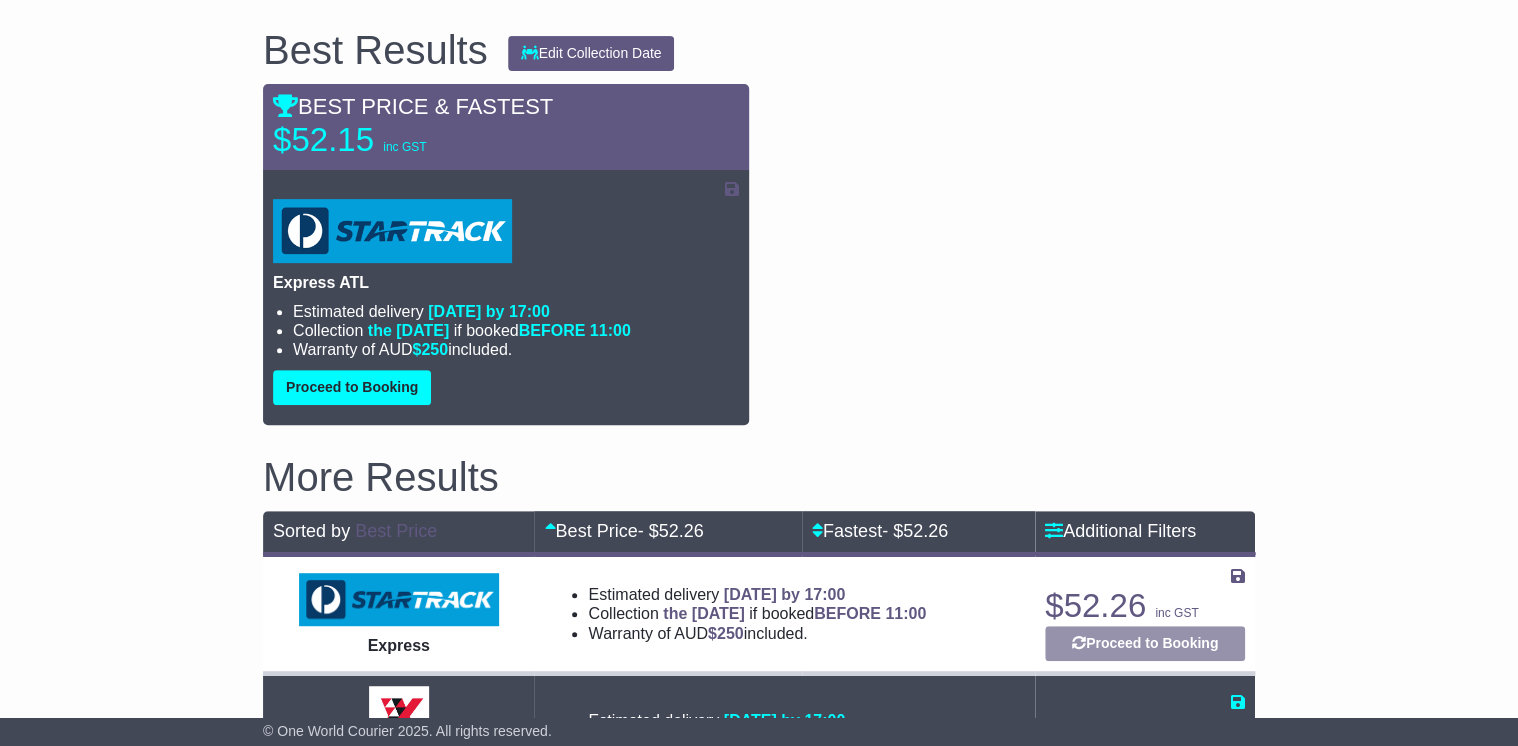 select on "*****" 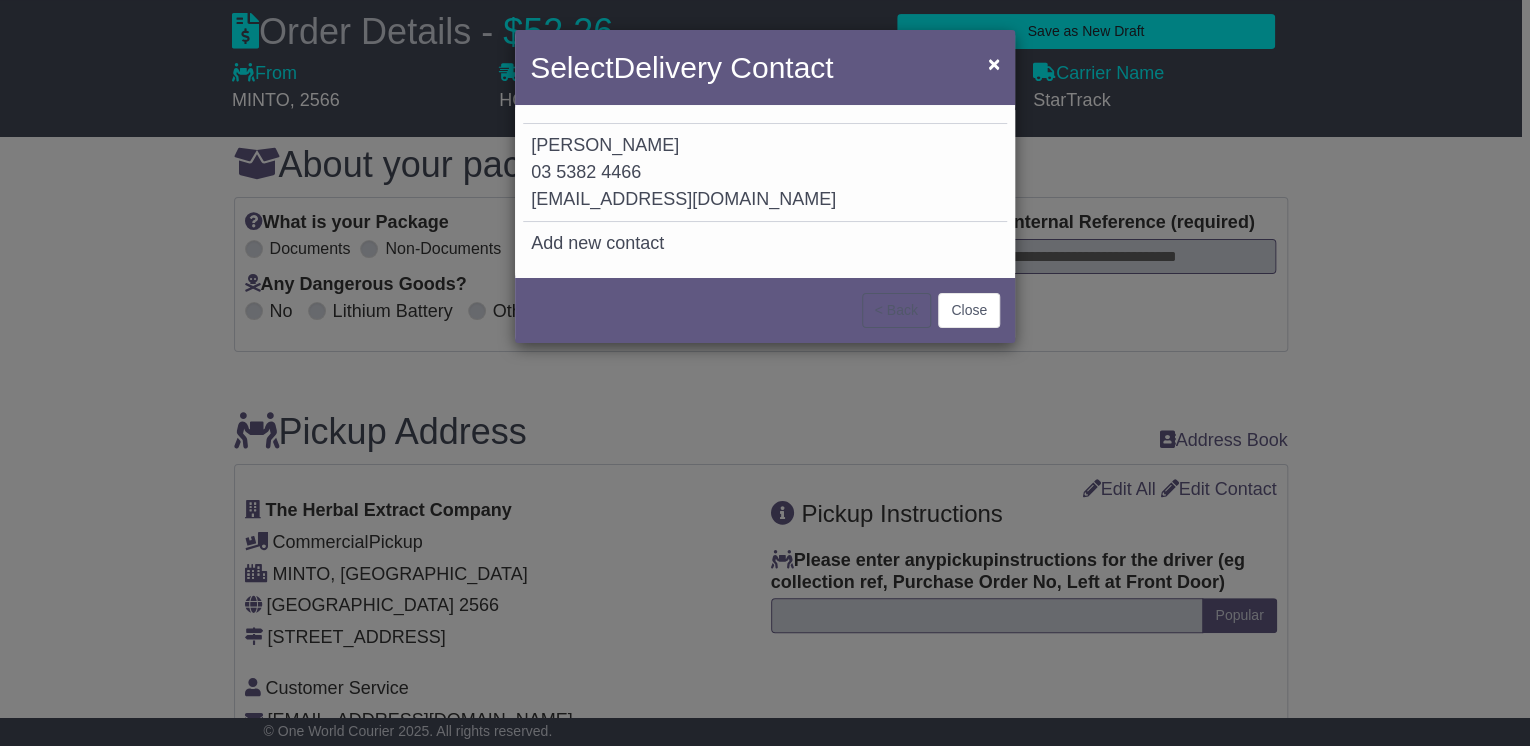 click on "[EMAIL_ADDRESS][DOMAIN_NAME]" at bounding box center [683, 199] 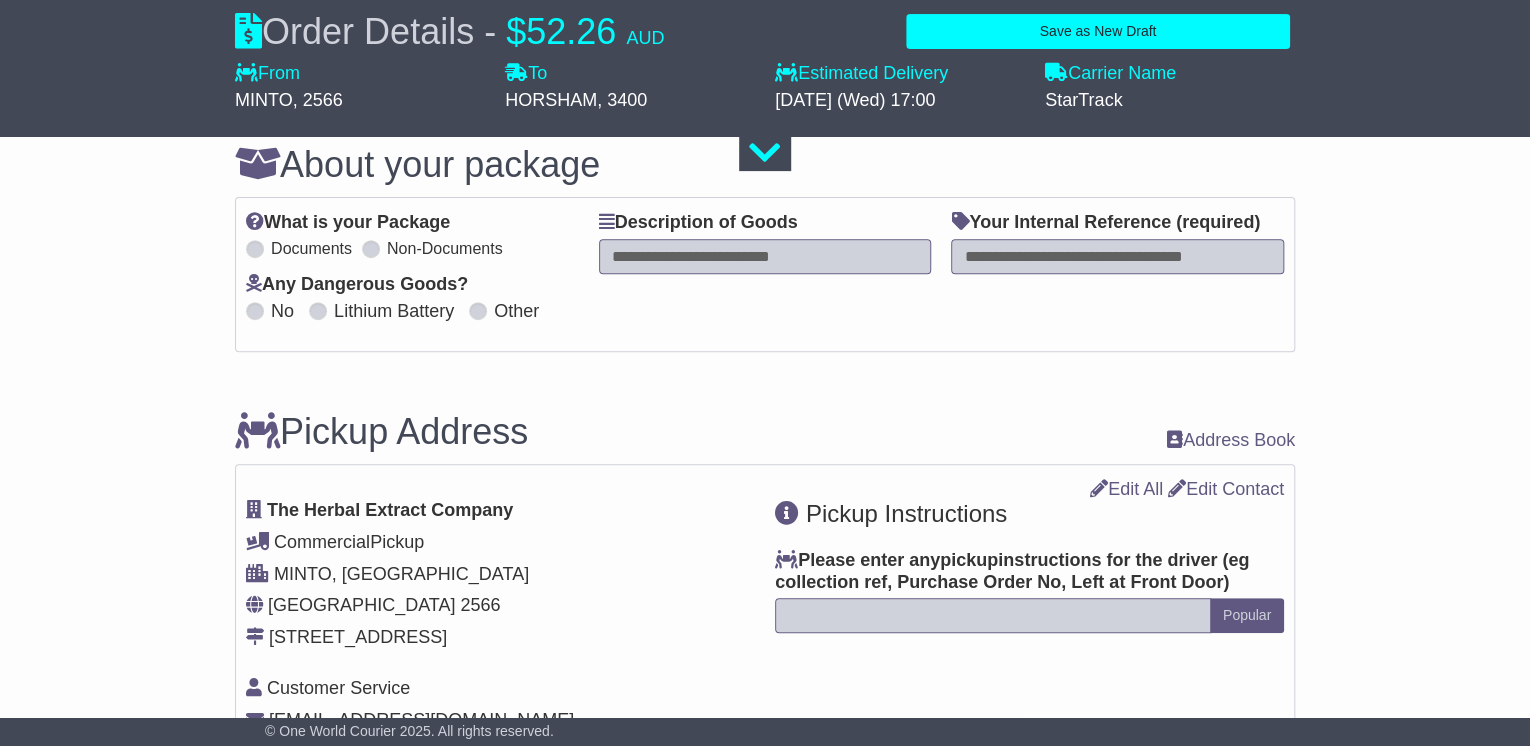 type on "******" 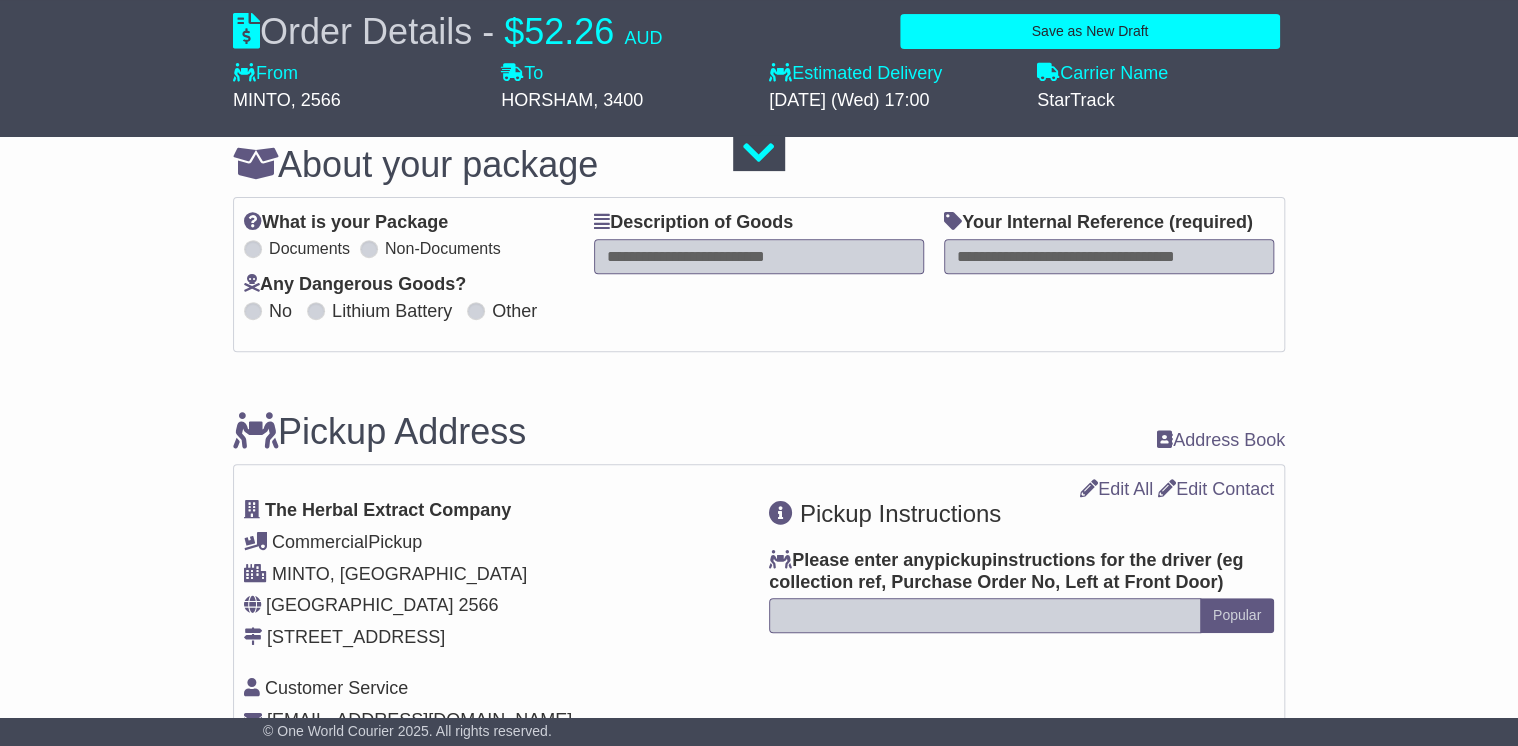 click at bounding box center [759, 256] 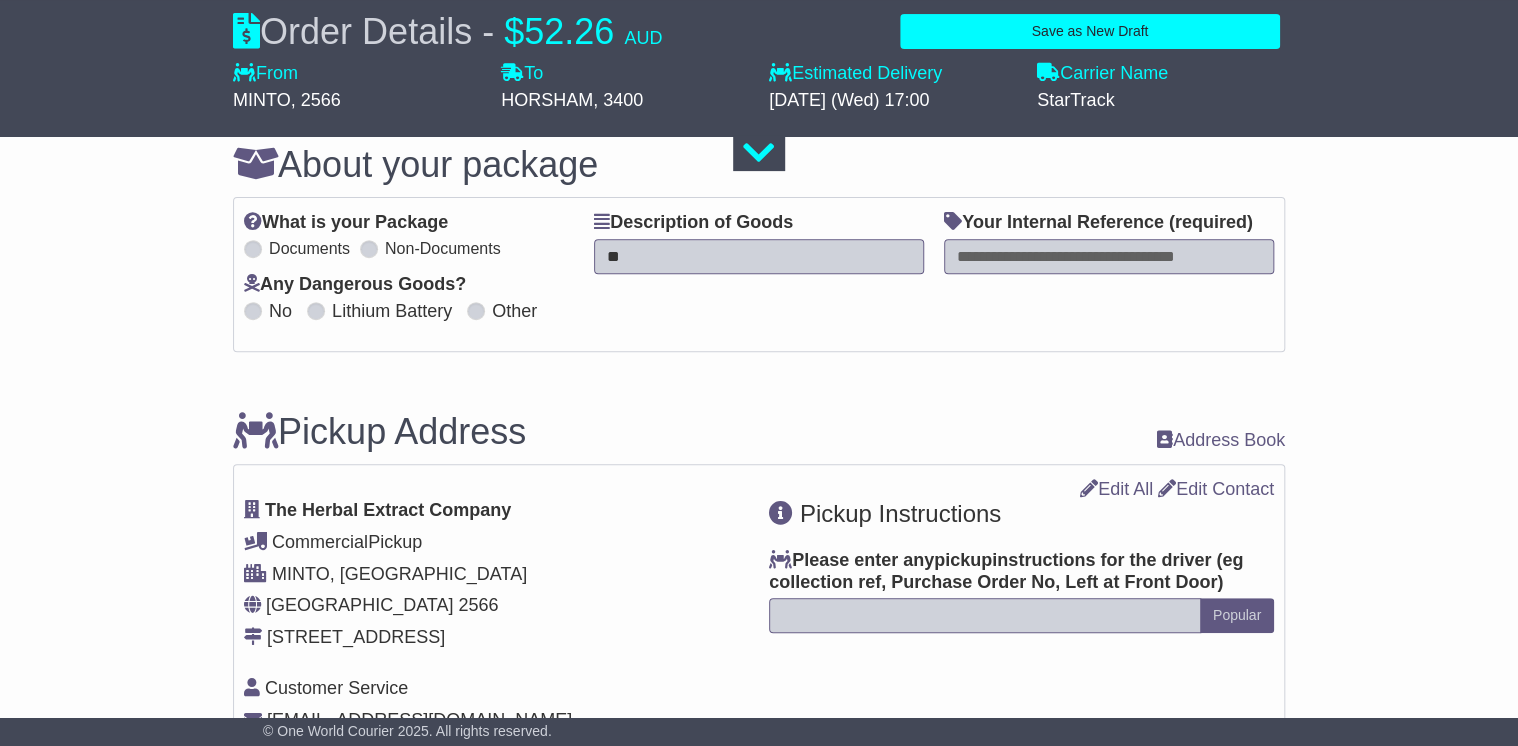type on "*" 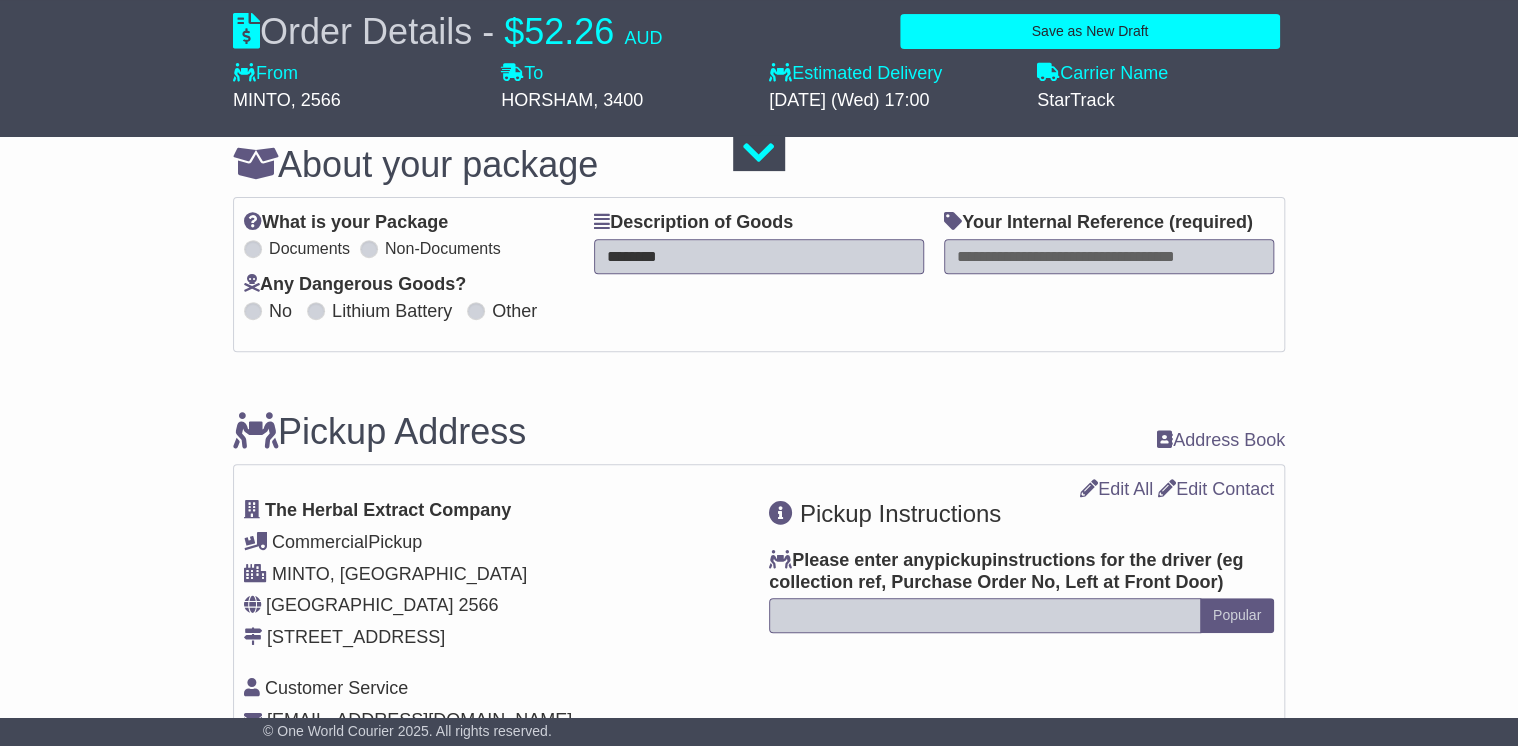 type on "********" 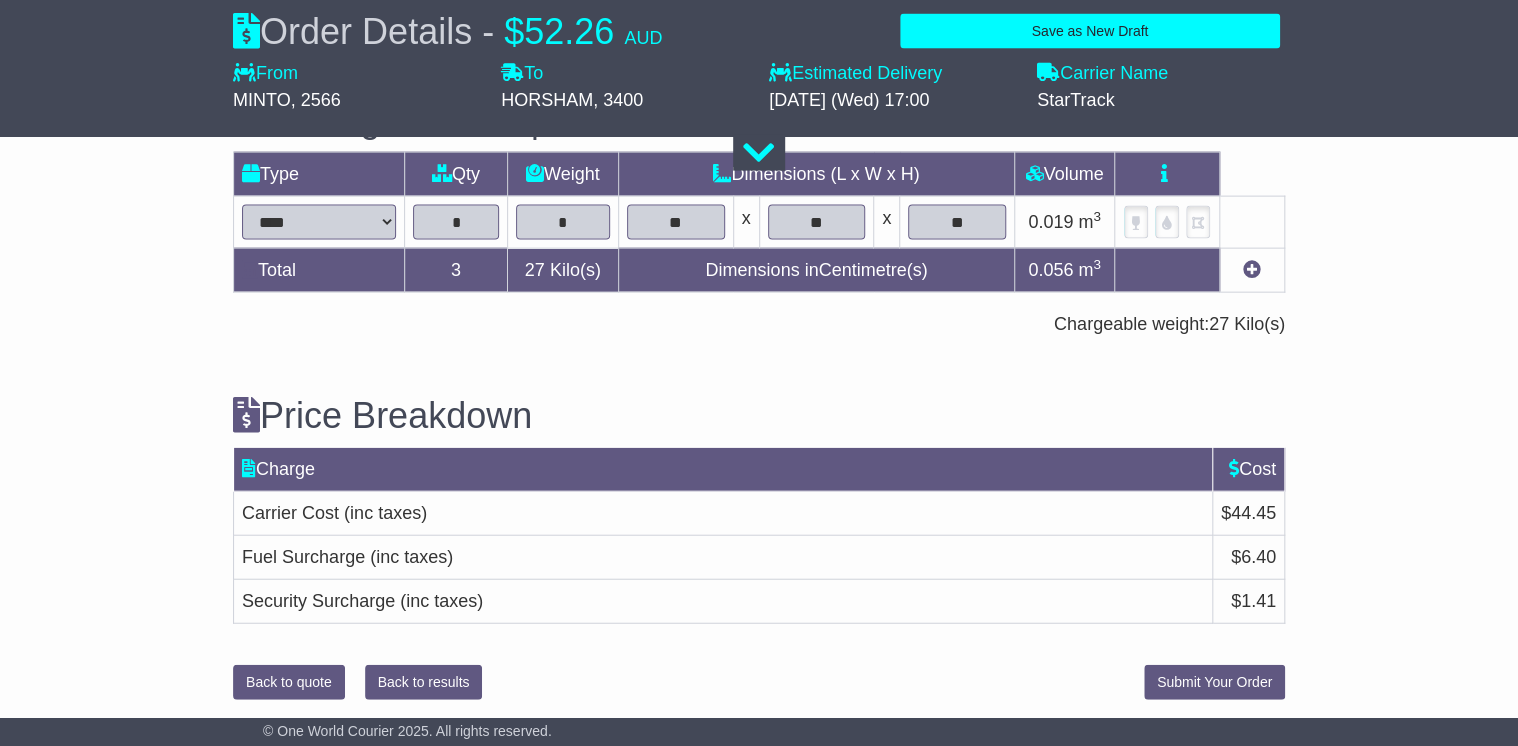 type on "*******" 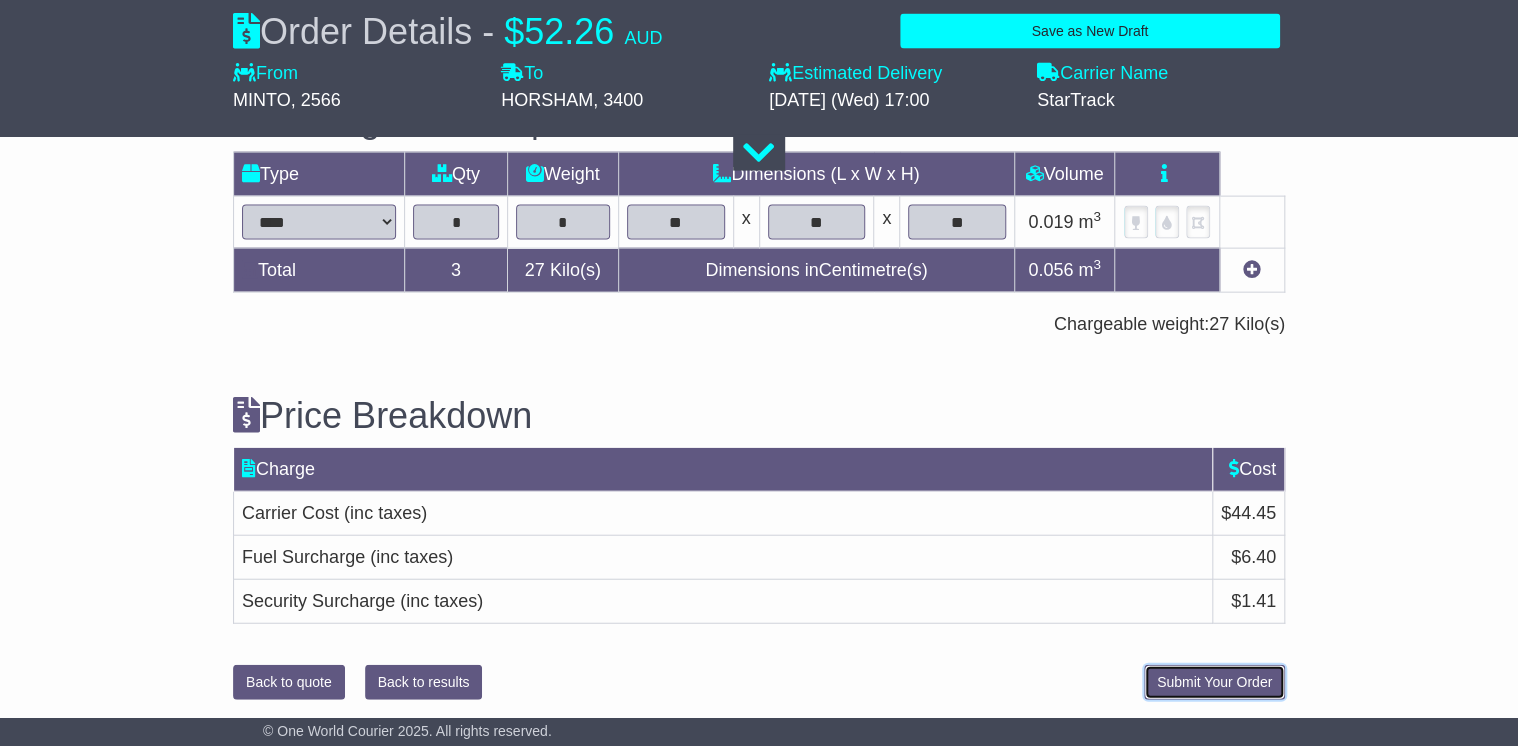 click on "Submit Your Order" at bounding box center [1214, 682] 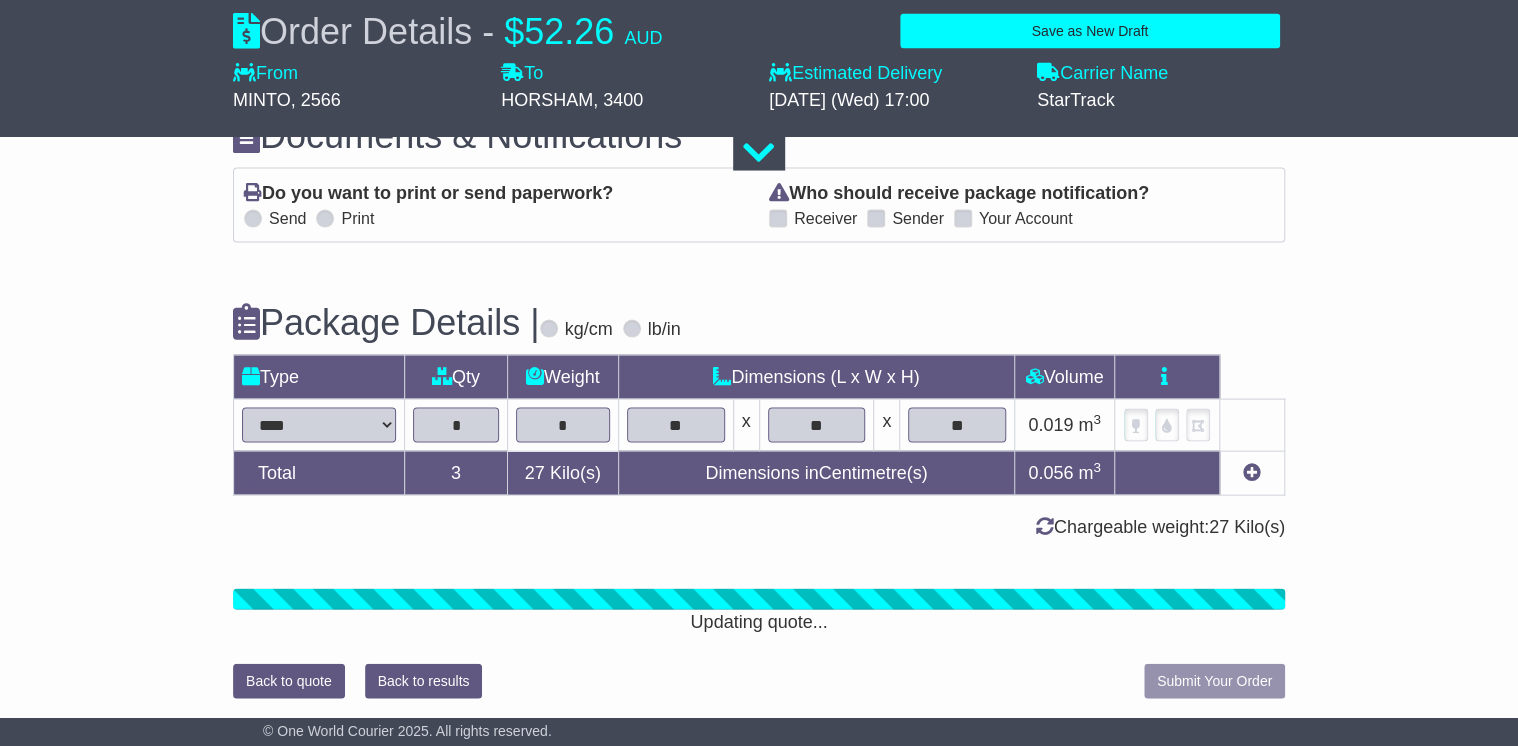 scroll, scrollTop: 2121, scrollLeft: 0, axis: vertical 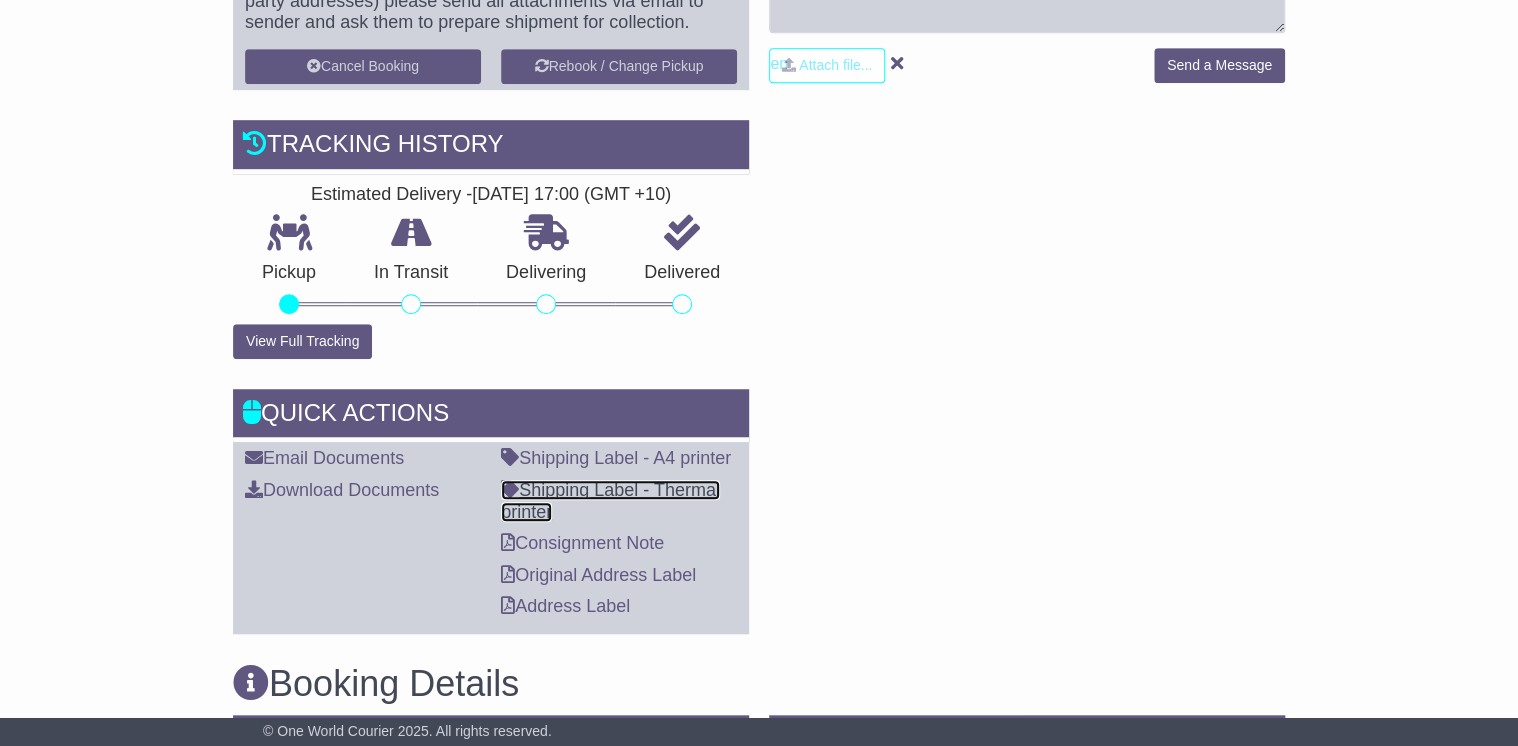 click on "Shipping Label - Thermal printer" at bounding box center [610, 501] 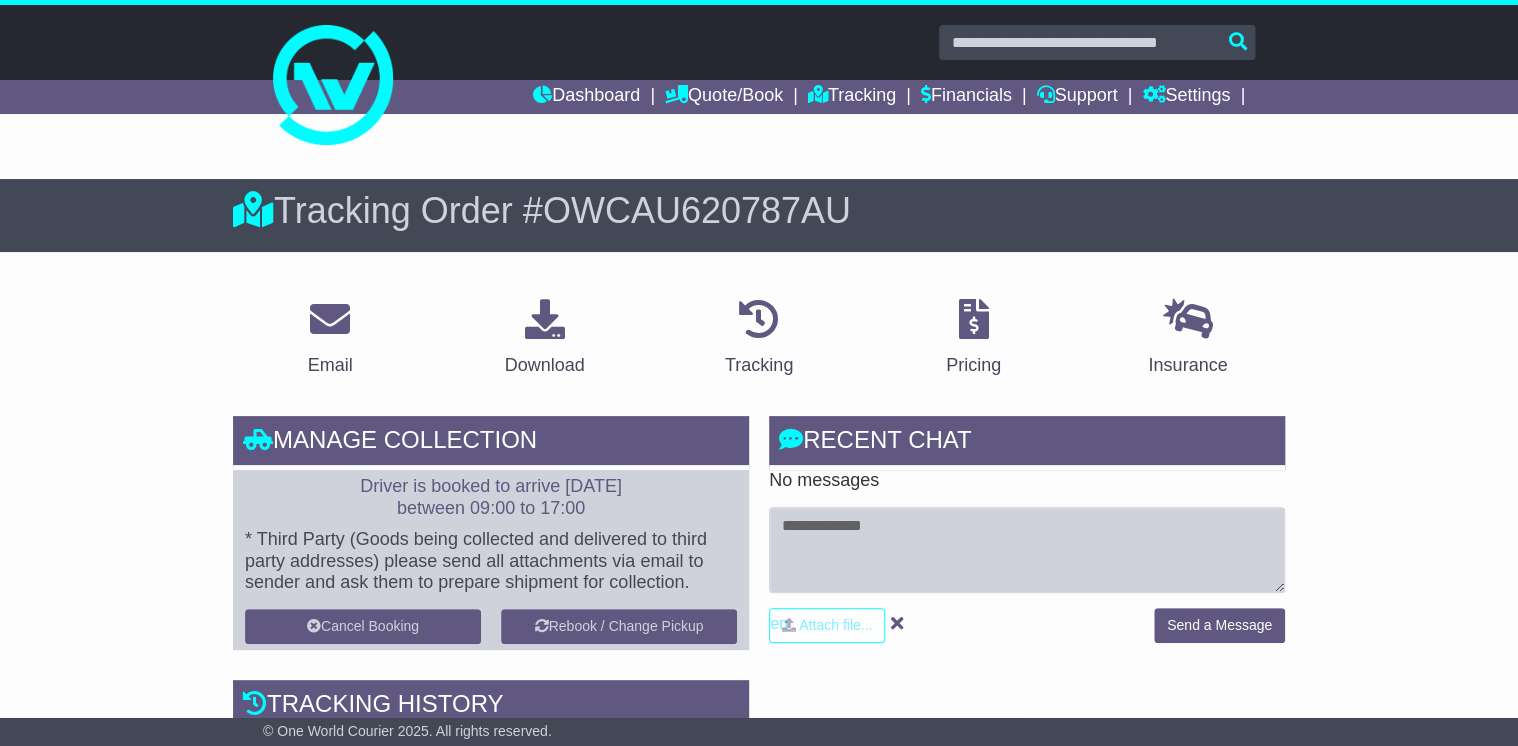 scroll, scrollTop: 0, scrollLeft: 0, axis: both 